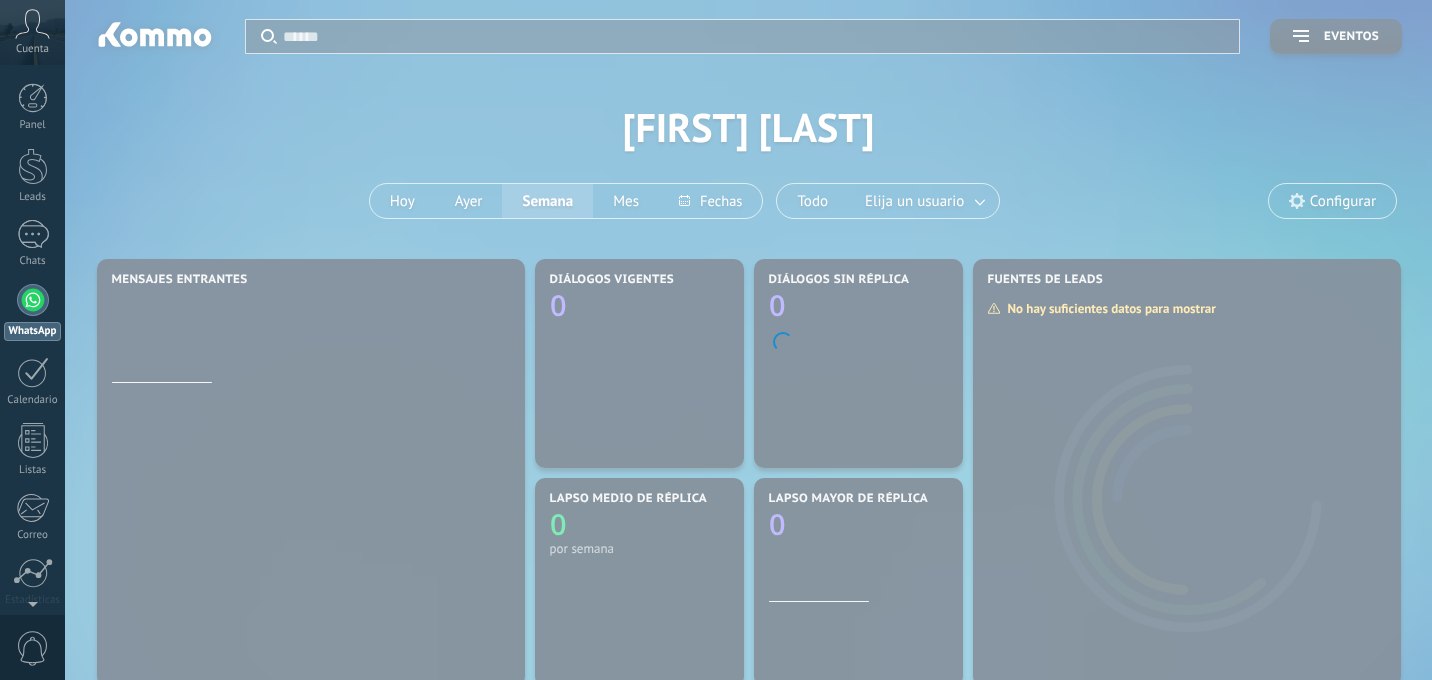 scroll, scrollTop: 0, scrollLeft: 0, axis: both 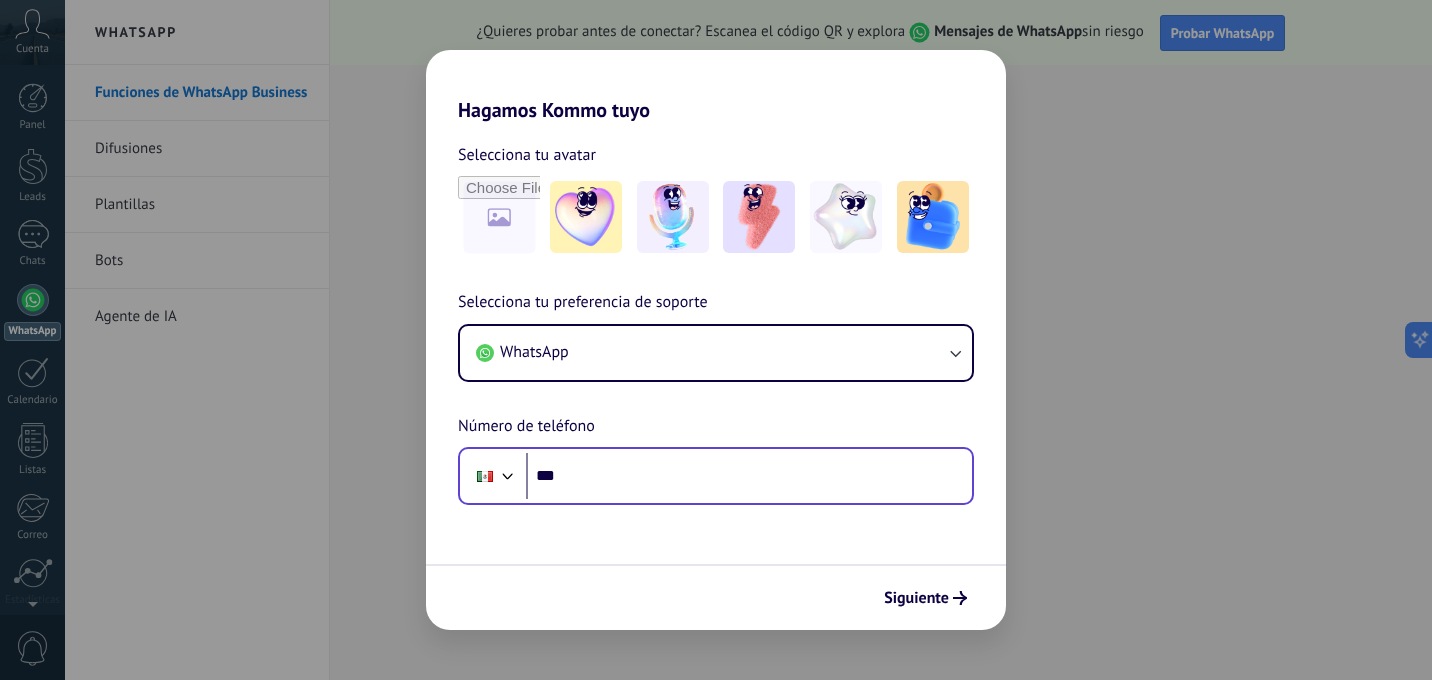 click on "Phone ***" at bounding box center [716, 476] 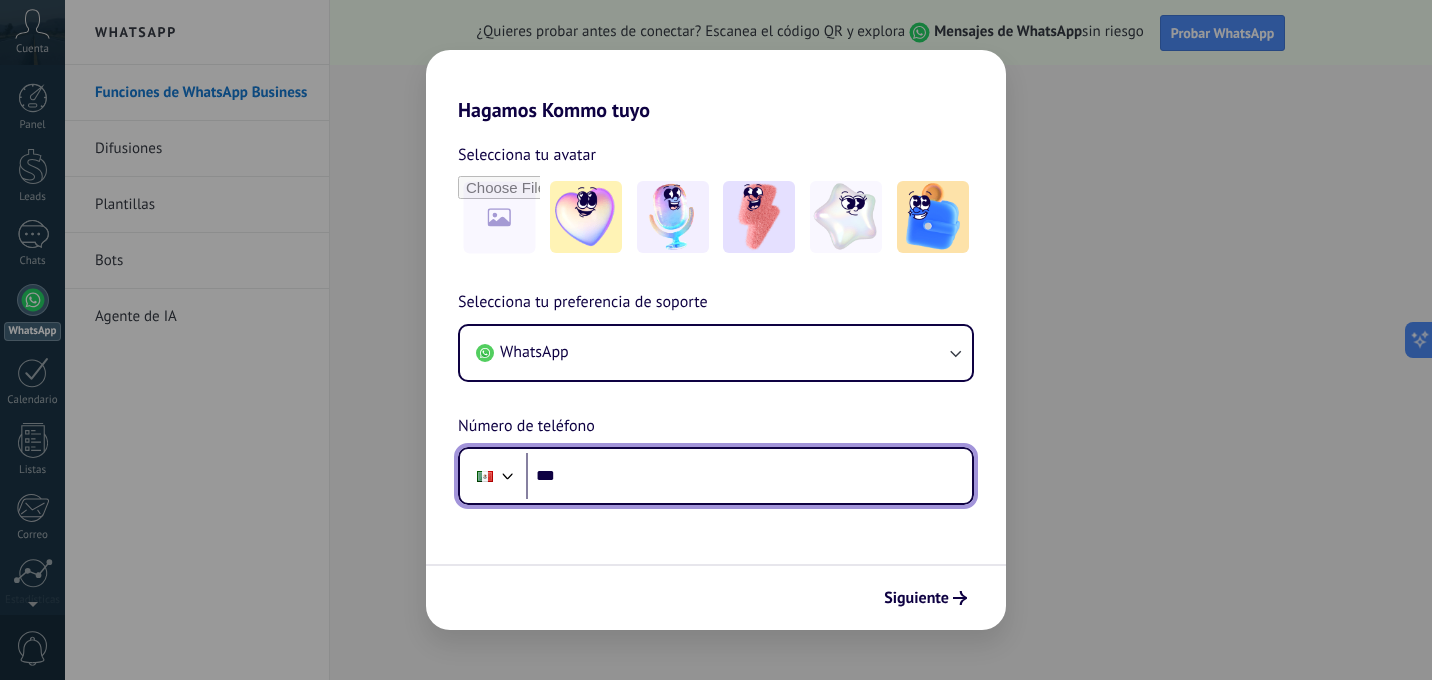 click on "***" at bounding box center [749, 476] 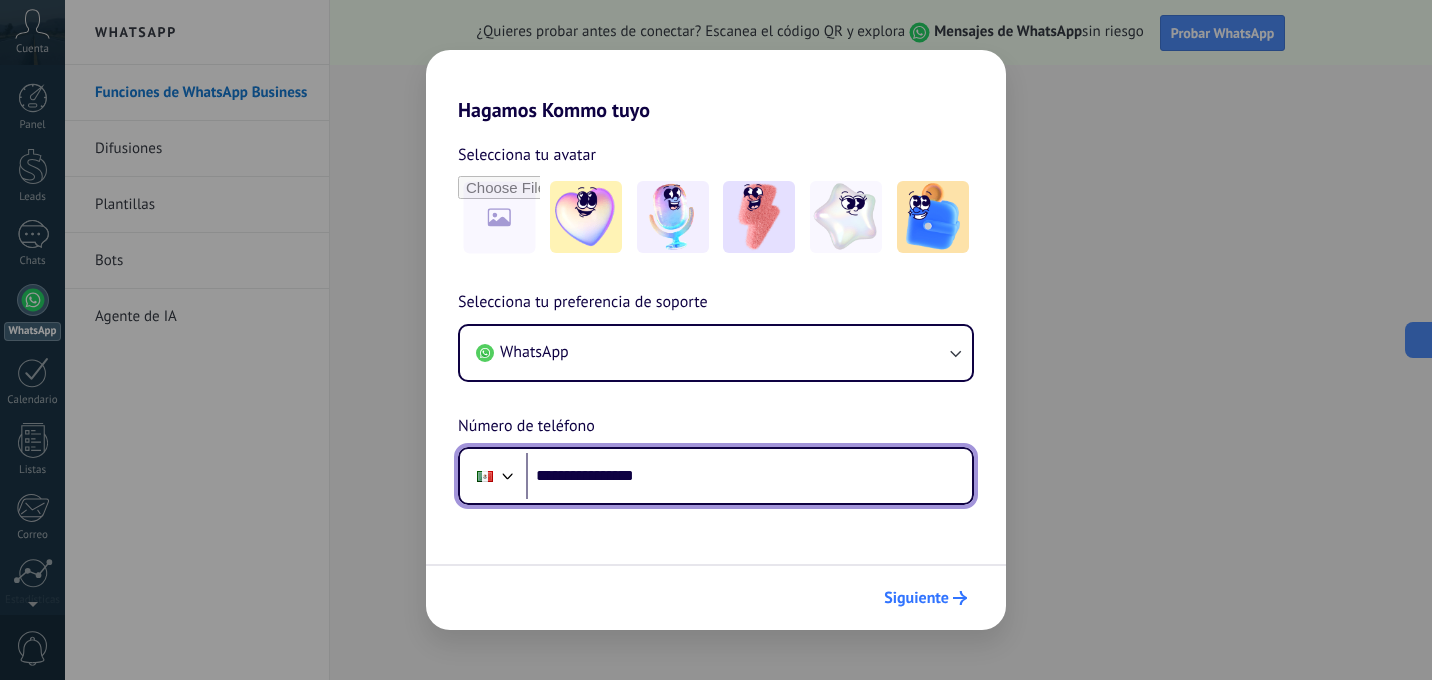 type on "**********" 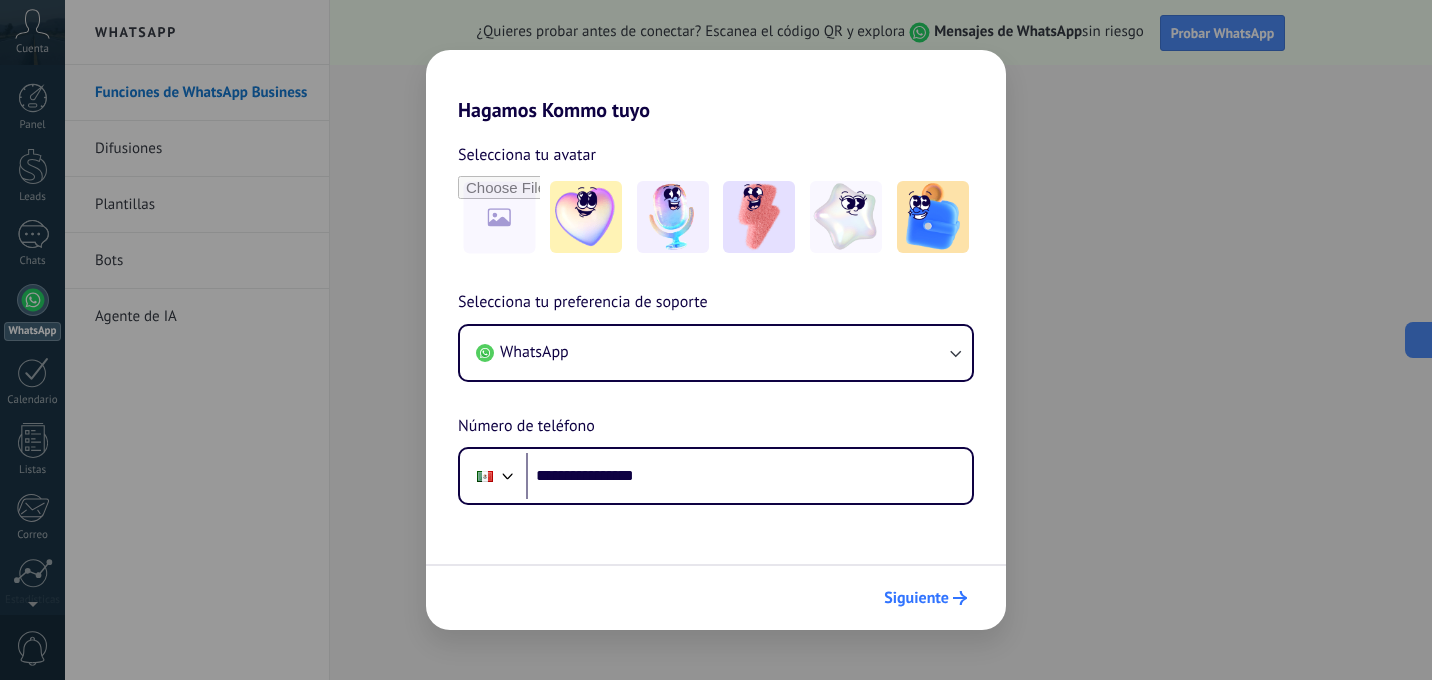 click on "Siguiente" at bounding box center [916, 598] 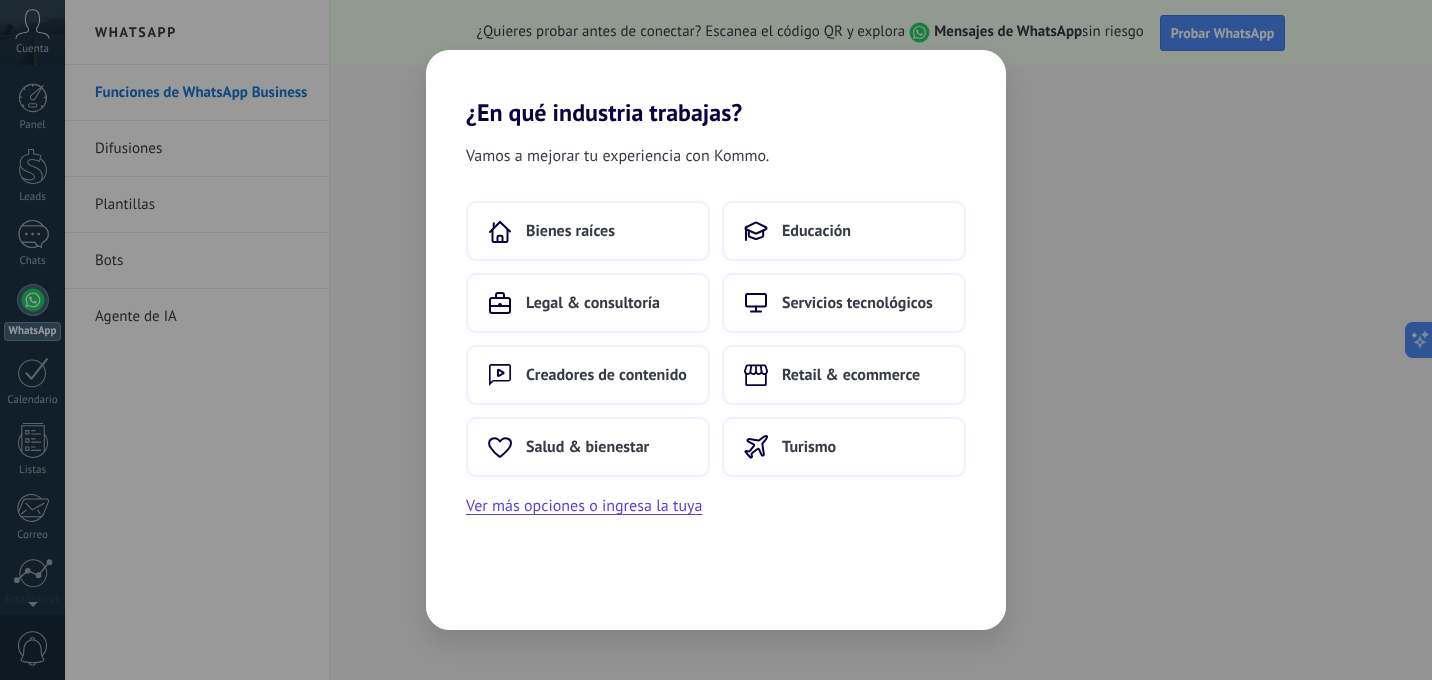 scroll, scrollTop: 0, scrollLeft: 0, axis: both 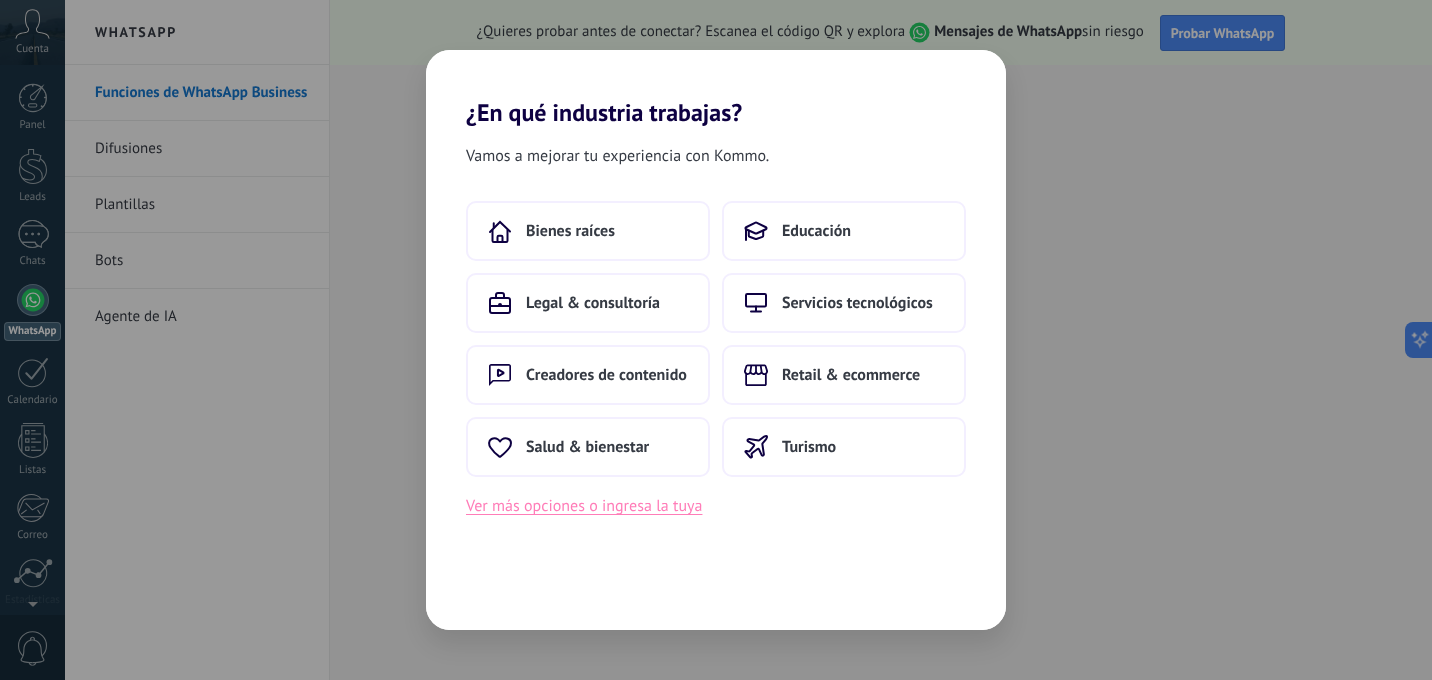 click on "Ver más opciones o ingresa la tuya" at bounding box center (584, 506) 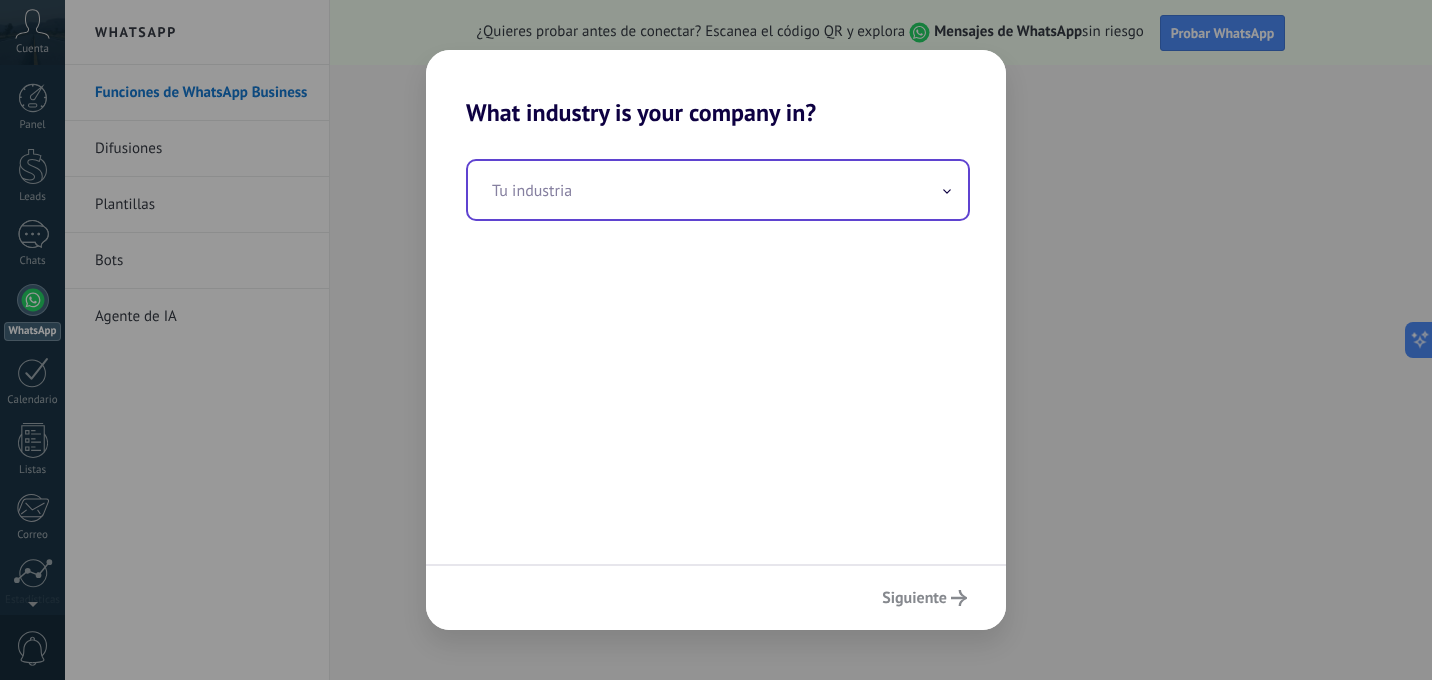 click at bounding box center [718, 190] 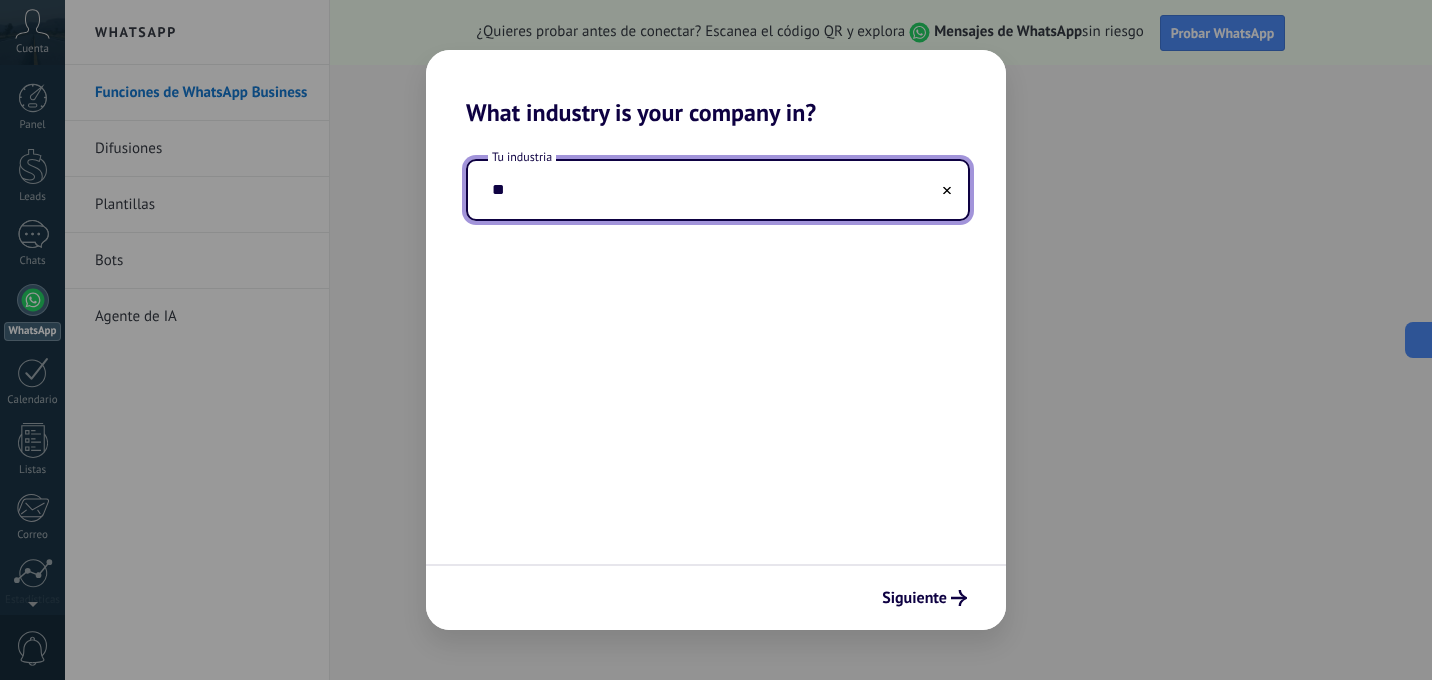 type on "*" 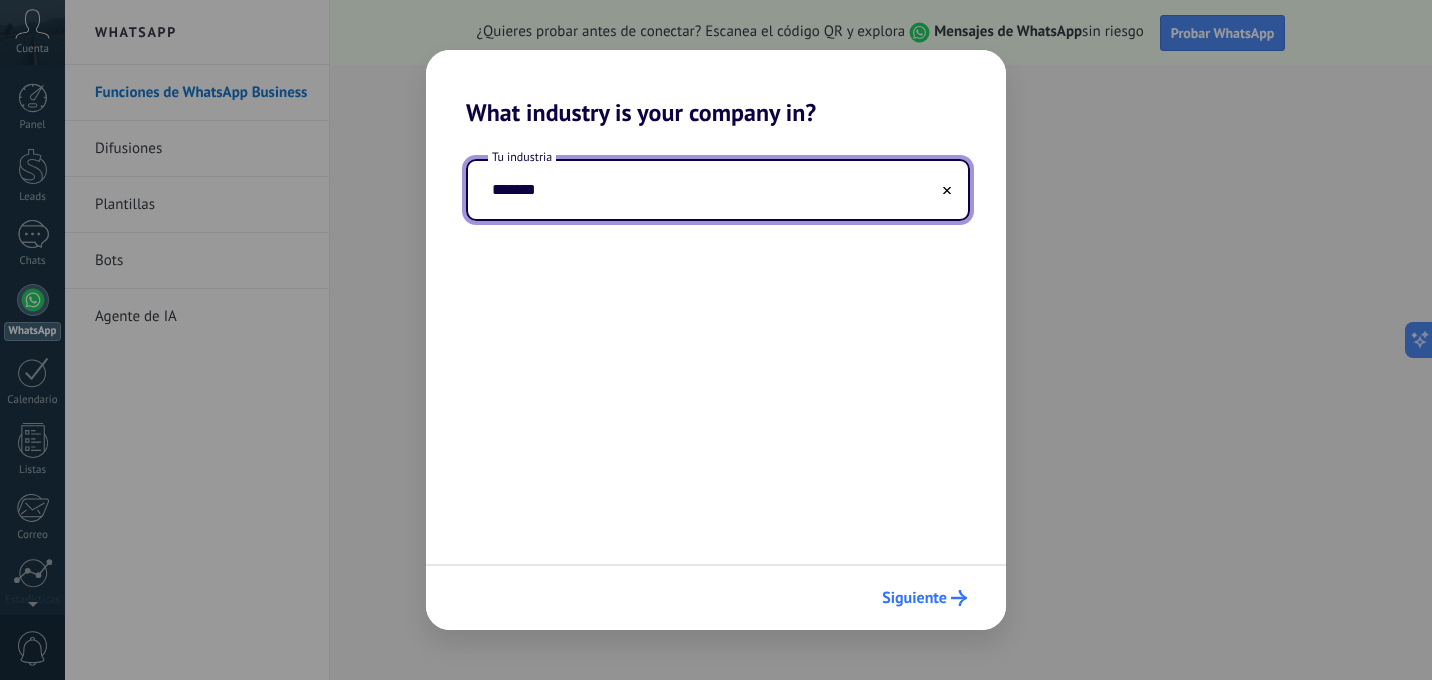 type on "*******" 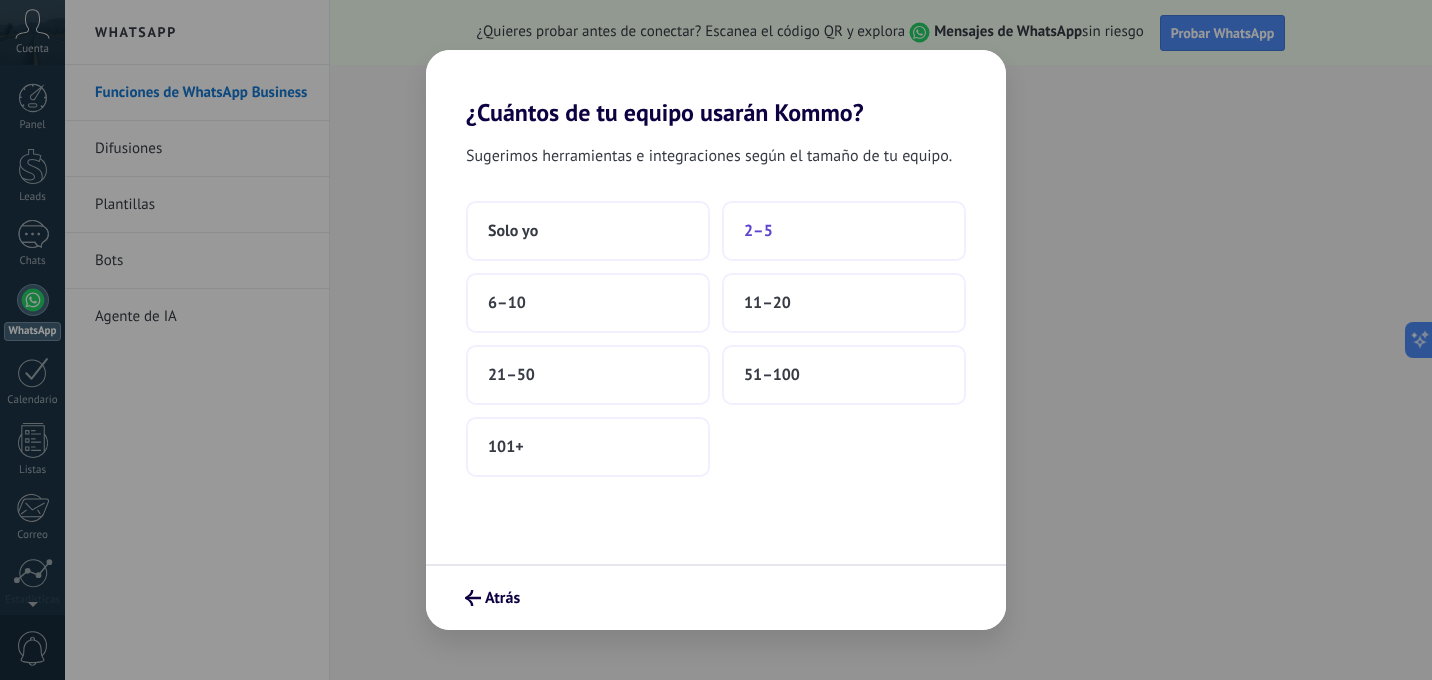 click on "2–5" at bounding box center [844, 231] 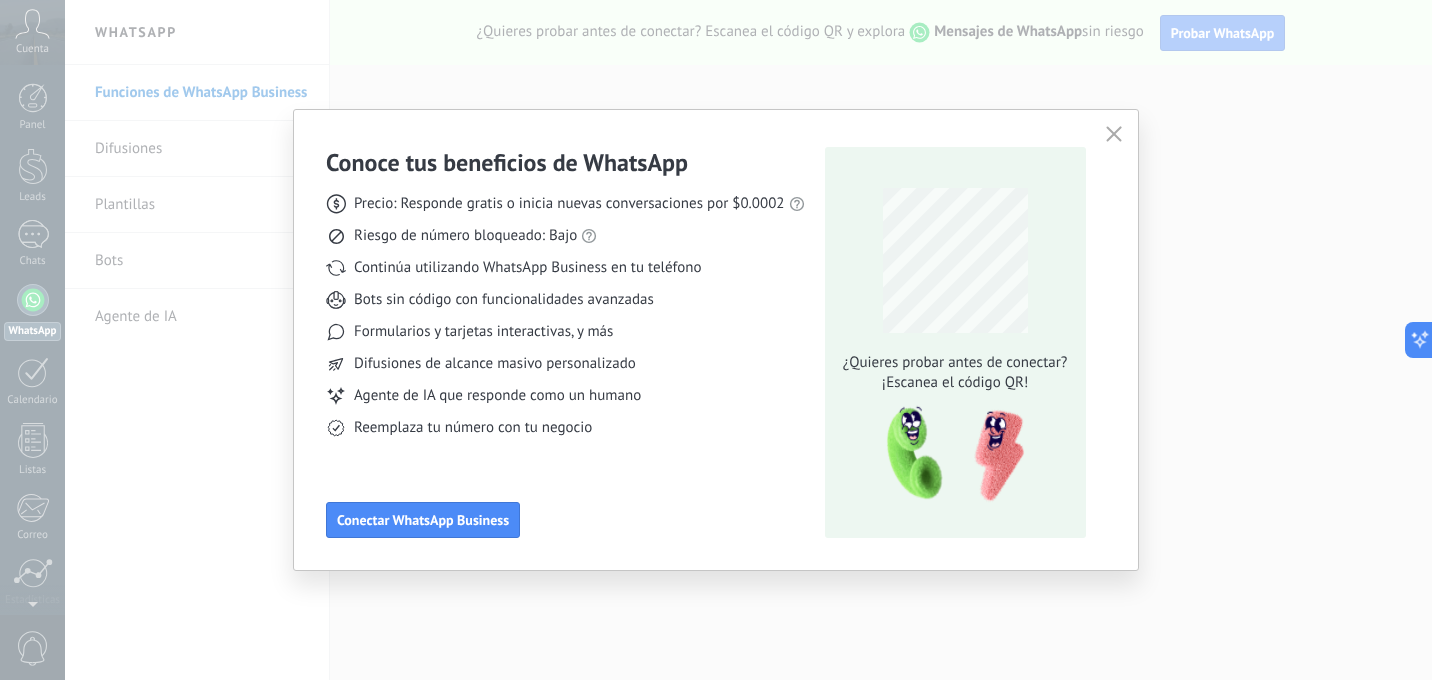 click at bounding box center [1114, 135] 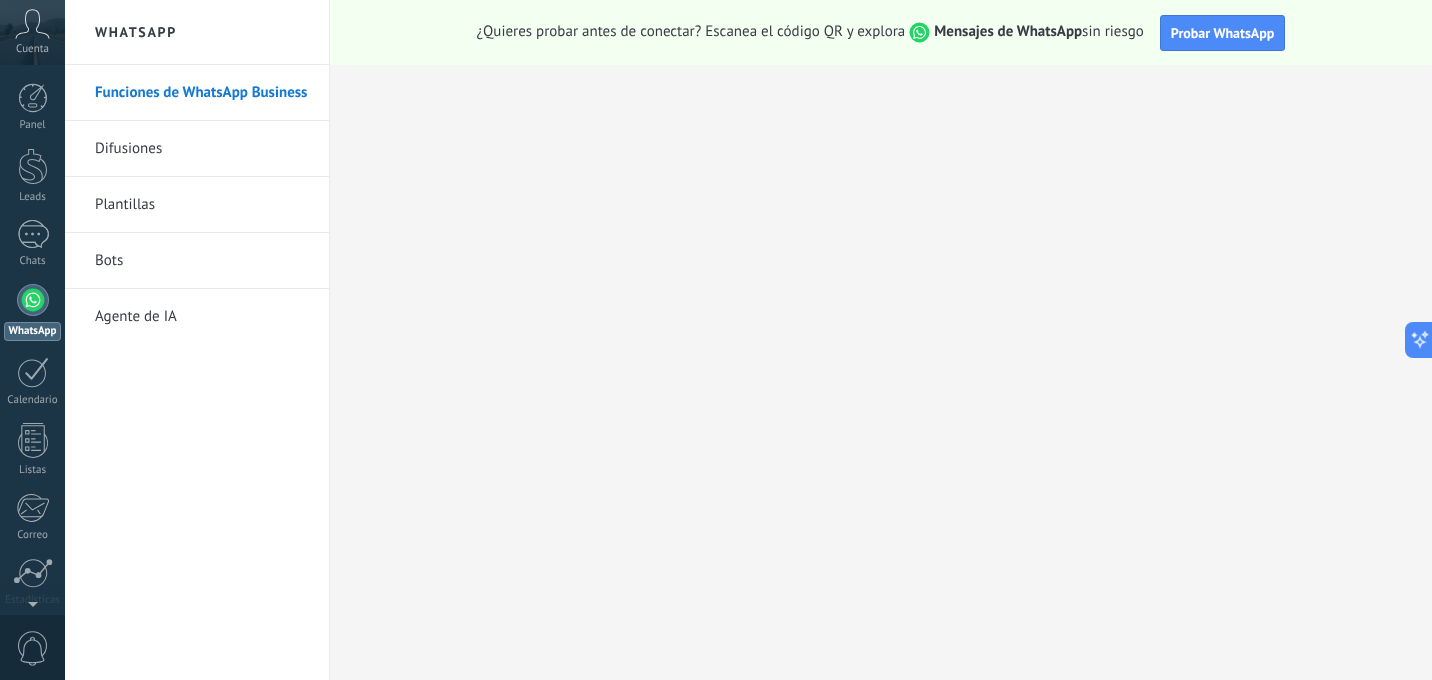scroll, scrollTop: 152, scrollLeft: 0, axis: vertical 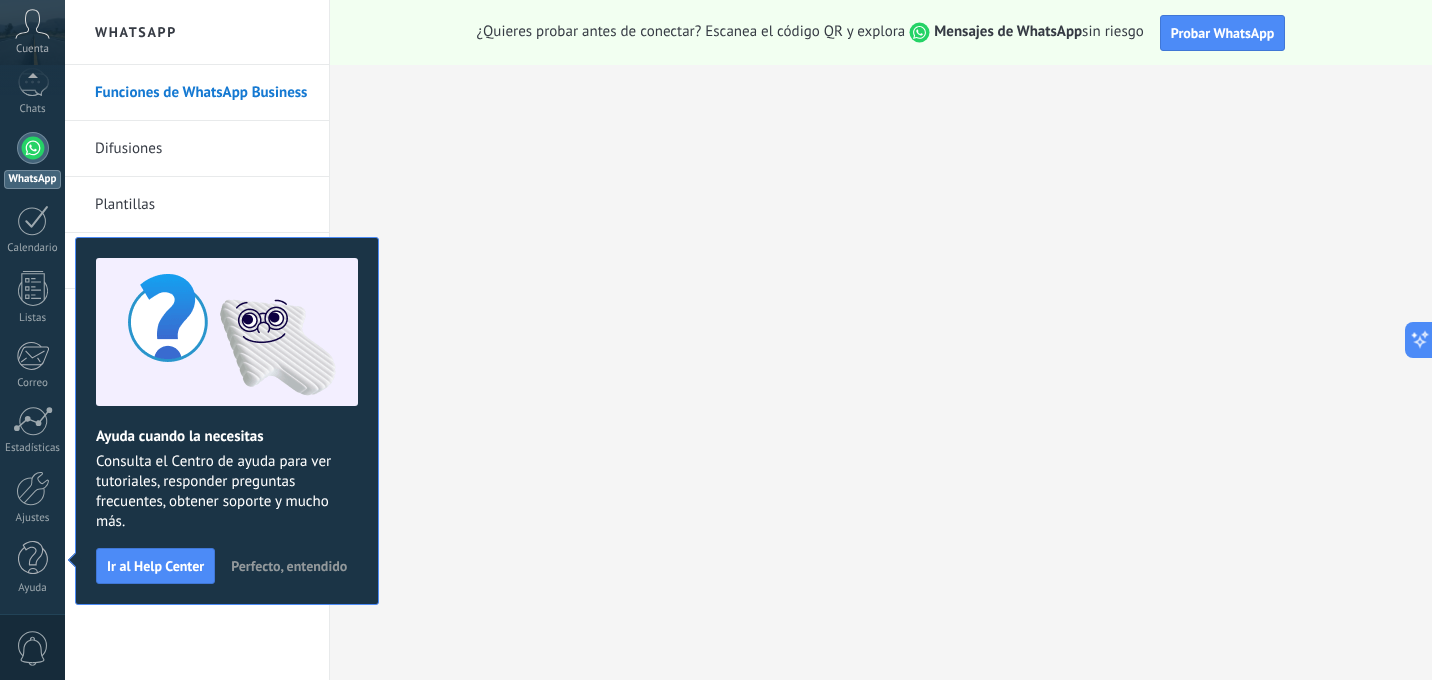 click on "Difusiones" at bounding box center (202, 149) 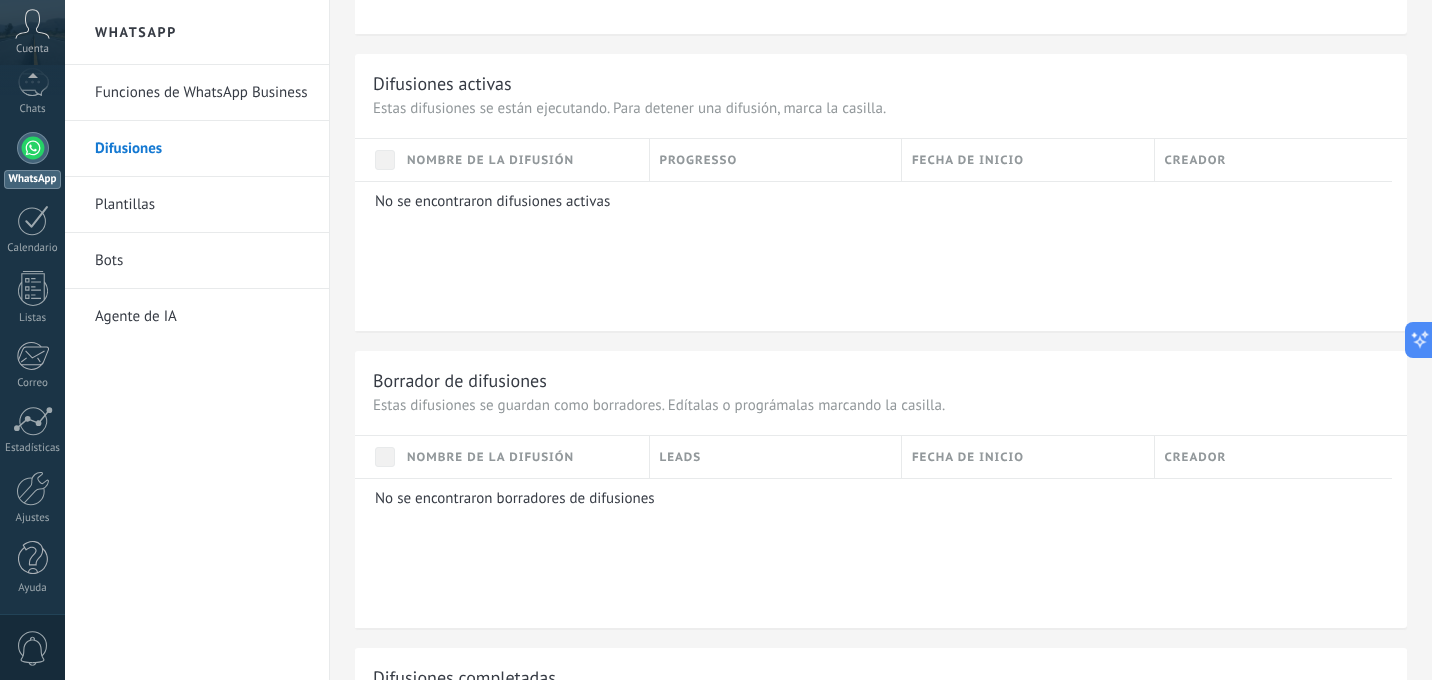 scroll, scrollTop: 624, scrollLeft: 0, axis: vertical 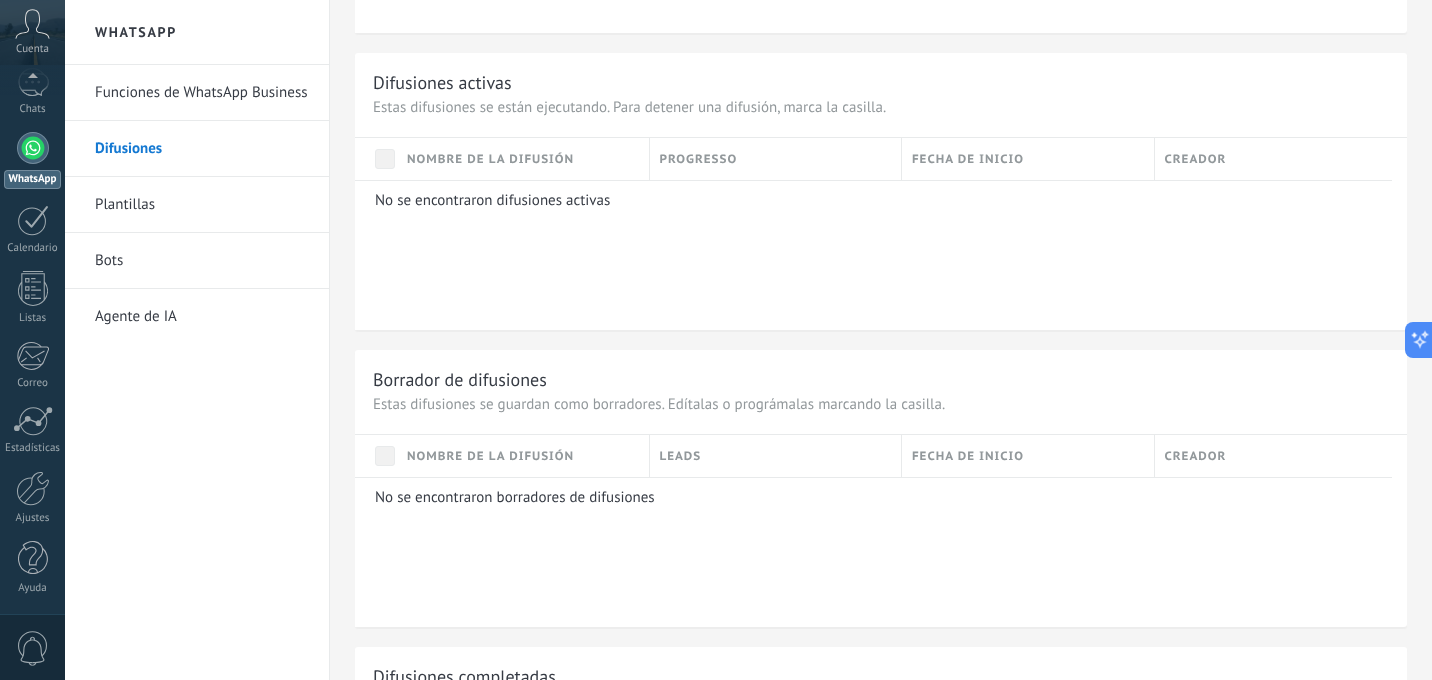 click on "Plantillas" at bounding box center (202, 205) 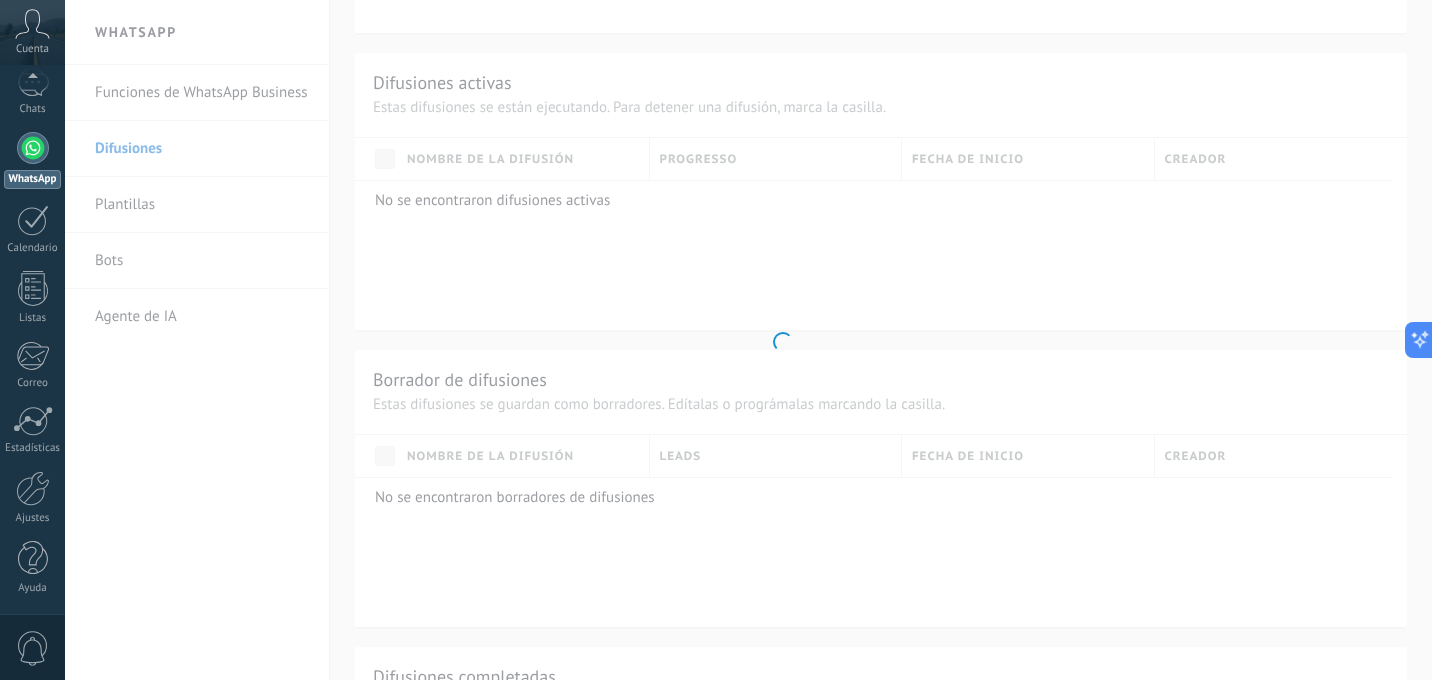 scroll, scrollTop: 0, scrollLeft: 0, axis: both 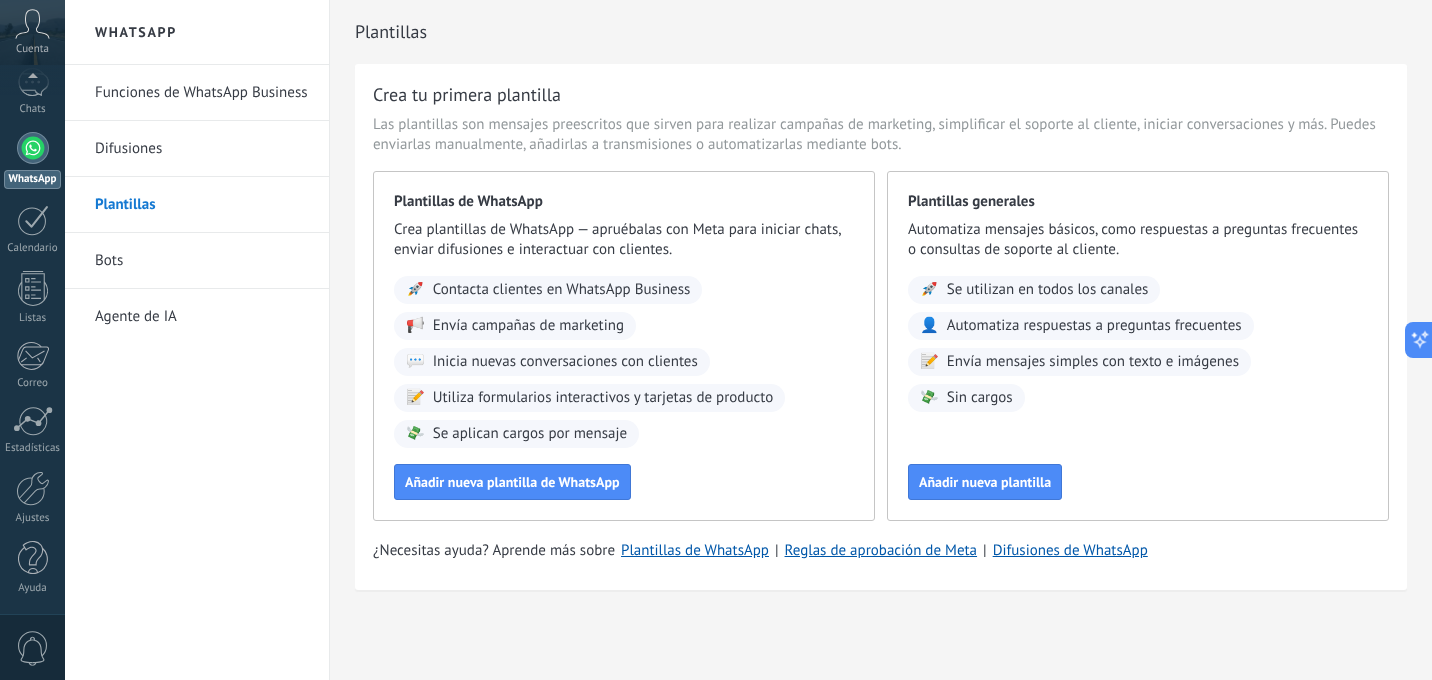 click on "Se aplican cargos por mensaje" at bounding box center [530, 434] 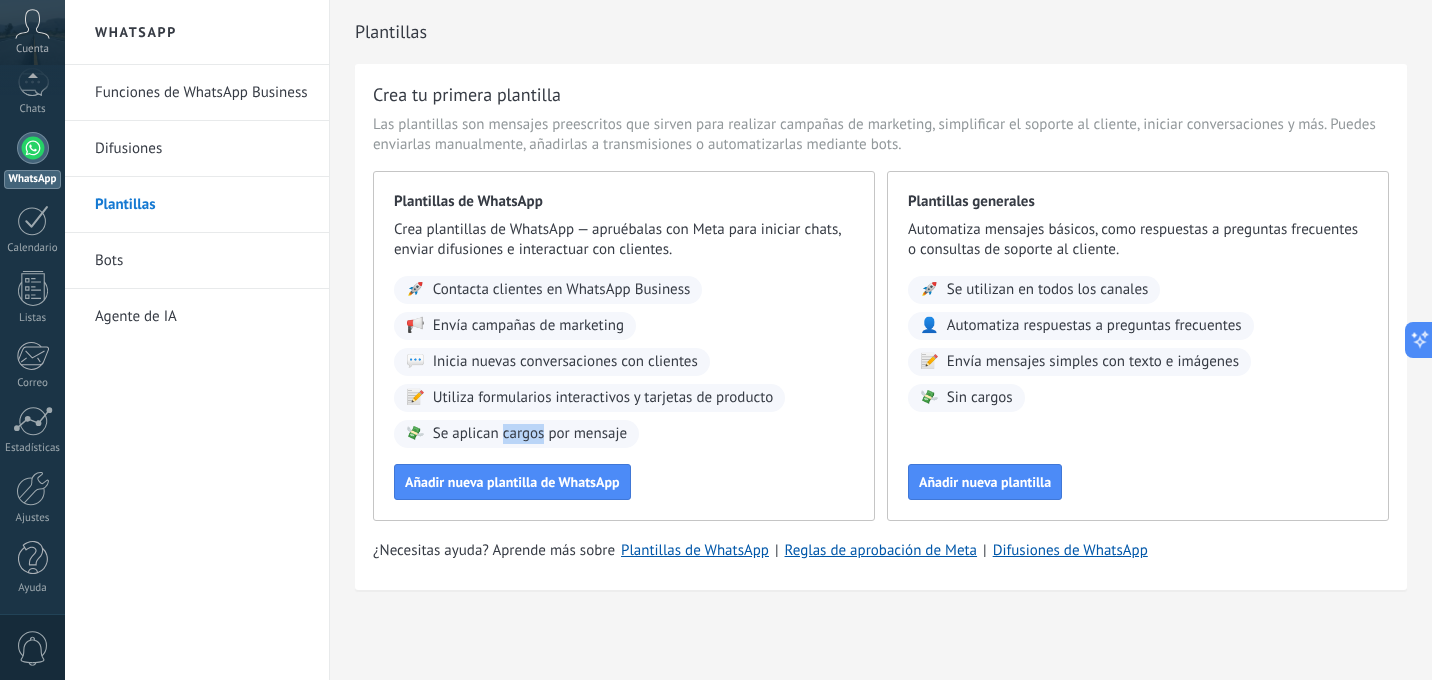 click on "Se aplican cargos por mensaje" at bounding box center (530, 434) 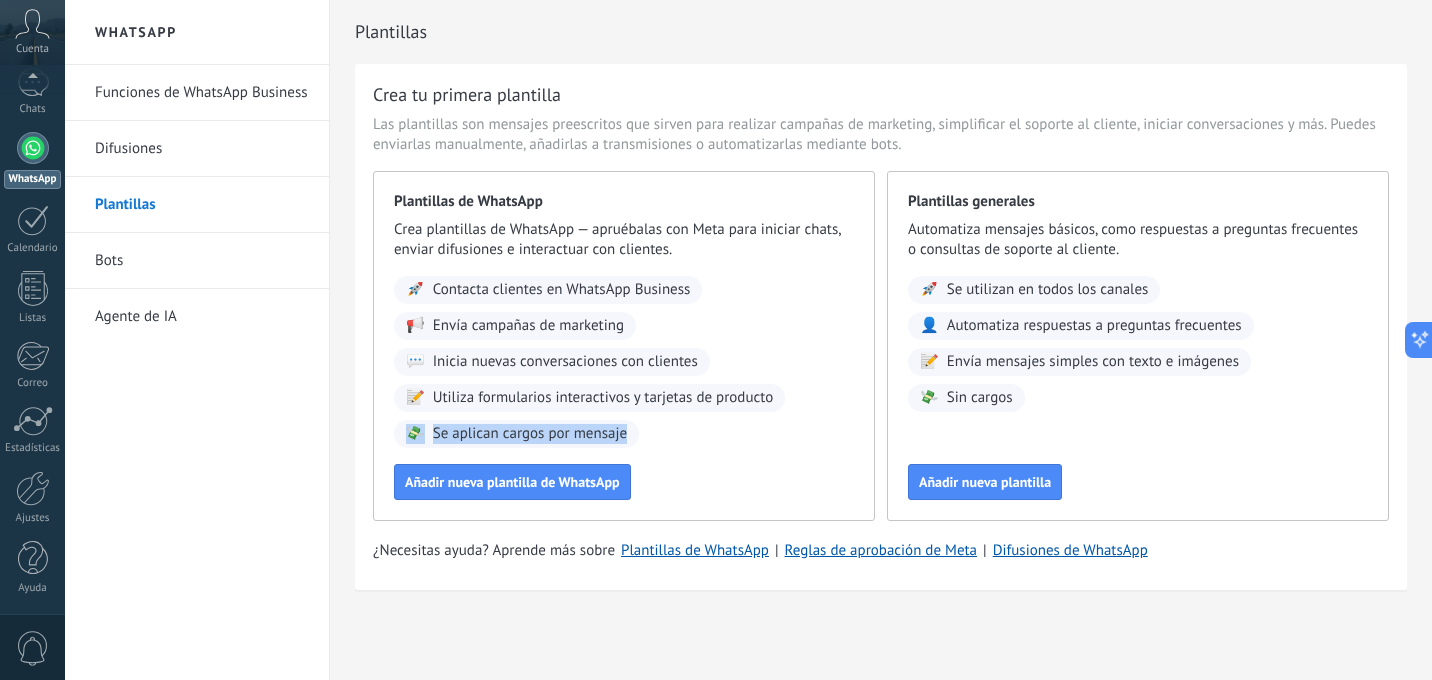 click on "Se aplican cargos por mensaje" at bounding box center (530, 434) 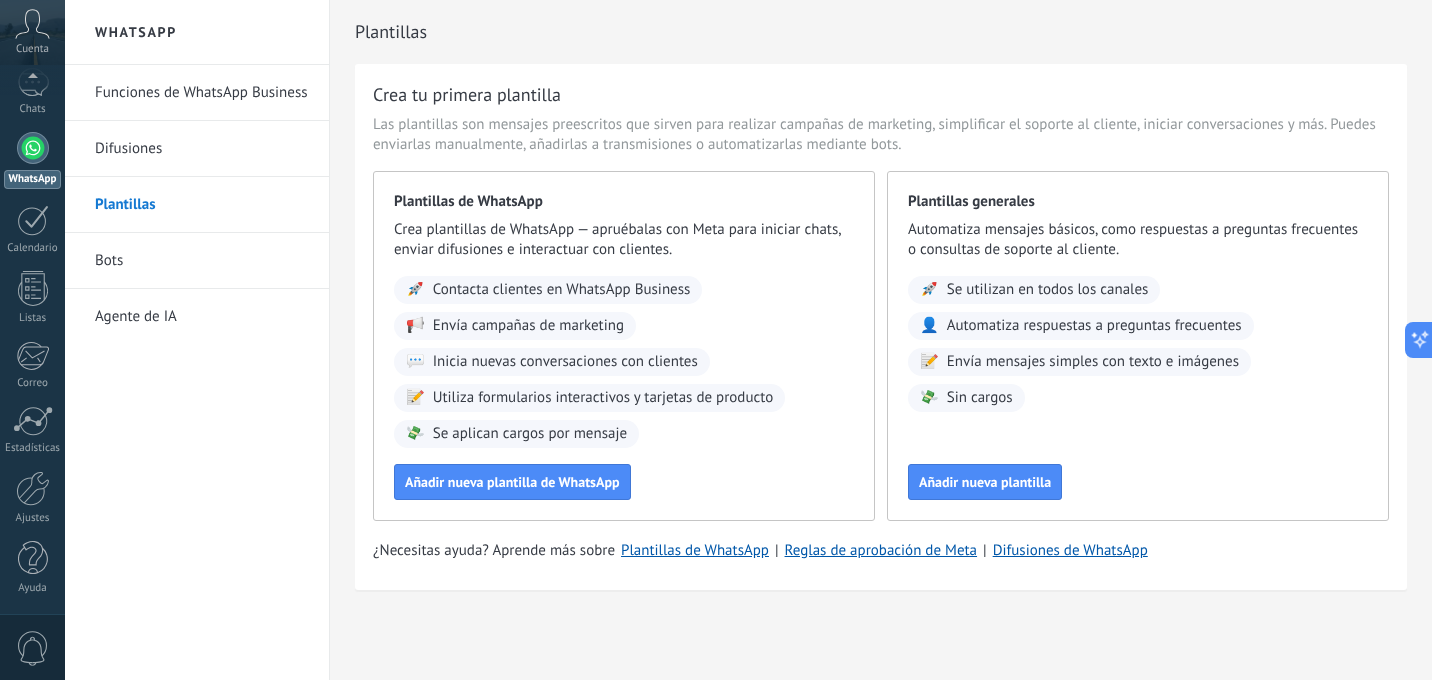 click on "👤 Automatiza respuestas a preguntas frecuentes" at bounding box center (1081, 326) 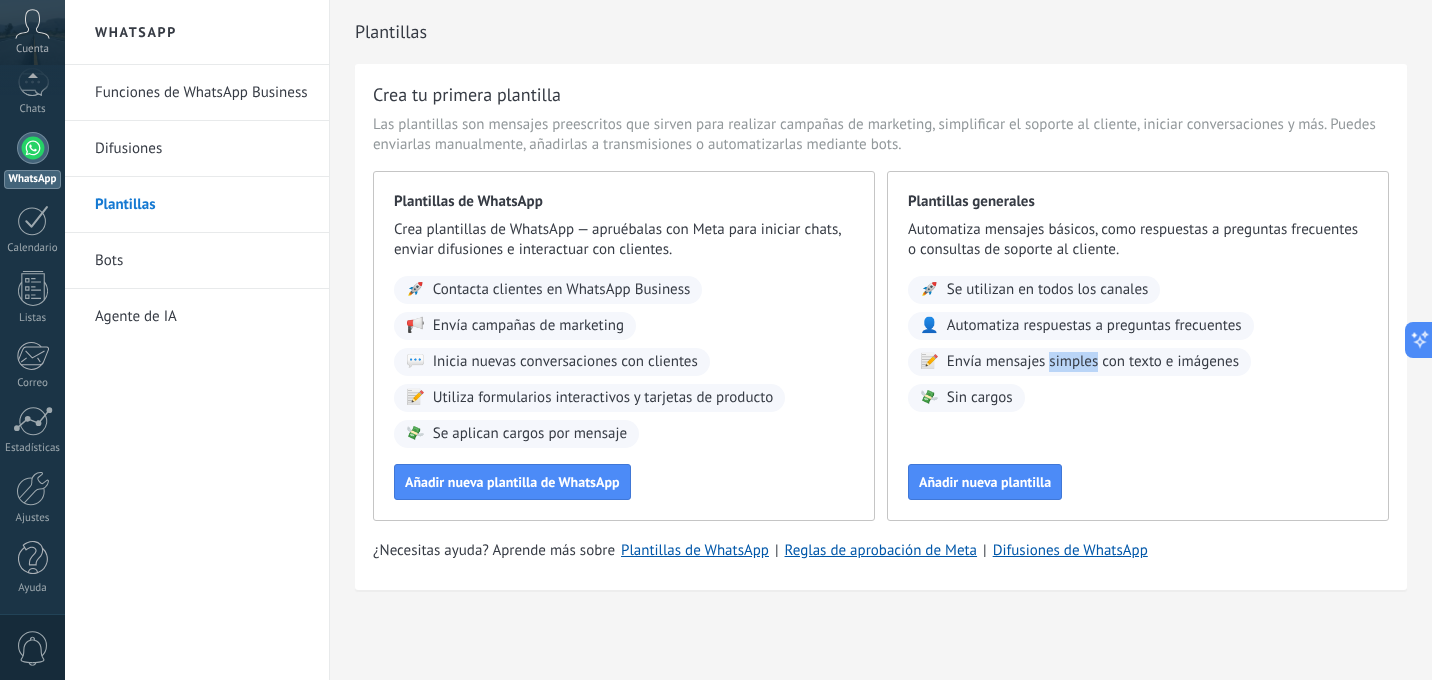 click on "Envía mensajes simples con texto e imágenes" at bounding box center (1093, 362) 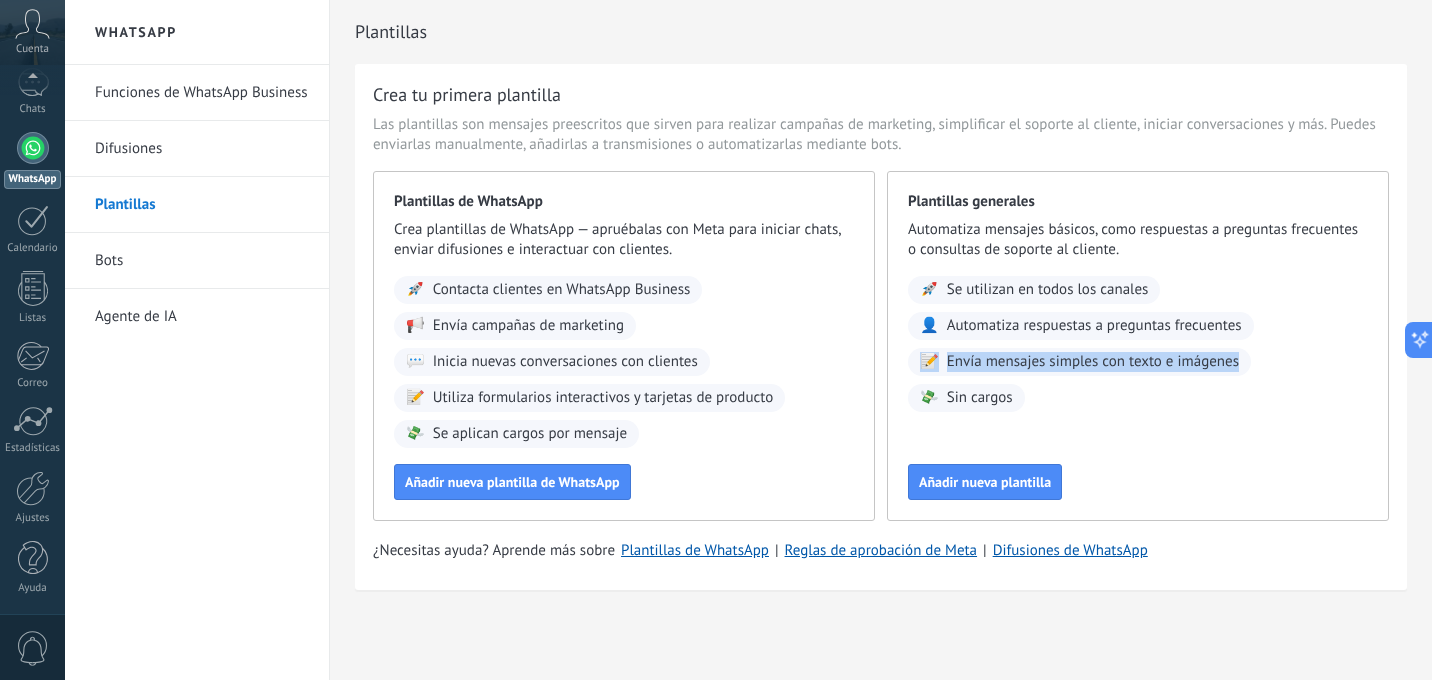 click on "Envía mensajes simples con texto e imágenes" at bounding box center (1093, 362) 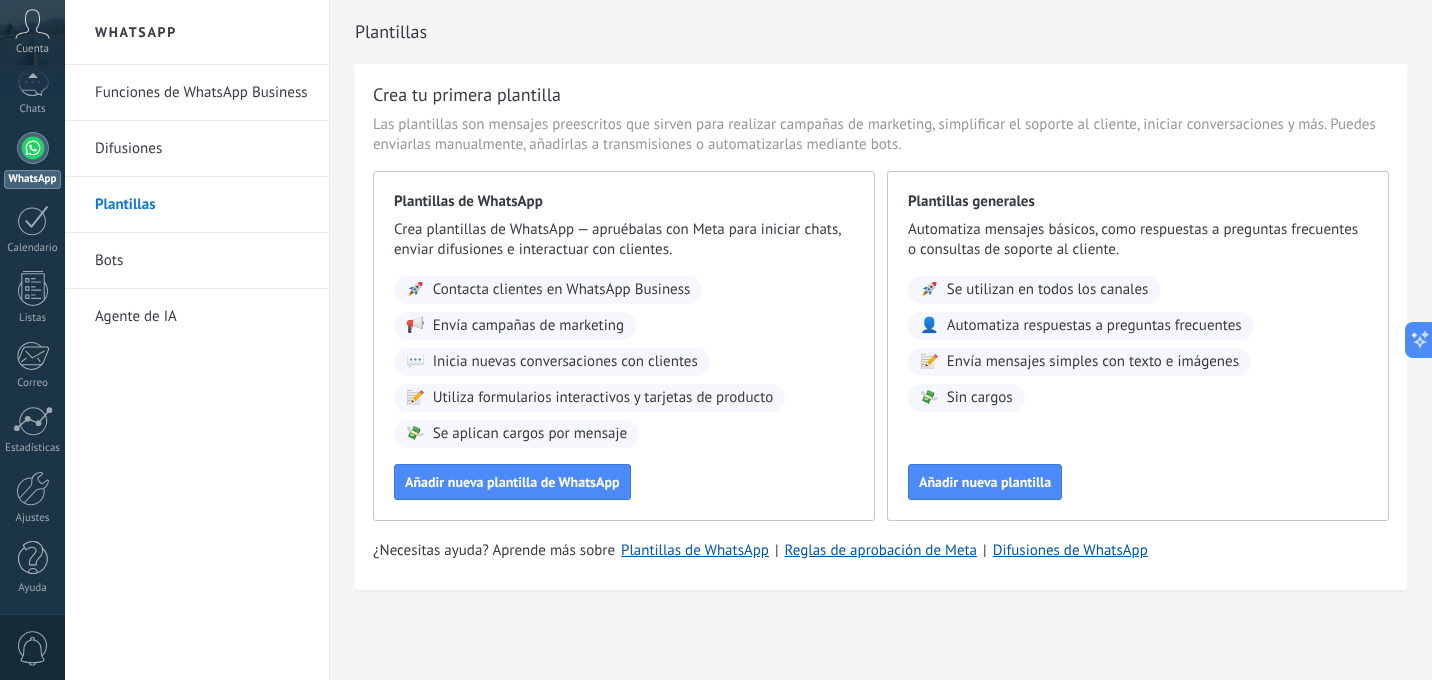 click on "Sin cargos" at bounding box center [980, 398] 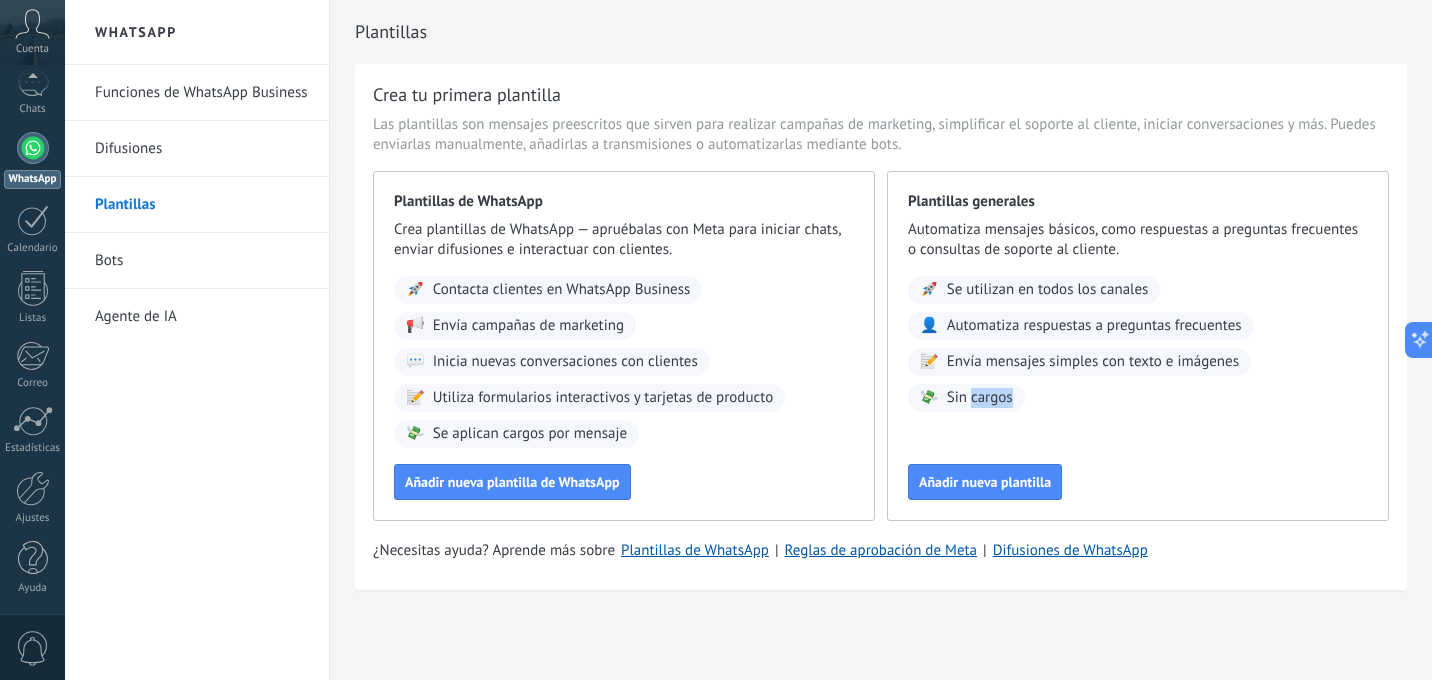 click on "Sin cargos" at bounding box center [980, 398] 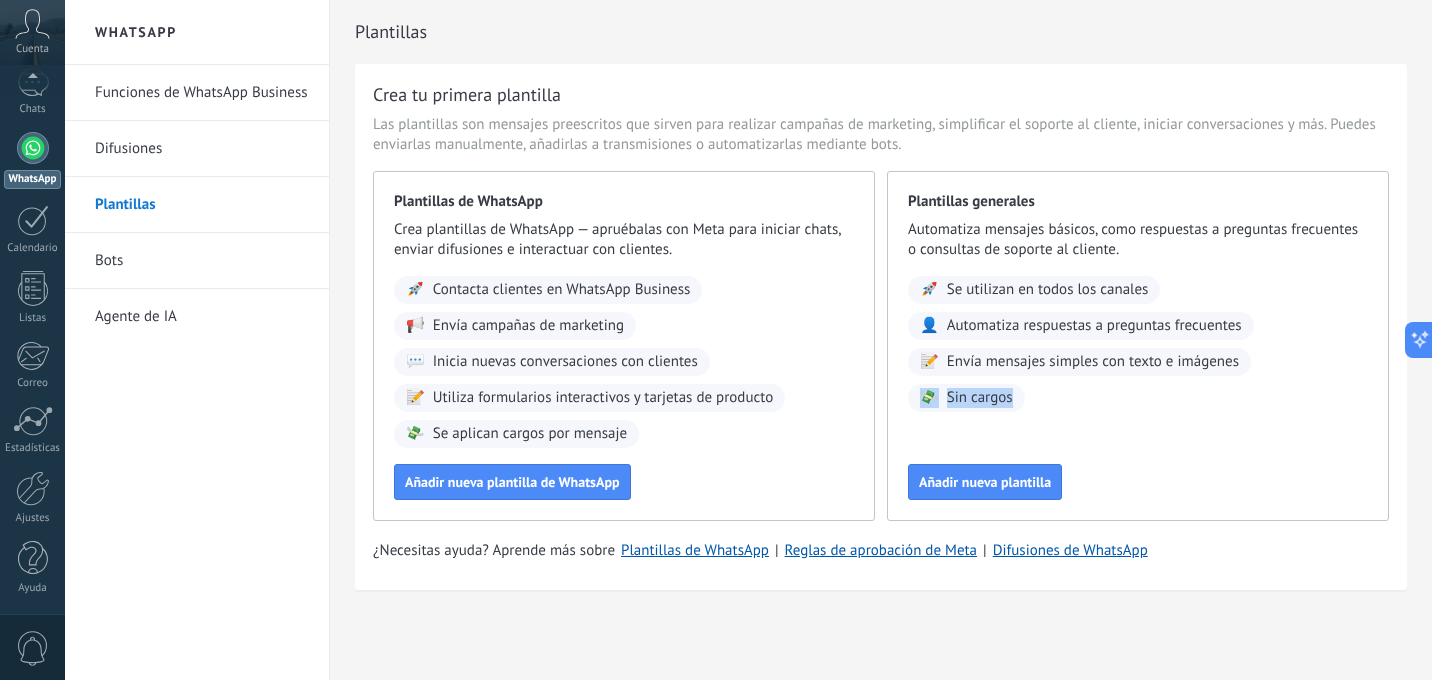click on "Sin cargos" at bounding box center (980, 398) 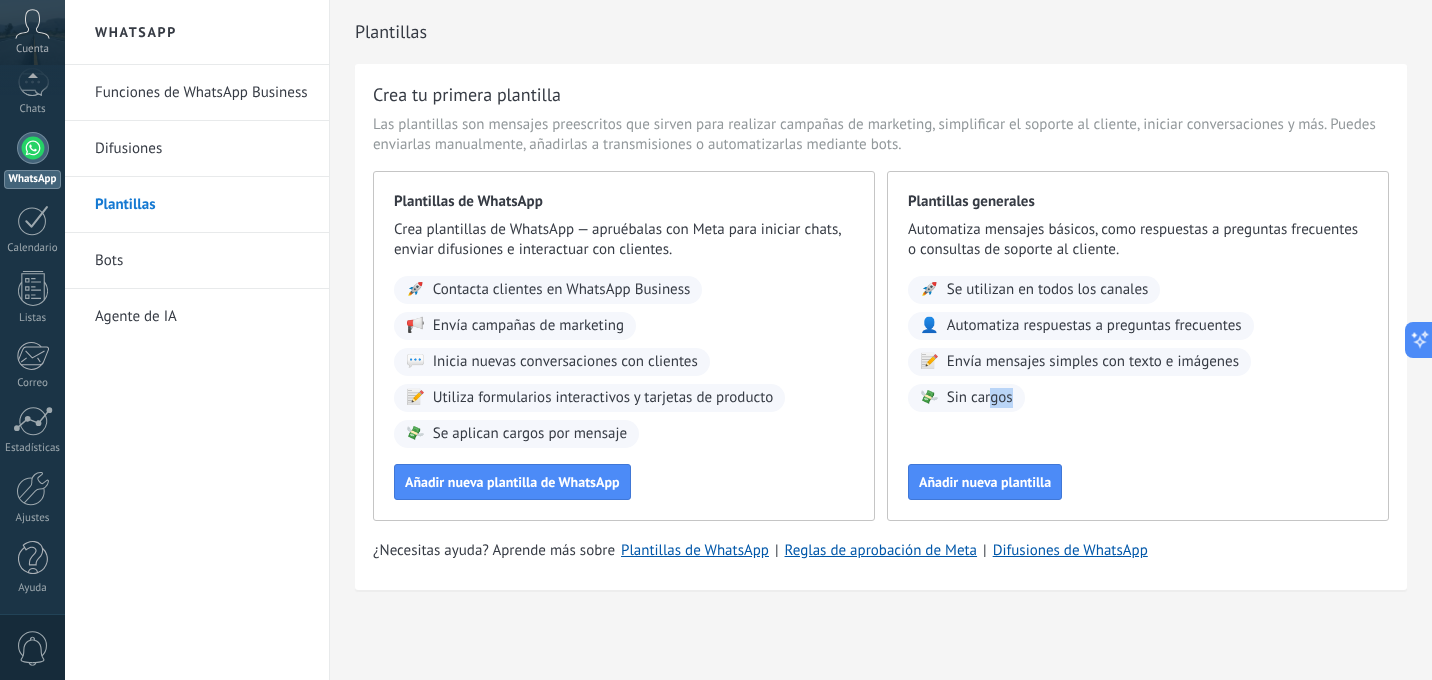 click on "Sin cargos" at bounding box center [980, 398] 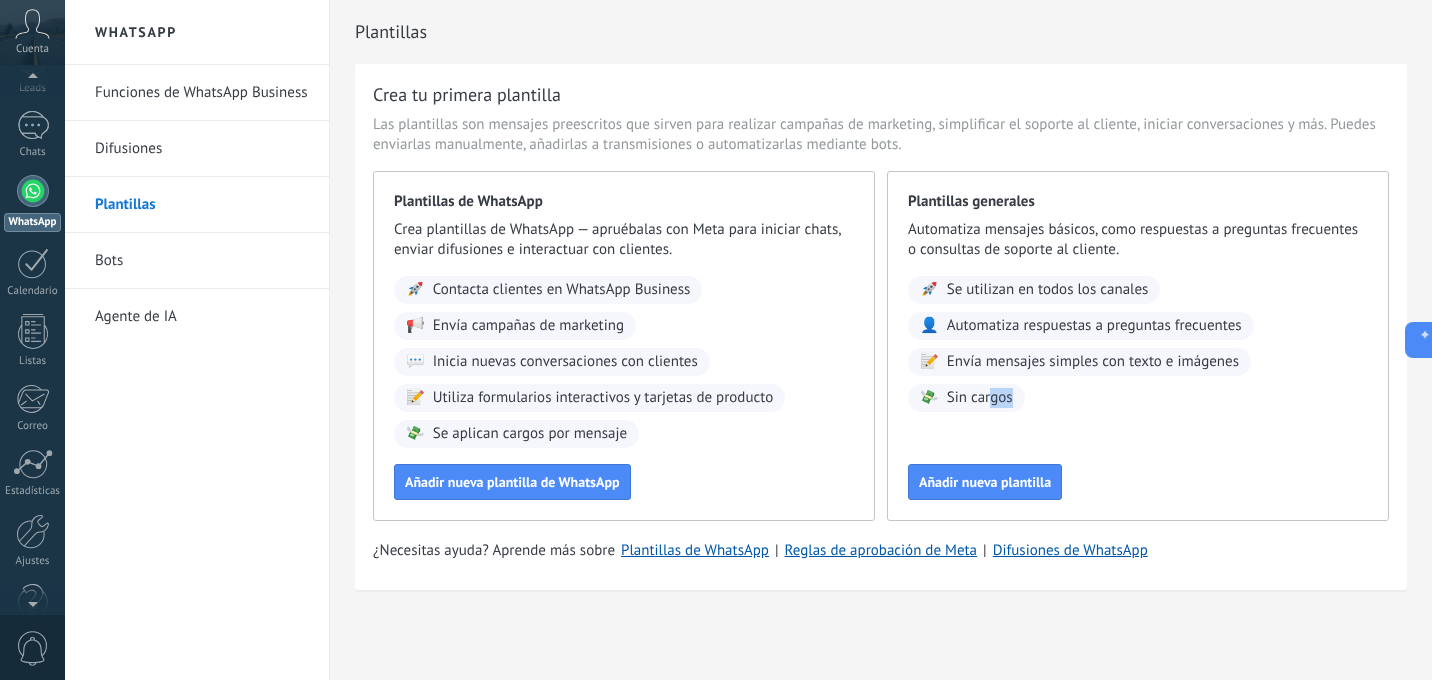 scroll, scrollTop: 112, scrollLeft: 0, axis: vertical 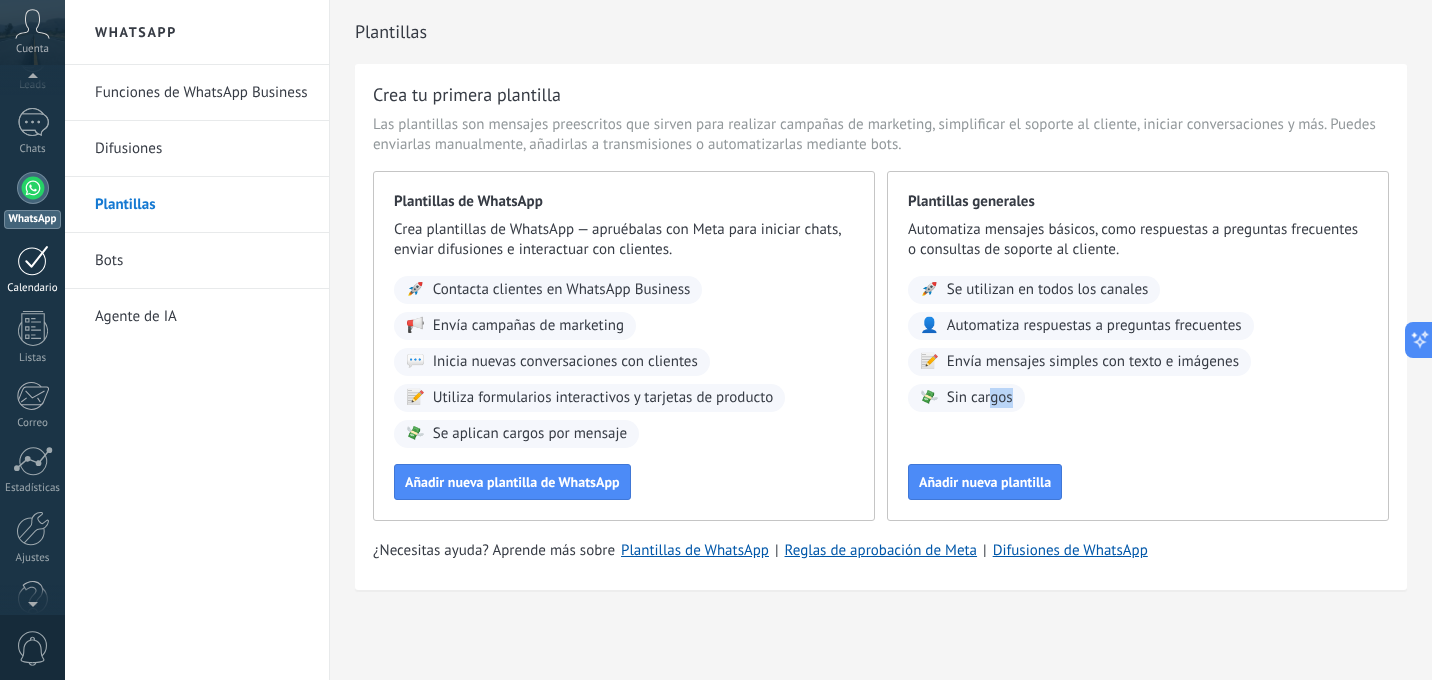 click at bounding box center [33, 260] 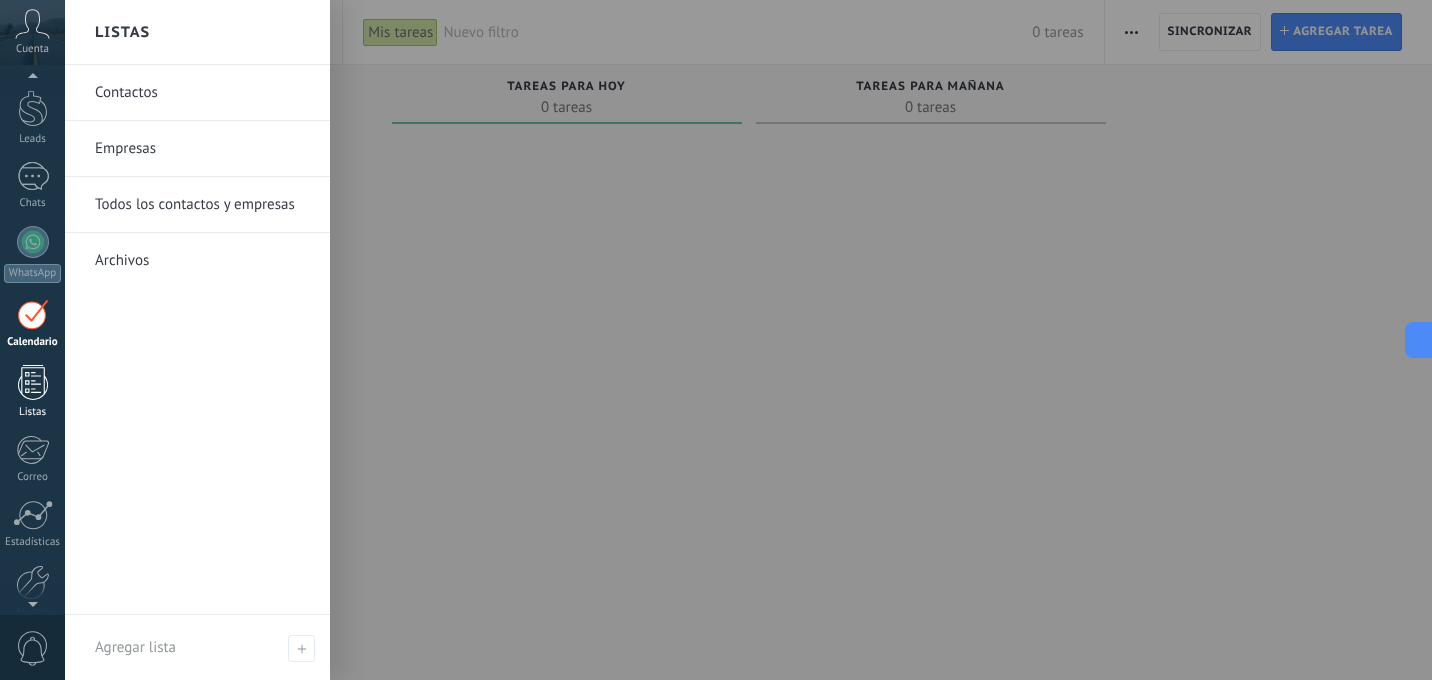 scroll, scrollTop: 59, scrollLeft: 0, axis: vertical 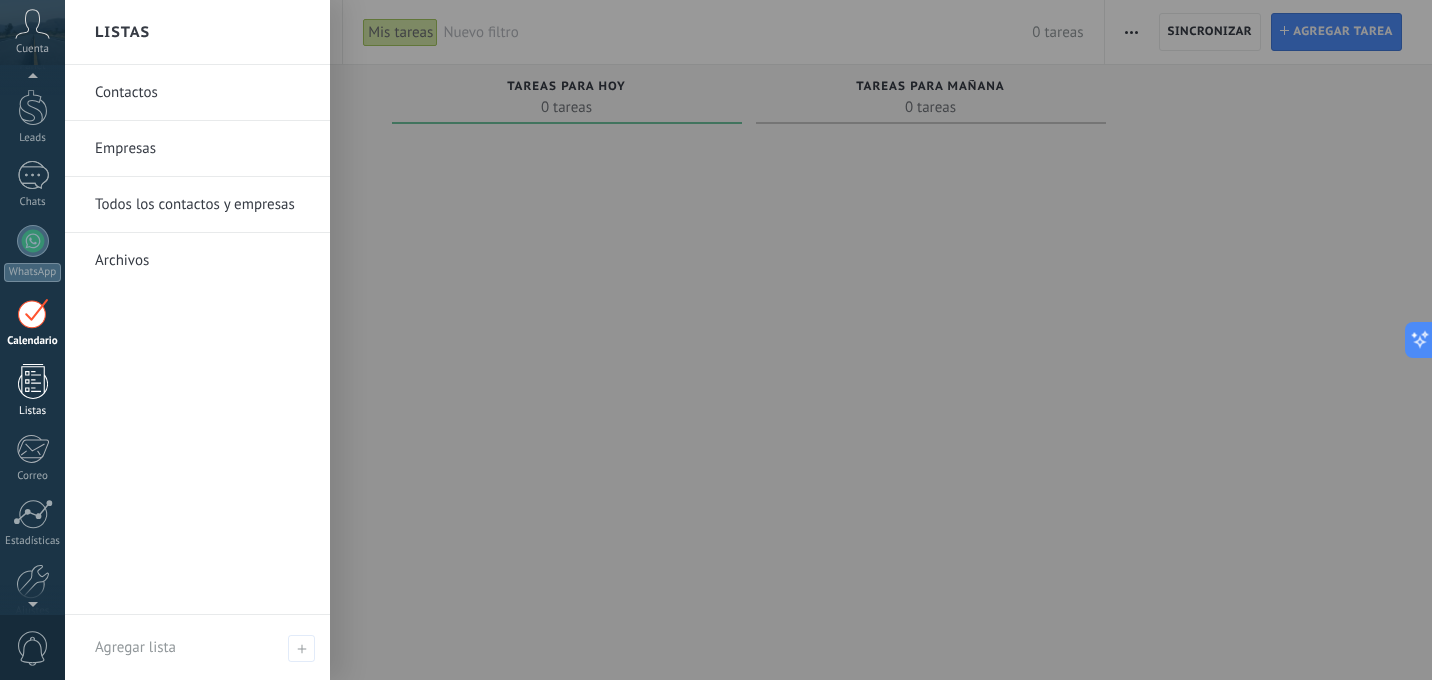 click at bounding box center (33, 381) 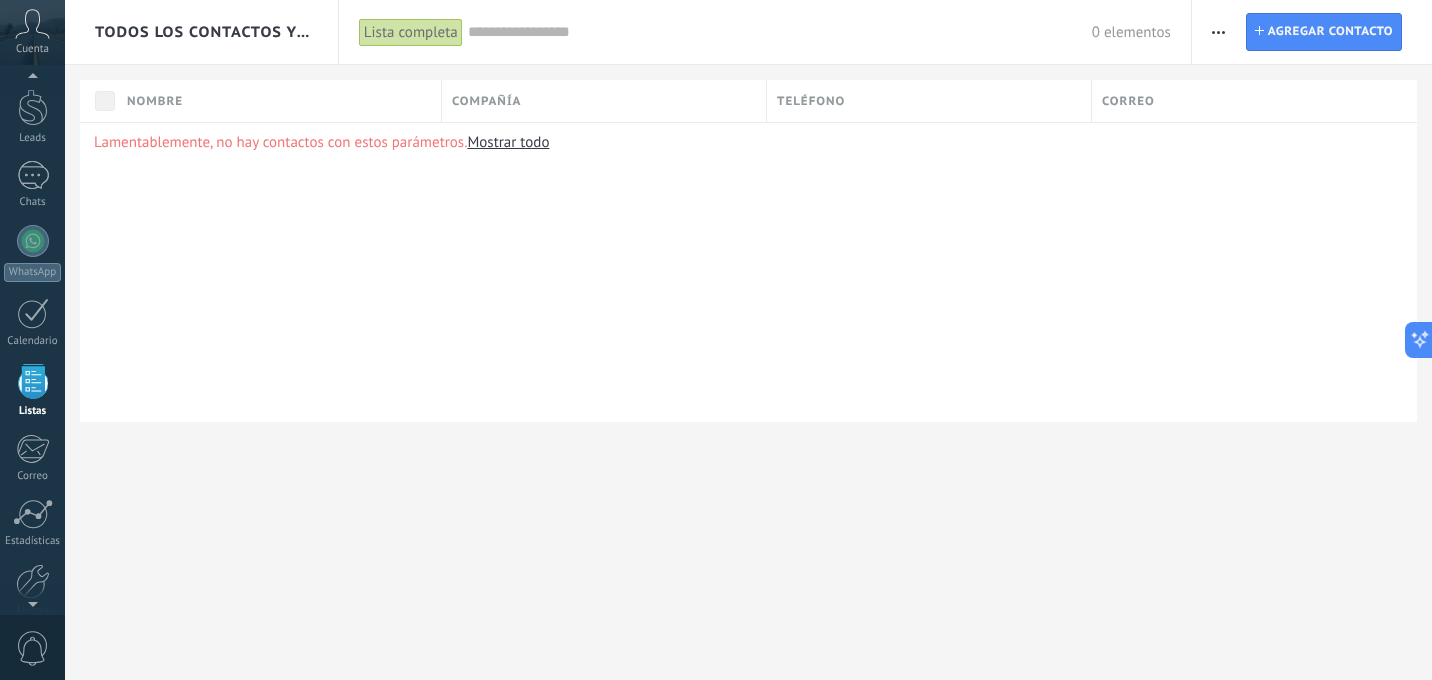scroll, scrollTop: 124, scrollLeft: 0, axis: vertical 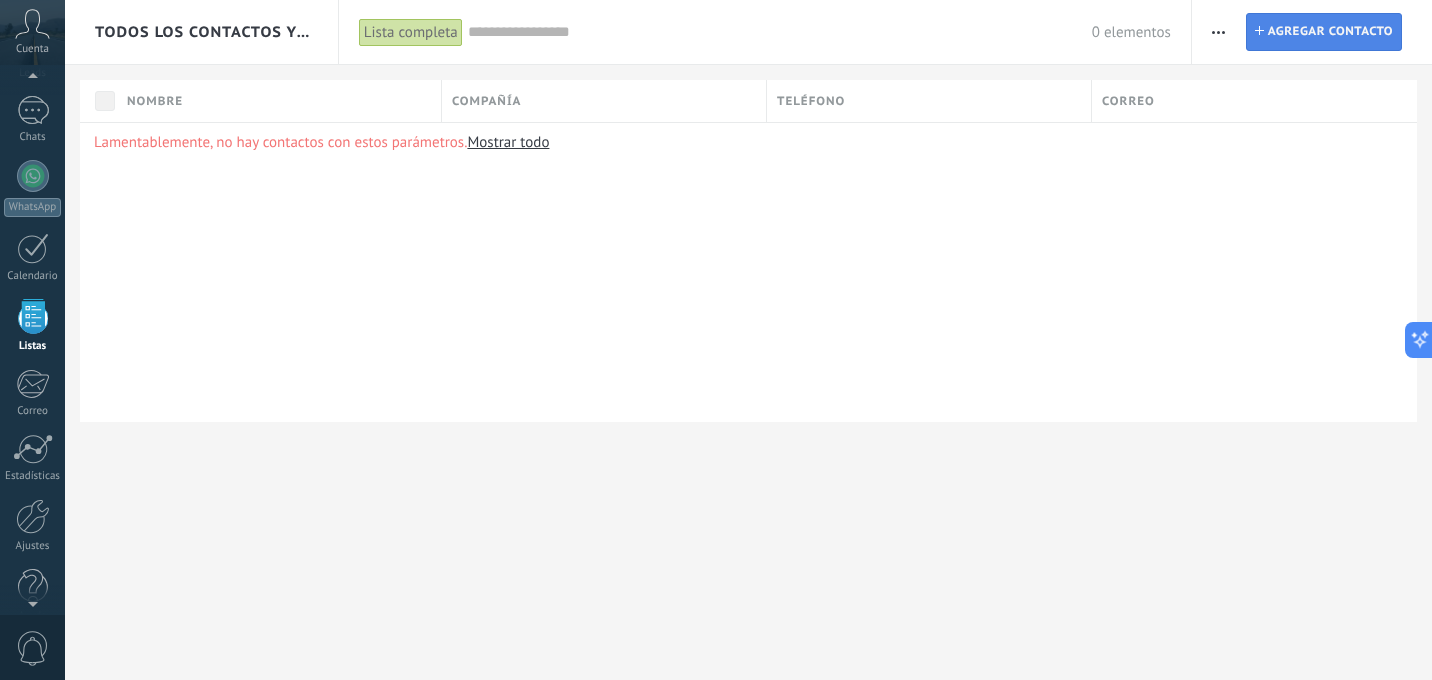 click on "Agregar contacto" at bounding box center [1330, 32] 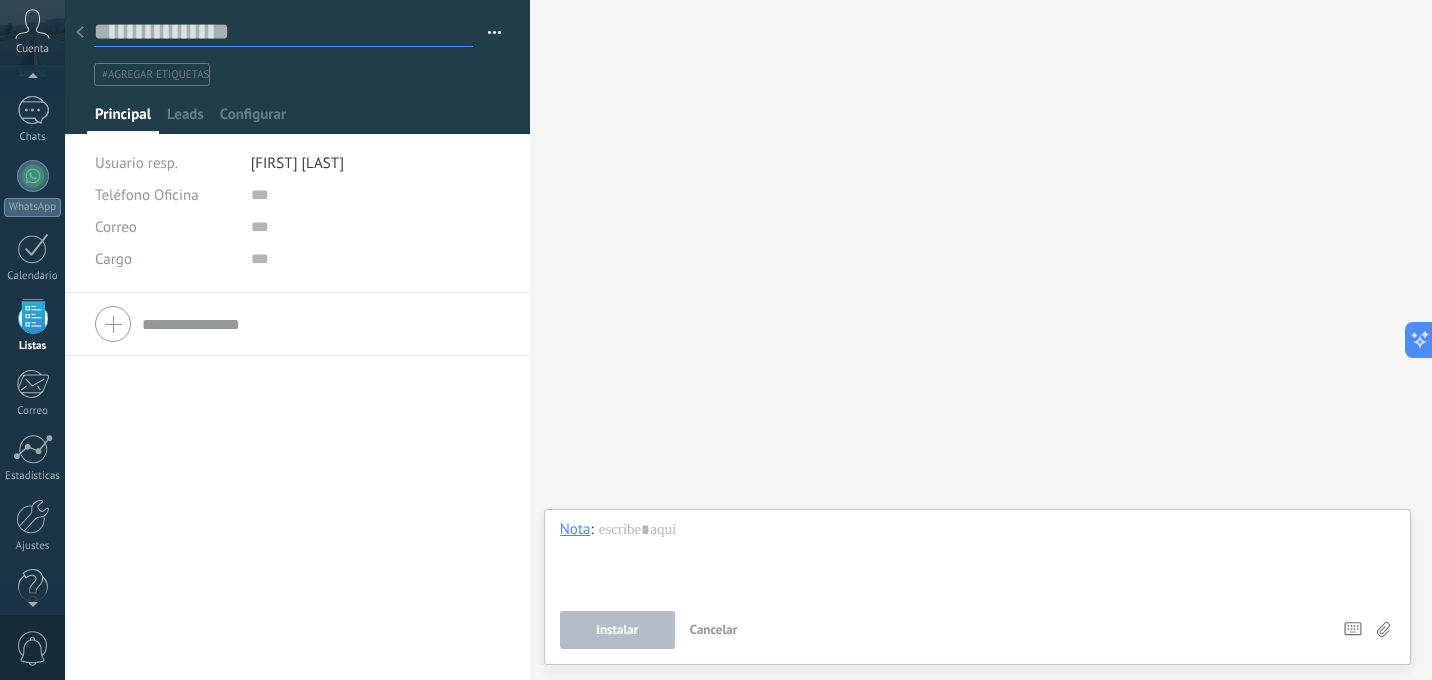 click at bounding box center [283, 32] 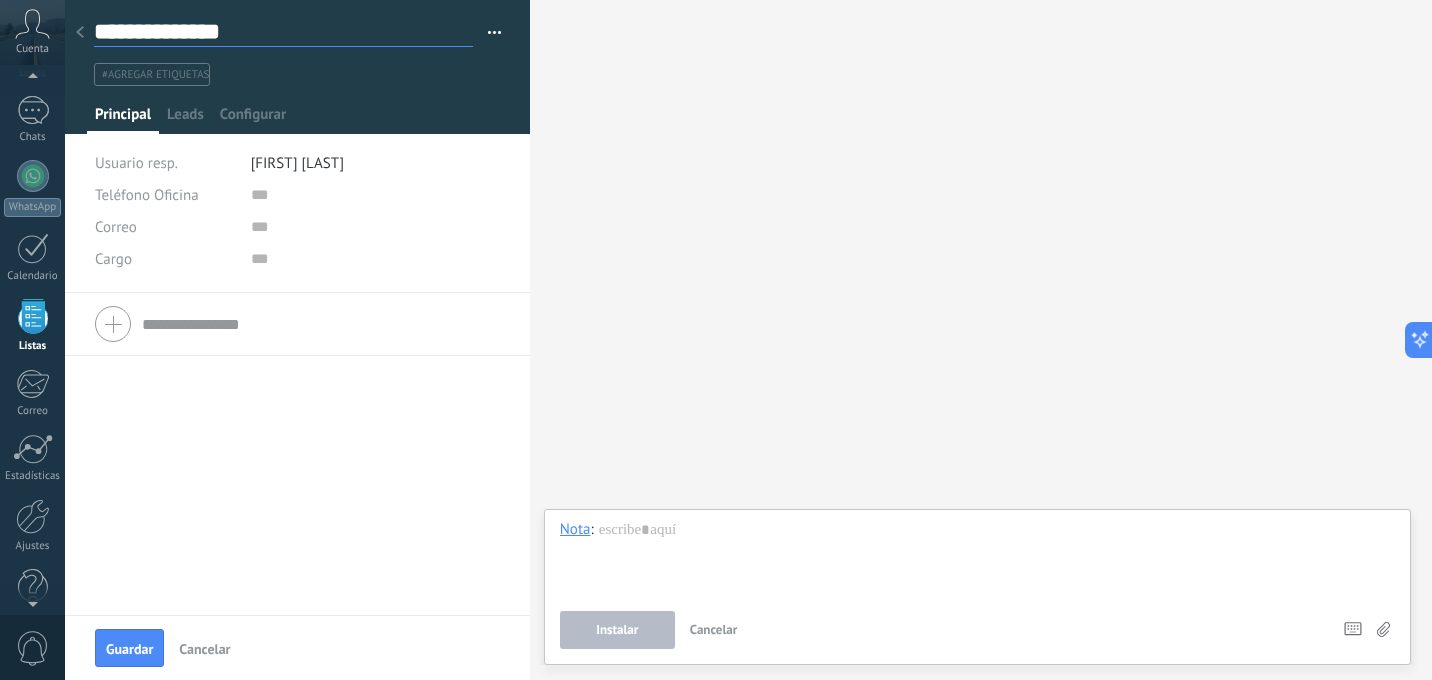 type on "**********" 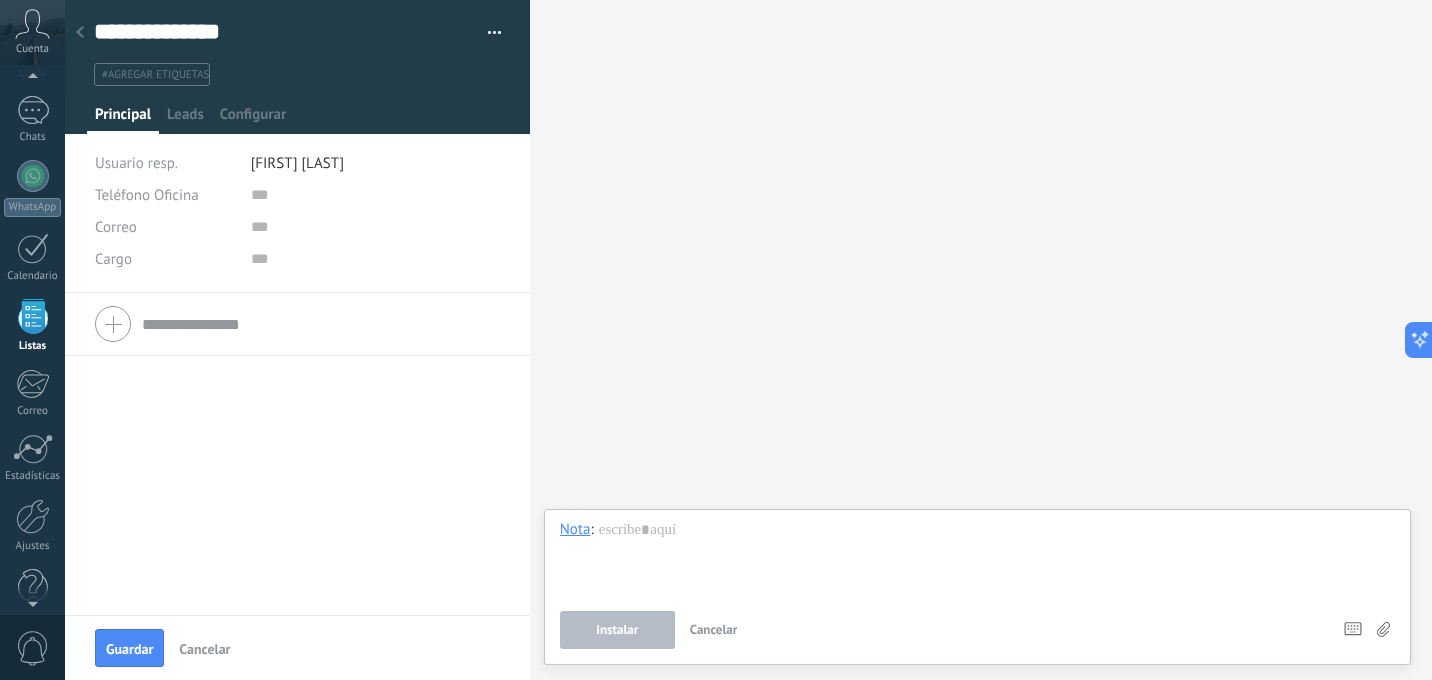 click on "#agregar etiquetas" at bounding box center [155, 75] 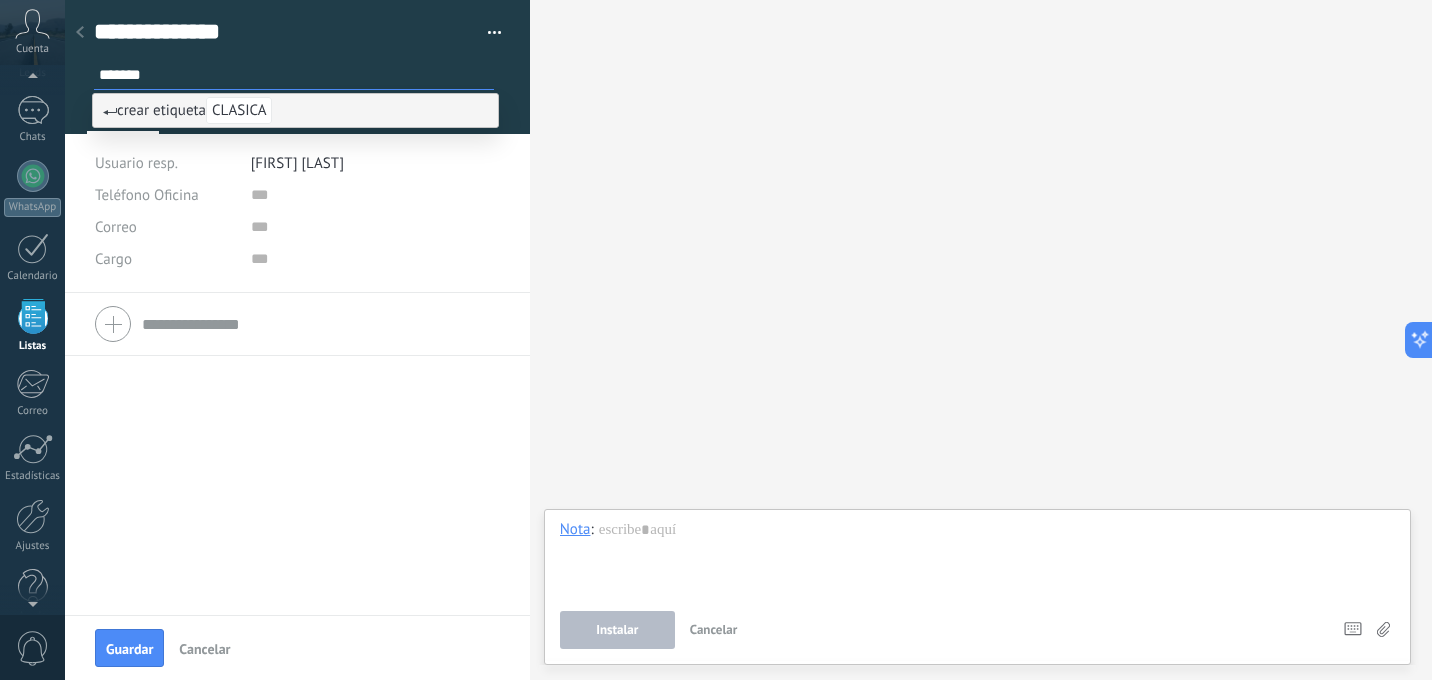 type on "*******" 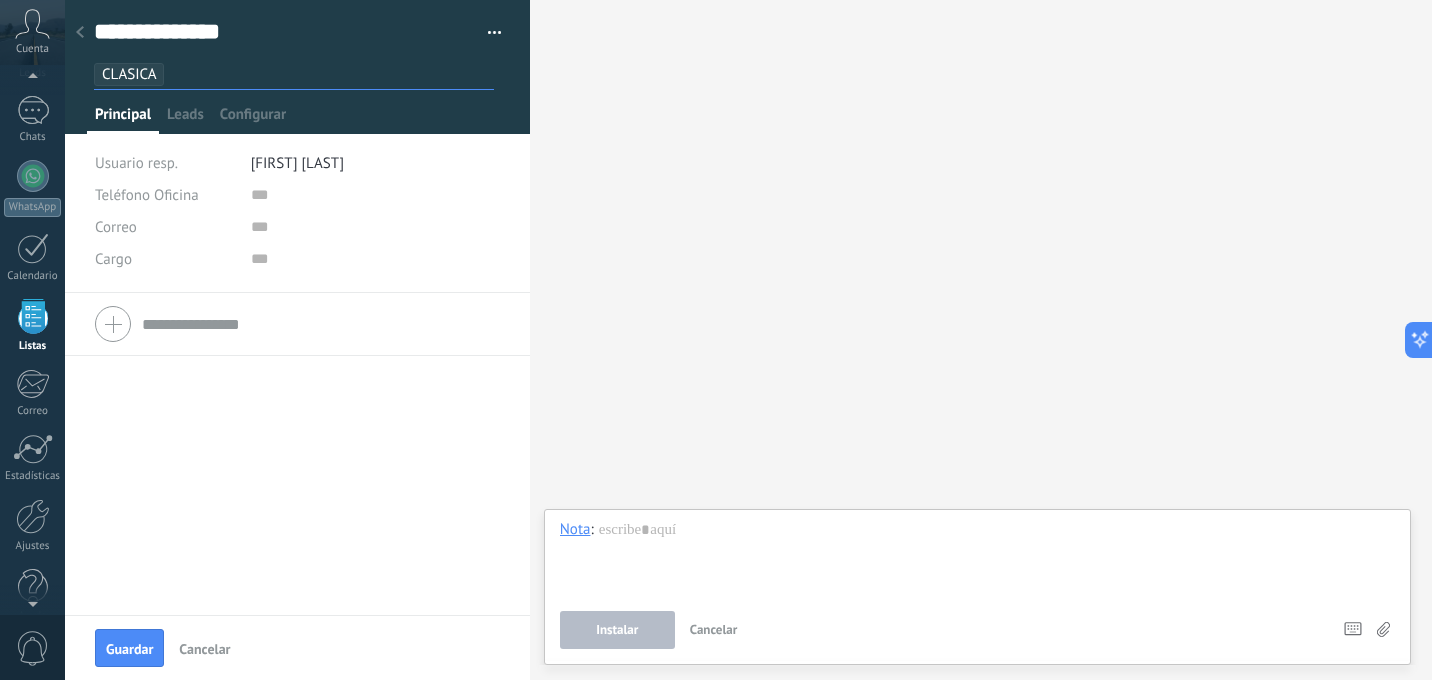 type on "*" 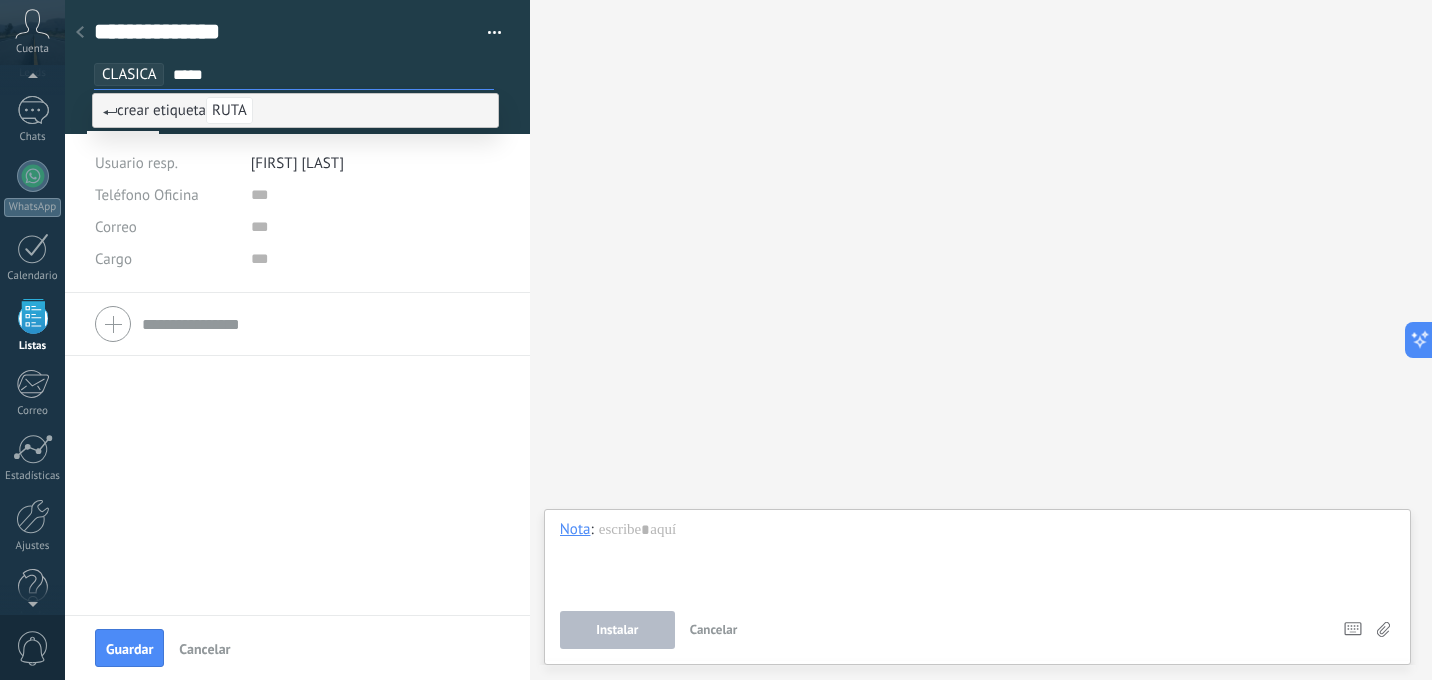 type on "******" 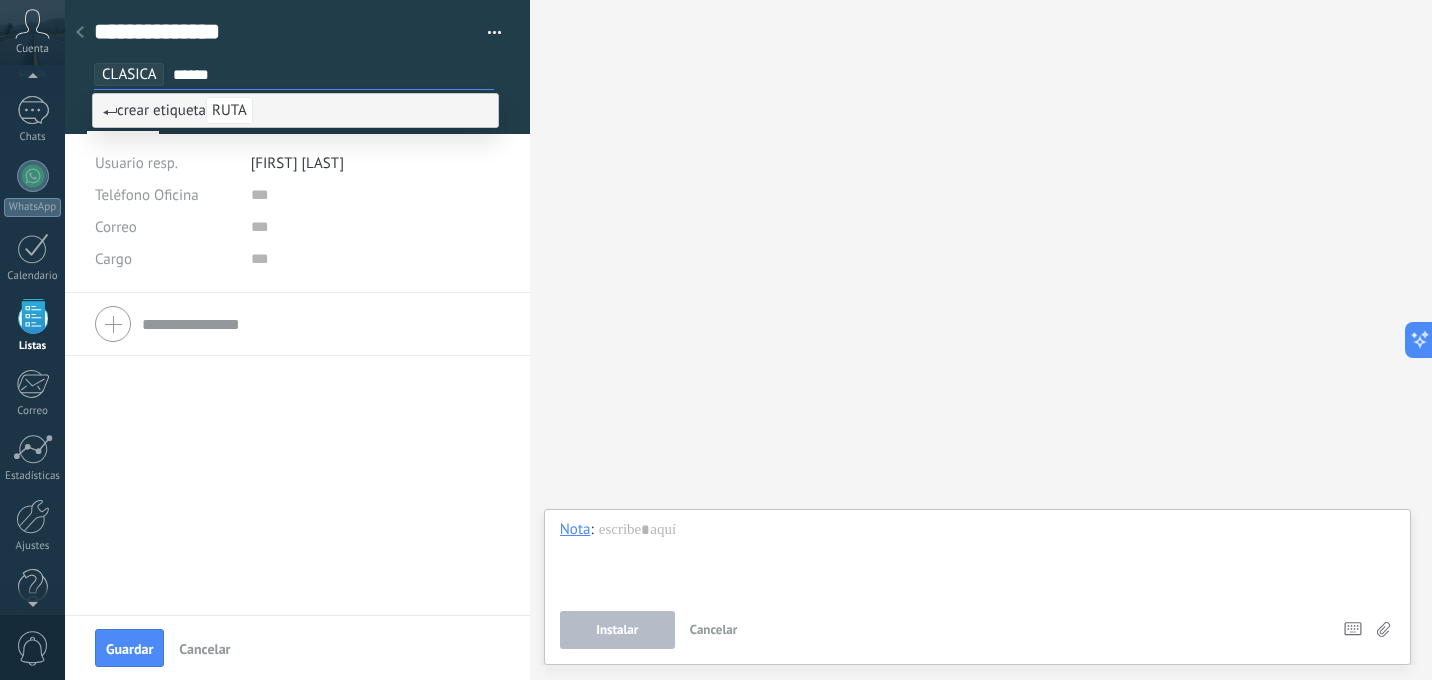 type 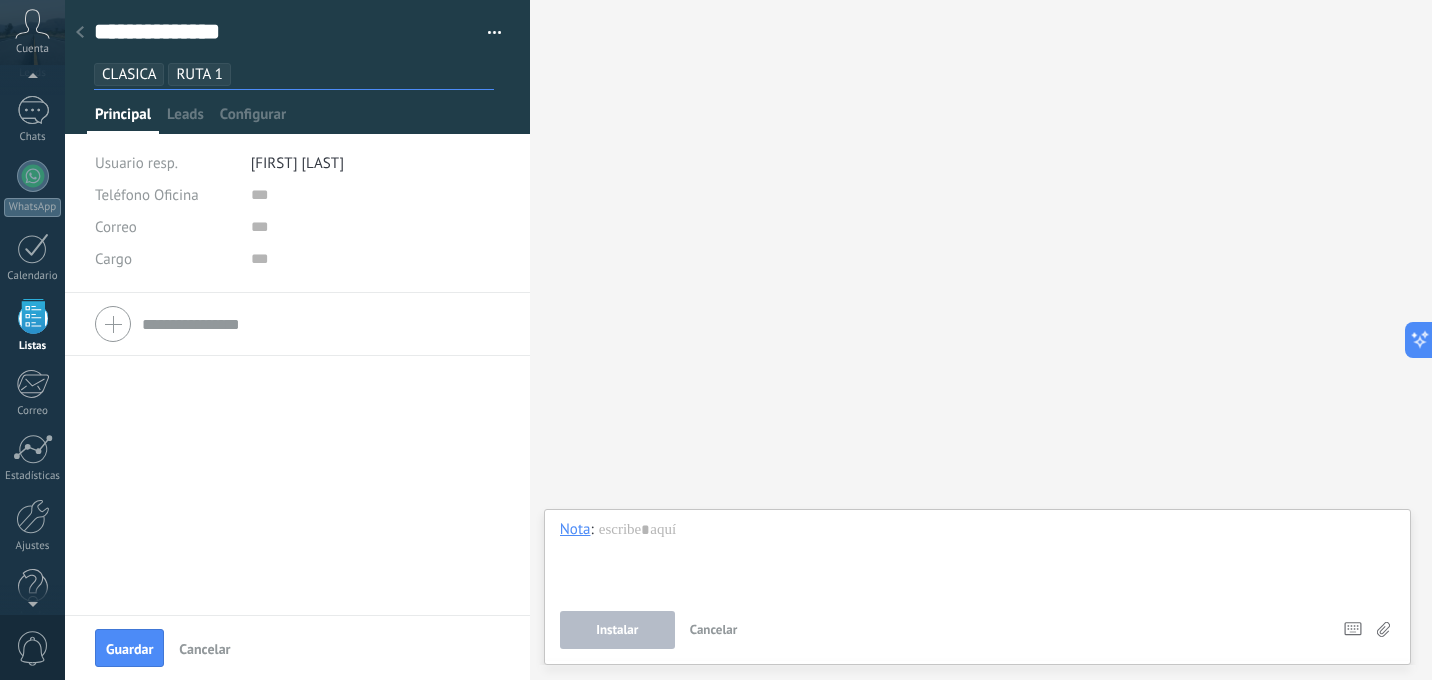 click on "[FIRST] [LAST]" at bounding box center [376, 163] 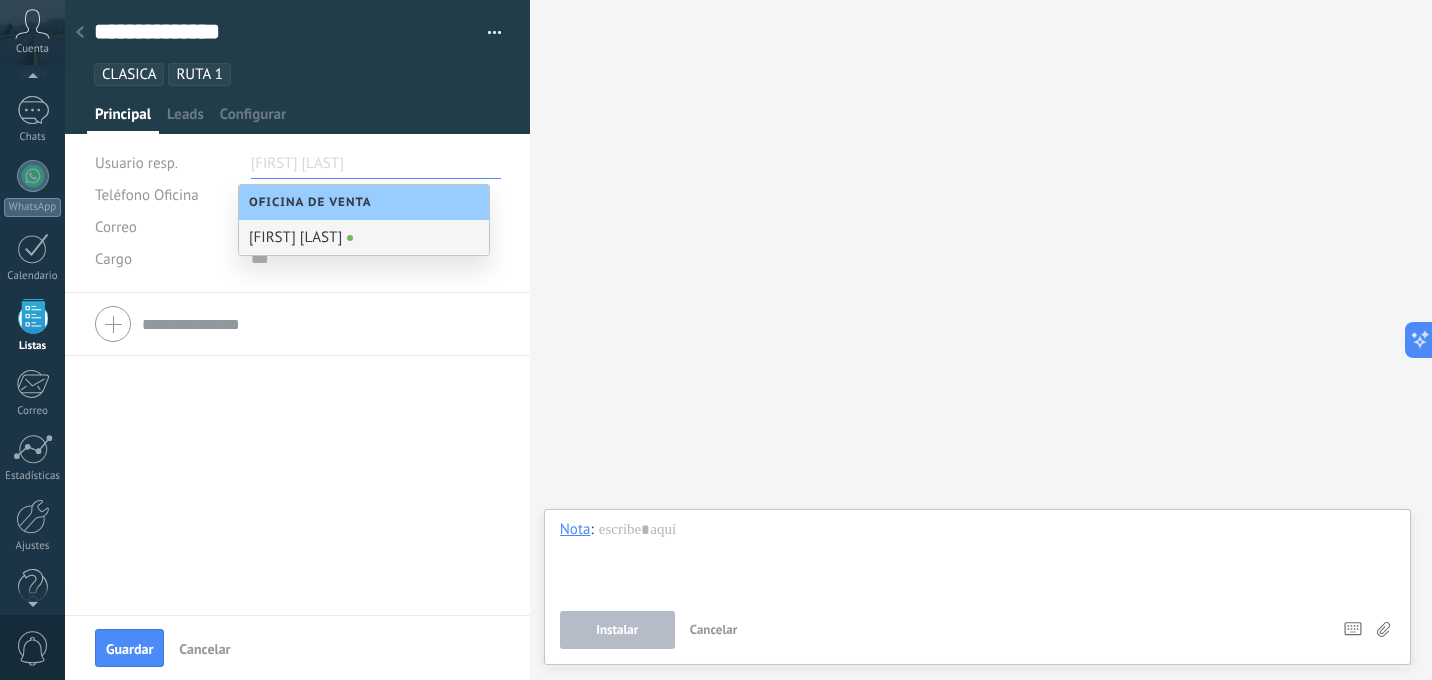 click at bounding box center (301, 163) 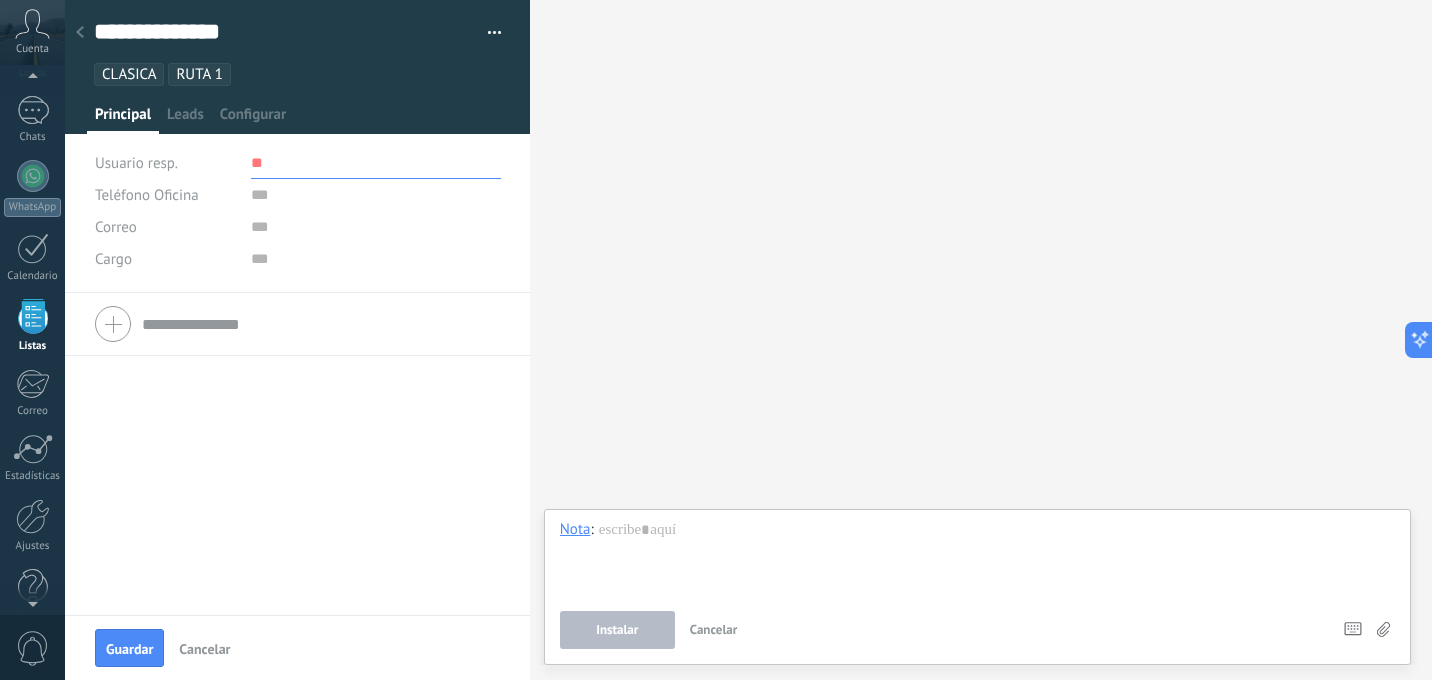 type on "*" 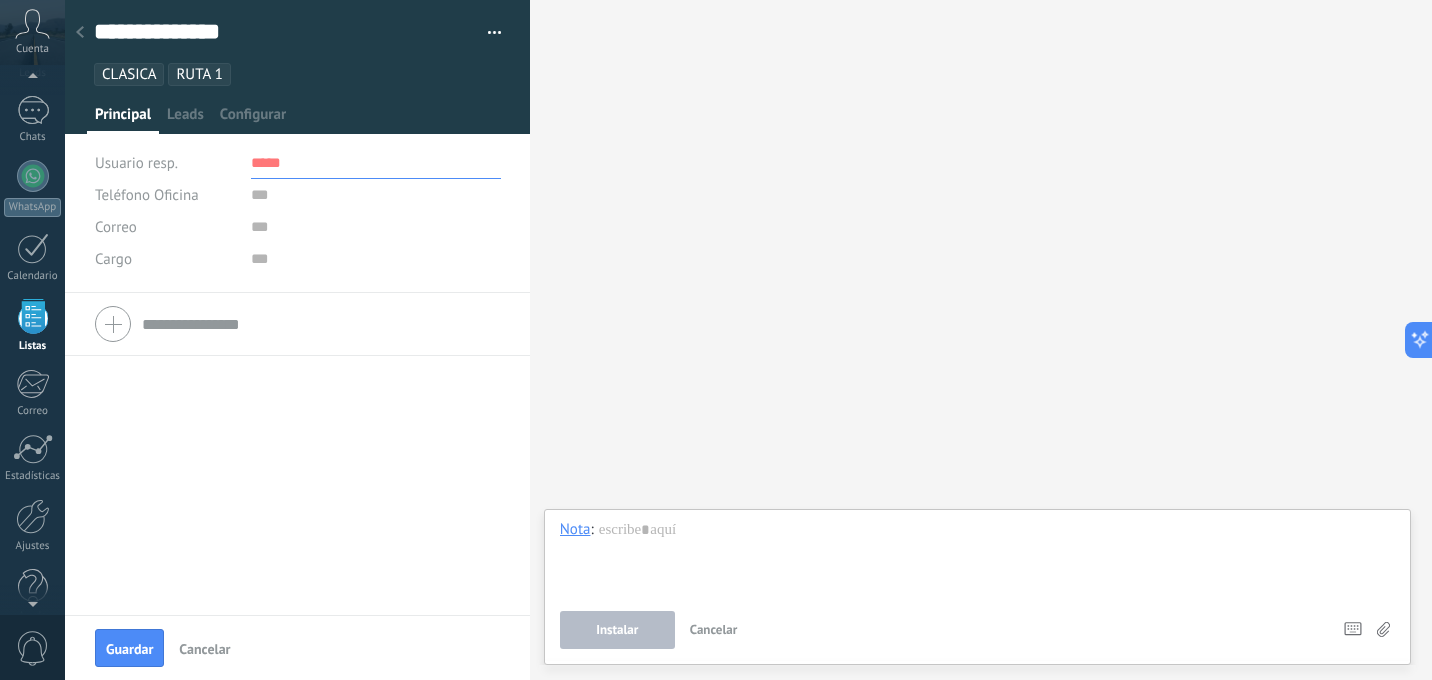 type on "******" 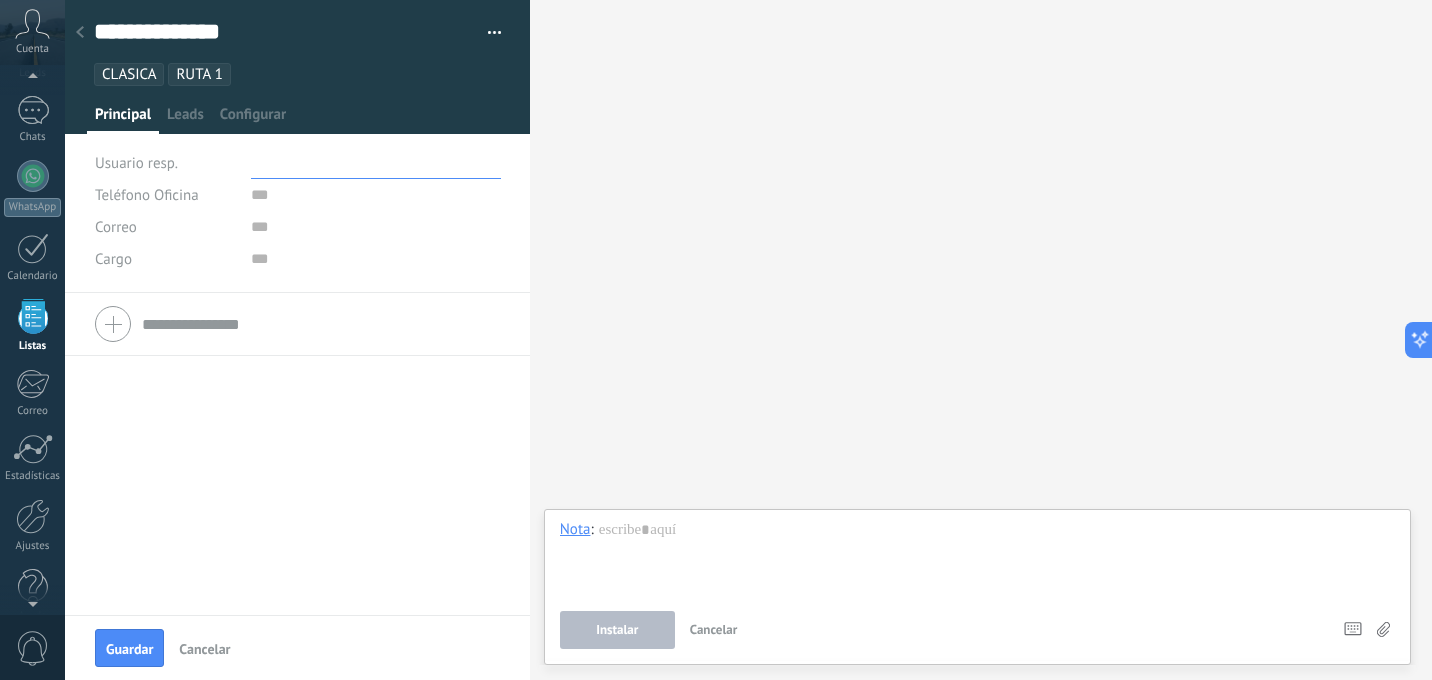 click at bounding box center (376, 195) 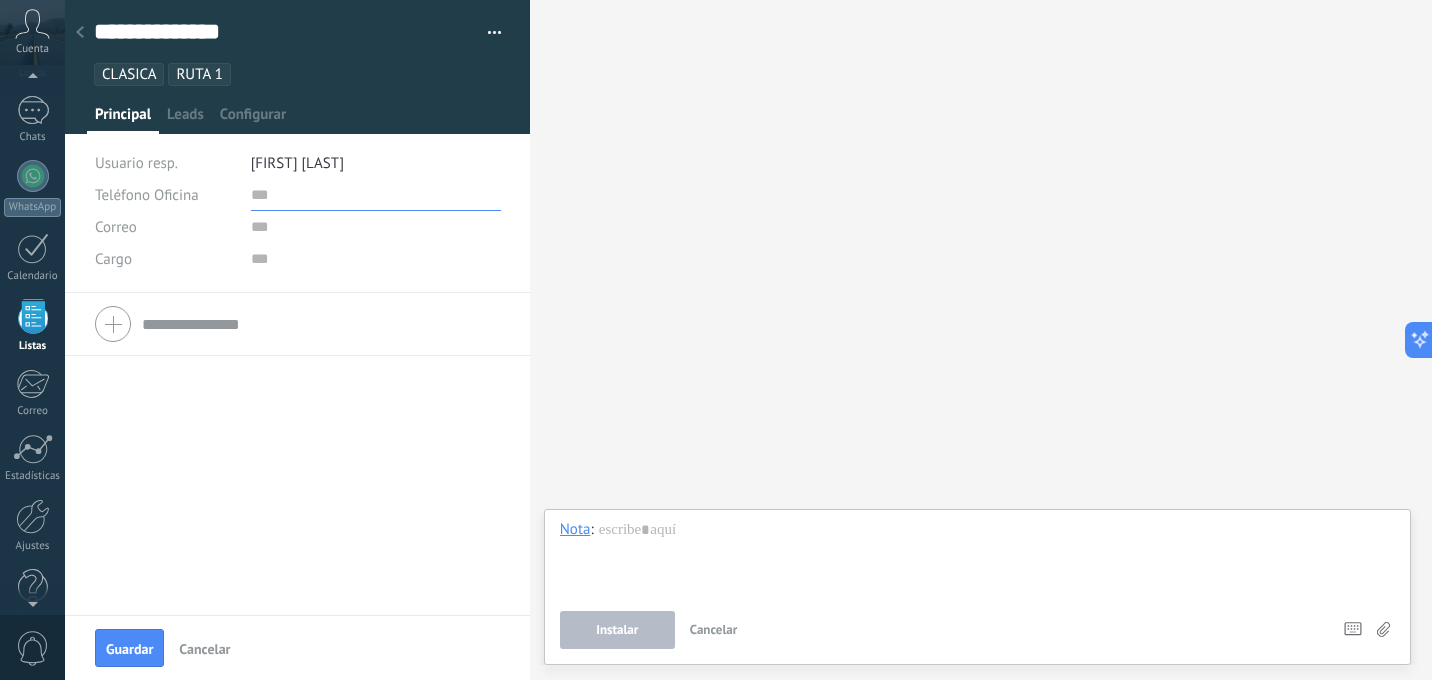 click at bounding box center [376, 195] 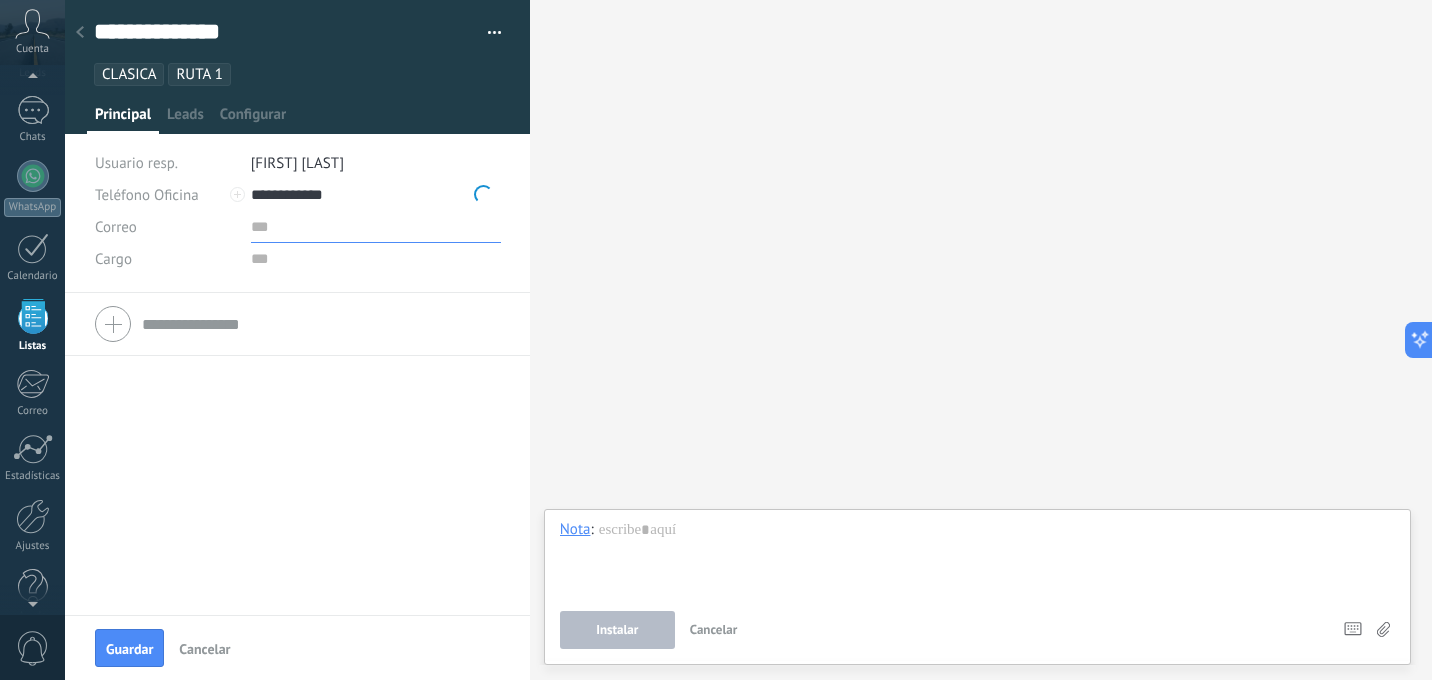type on "**********" 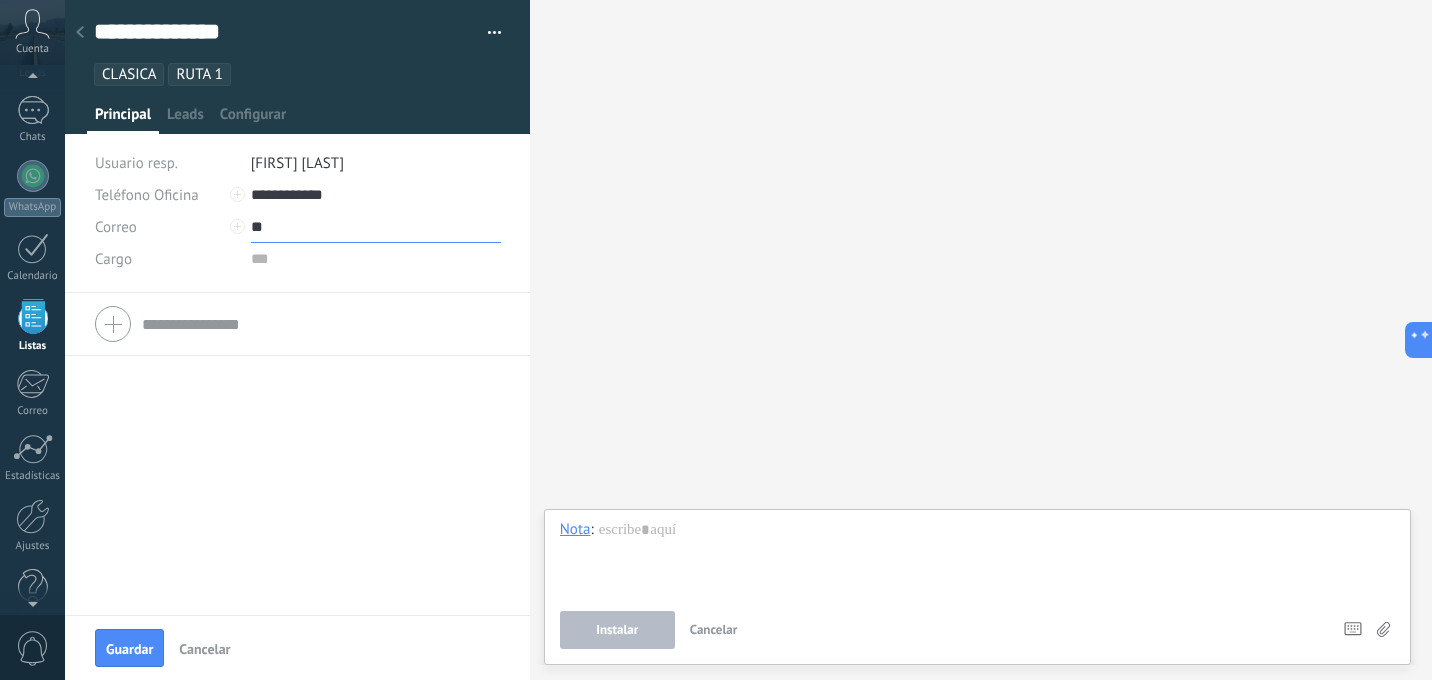 type on "*" 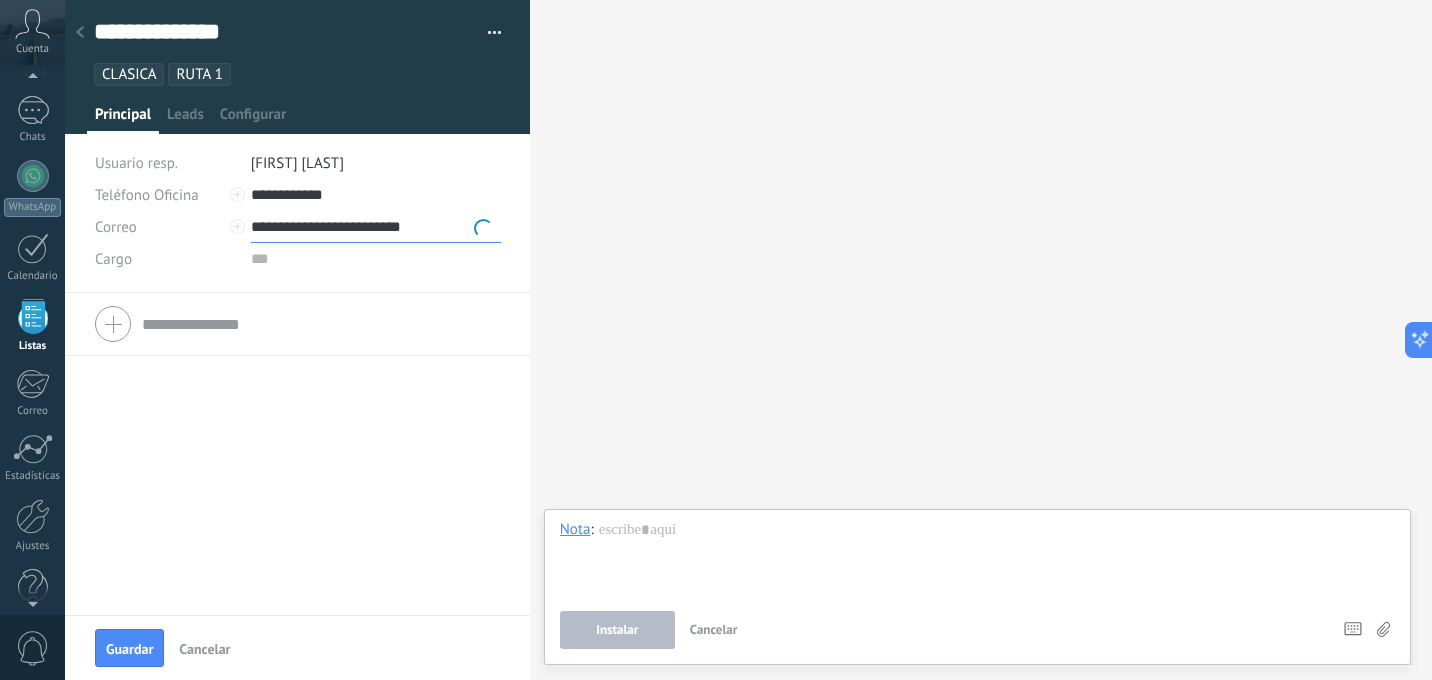 type on "**********" 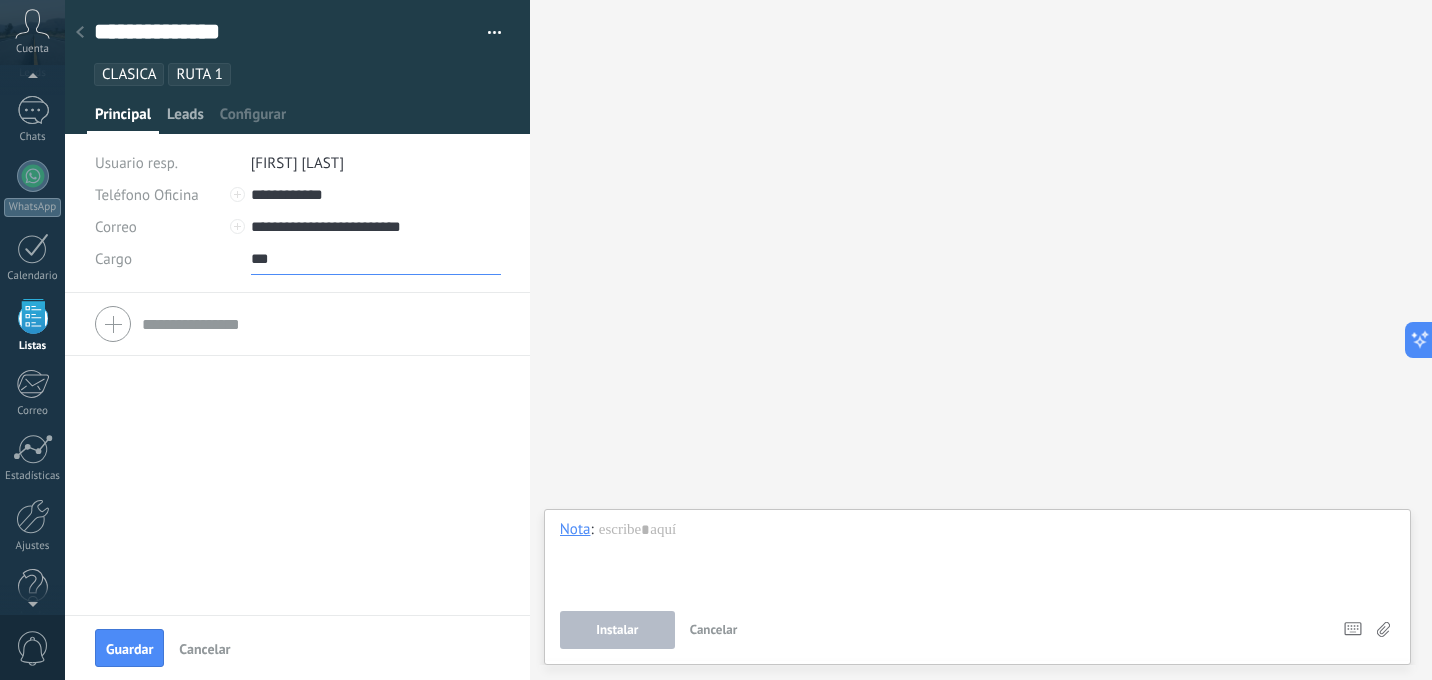type on "***" 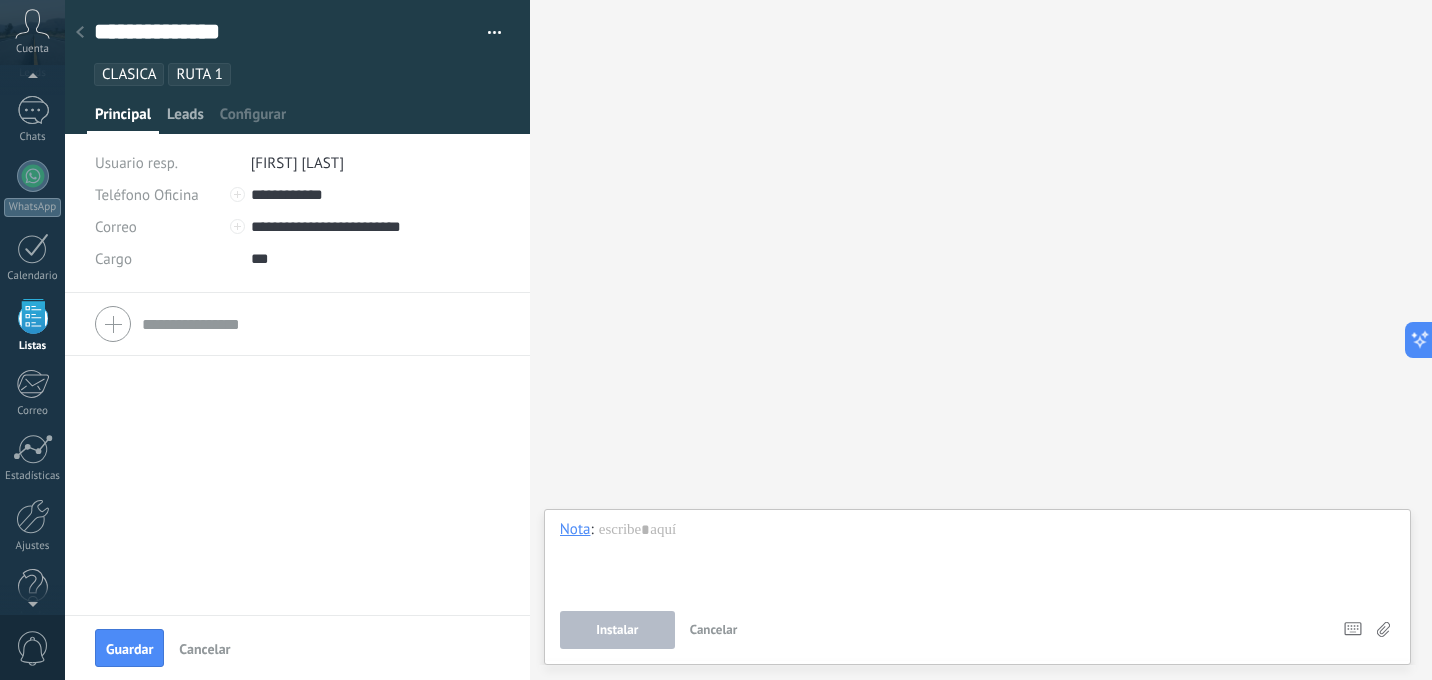 click on "Leads" at bounding box center (185, 119) 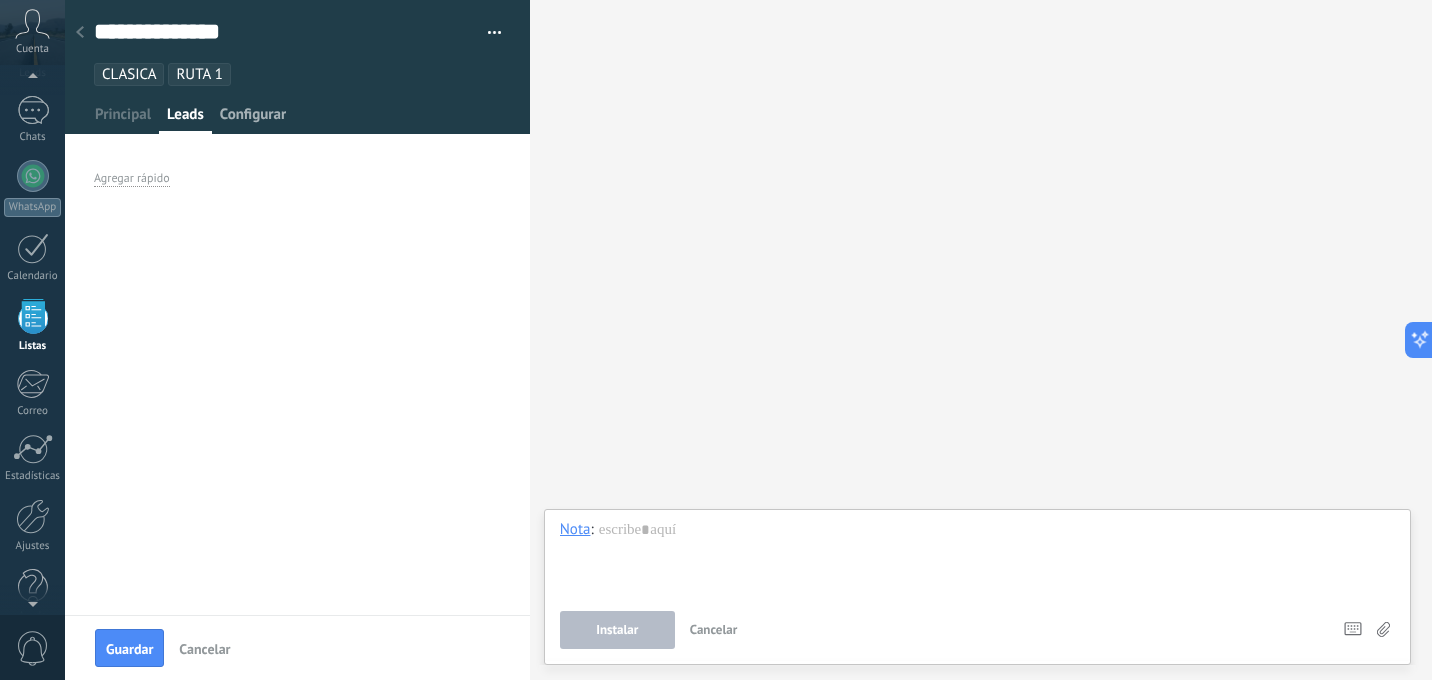 click on "Configurar" at bounding box center (253, 119) 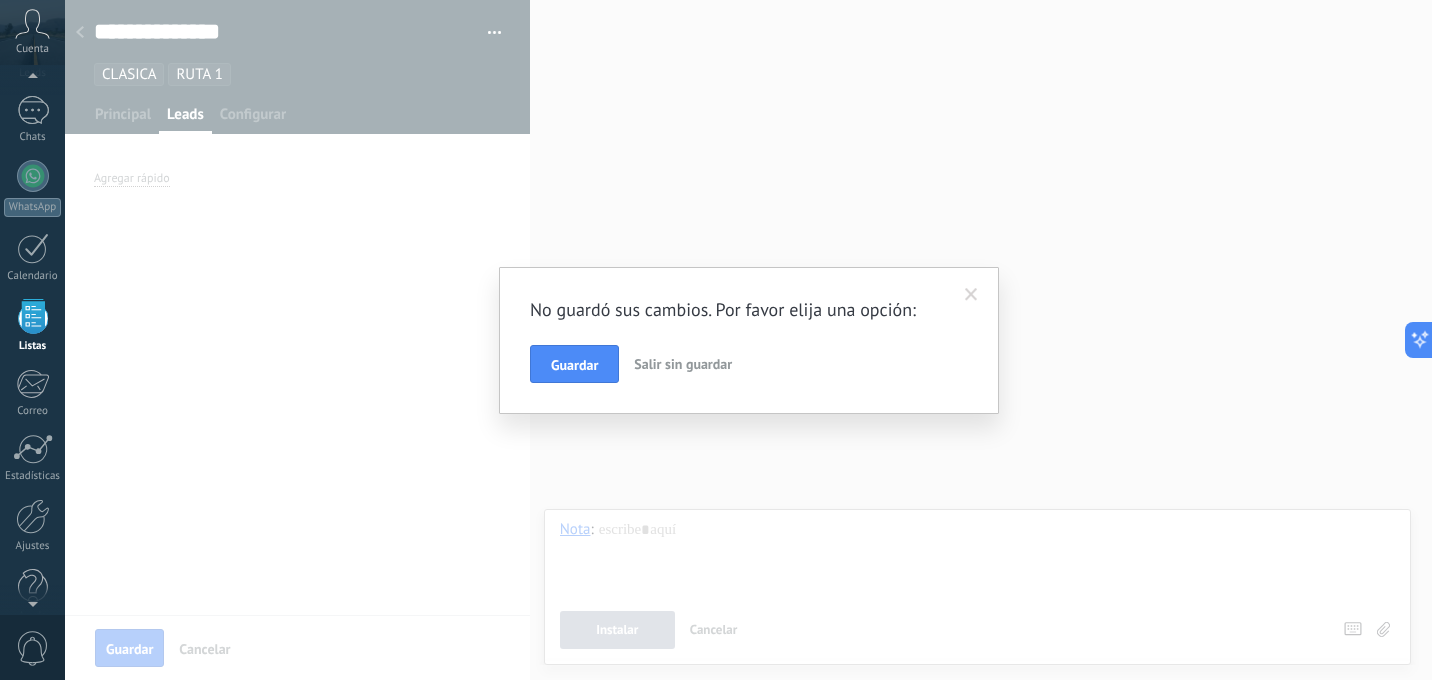 click at bounding box center [971, 295] 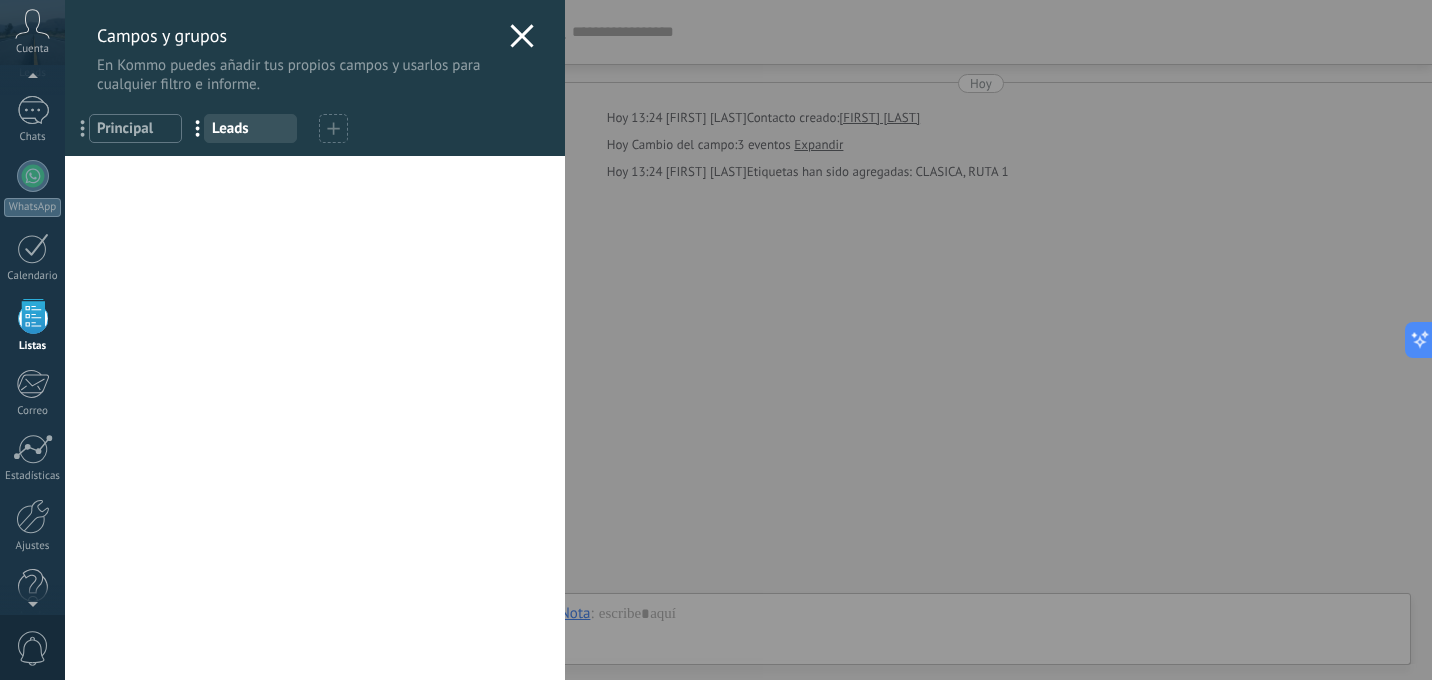 click 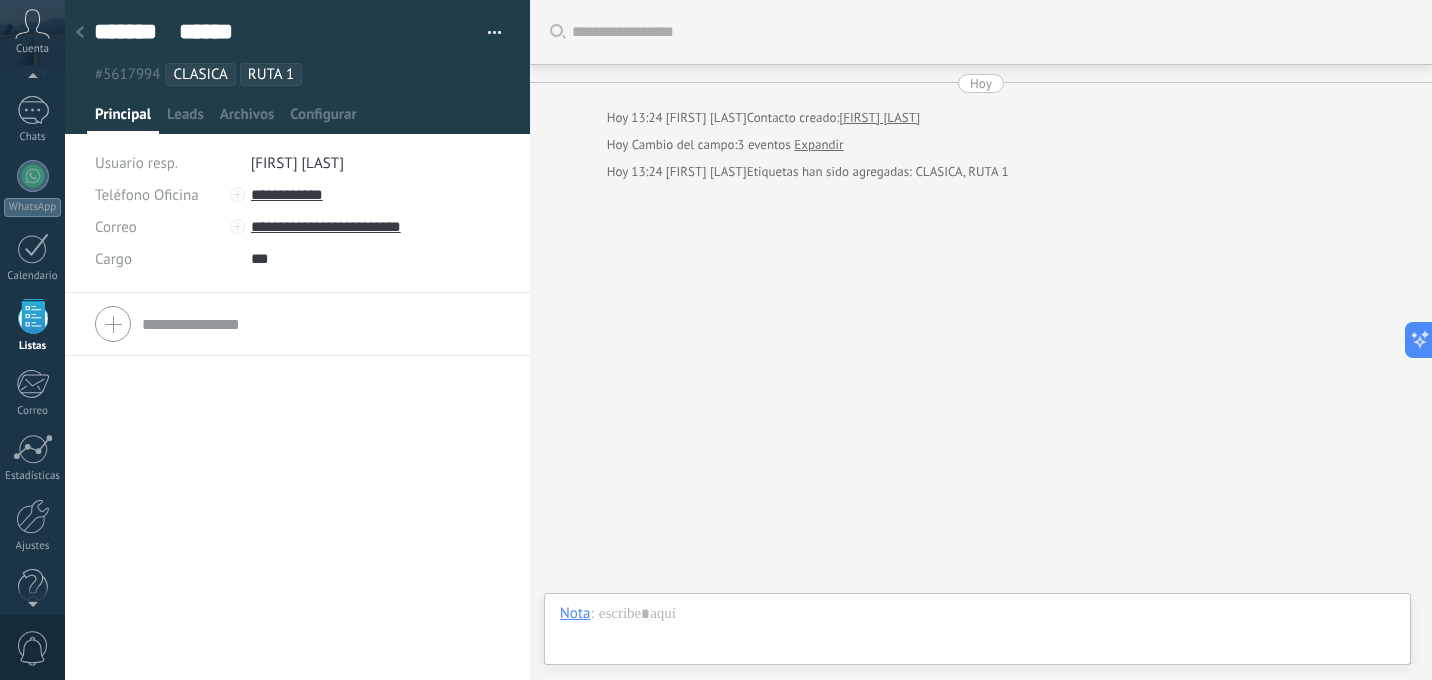 click on "[FIRST] [LAST]" at bounding box center (879, 118) 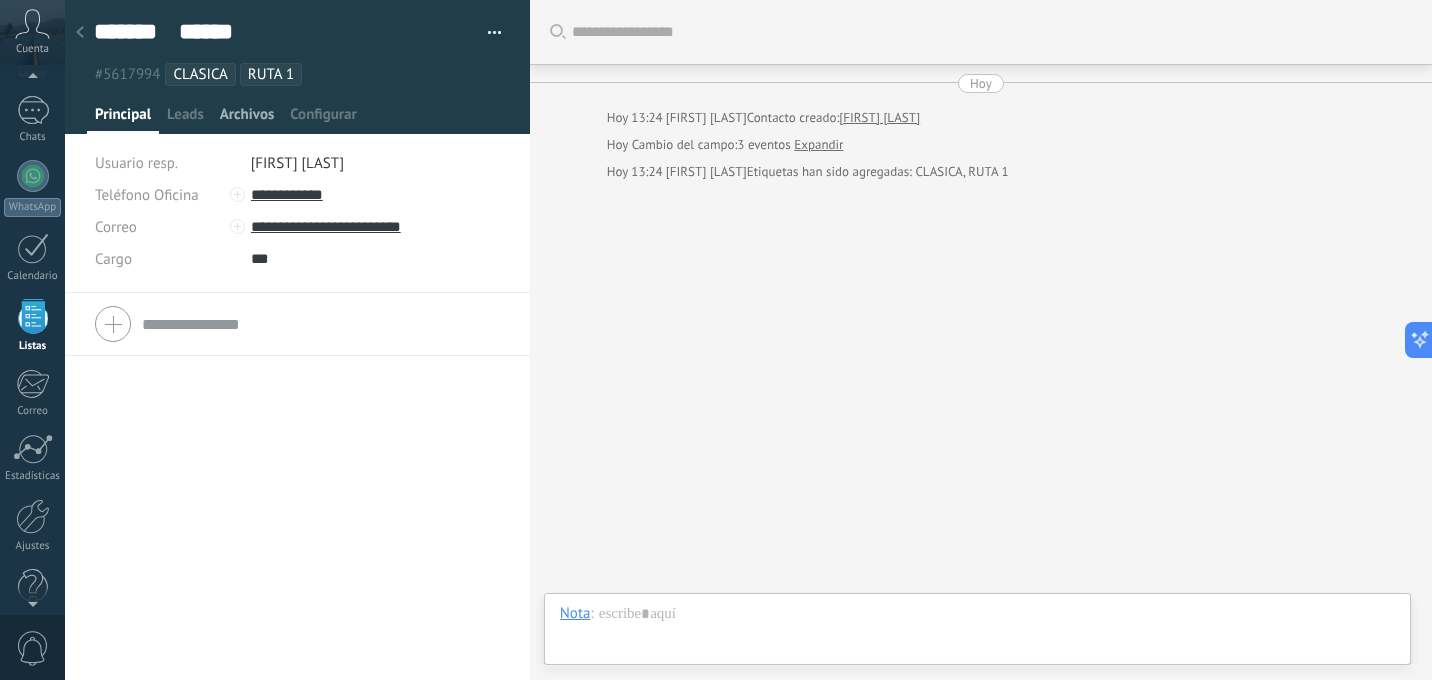 click on "Archivos" at bounding box center (247, 119) 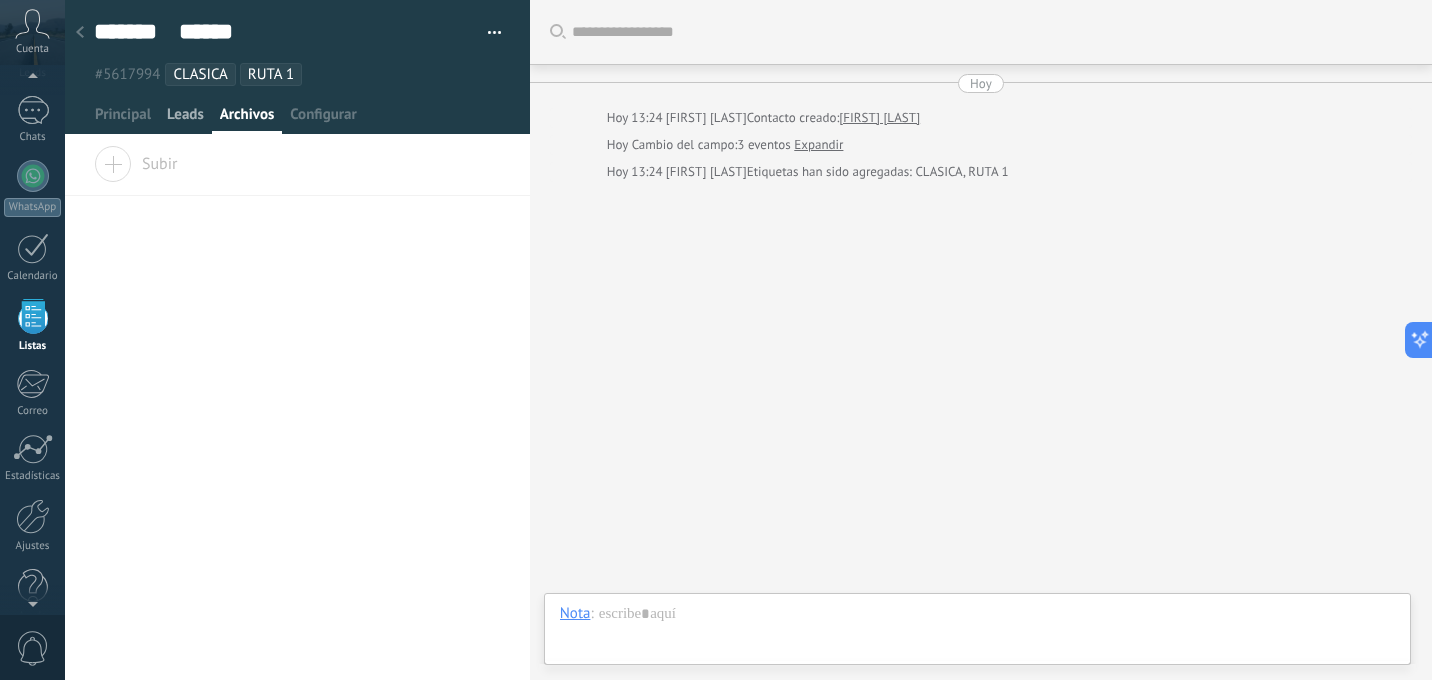 click on "Leads" at bounding box center (185, 119) 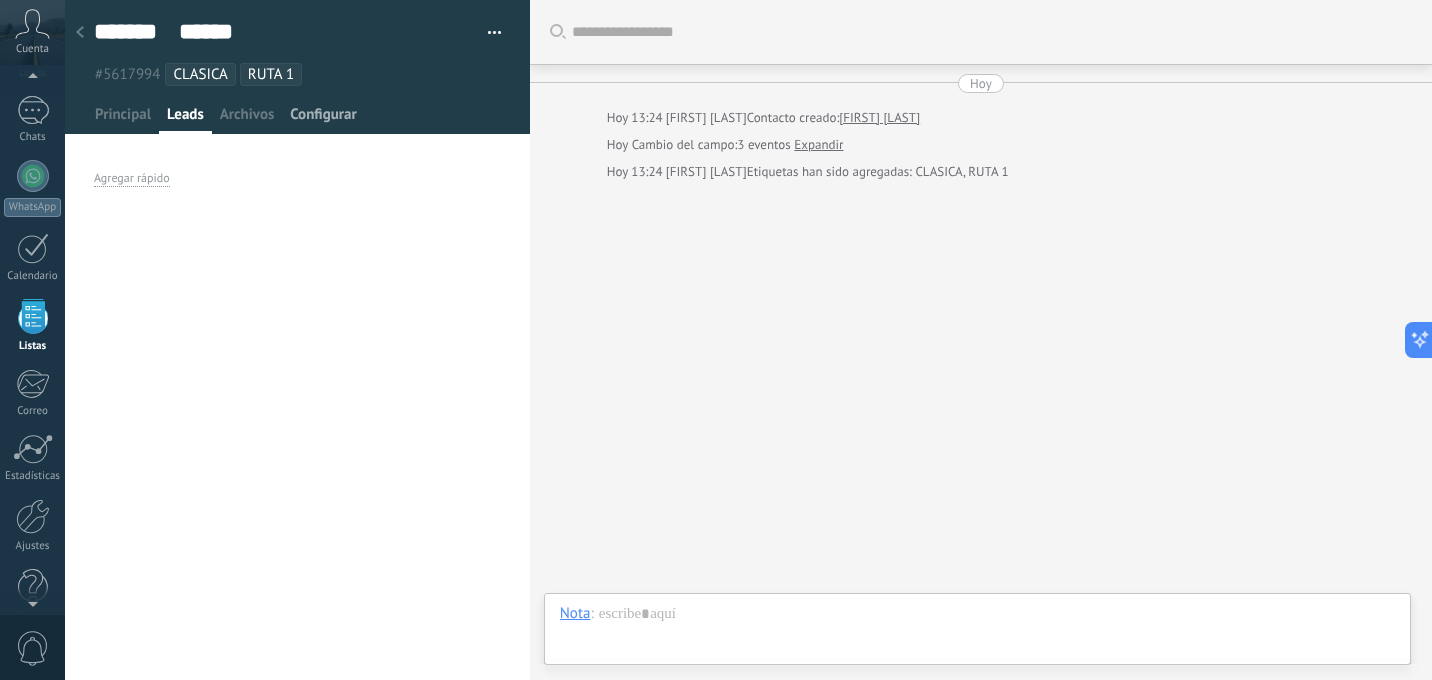 click on "Configurar" at bounding box center [323, 119] 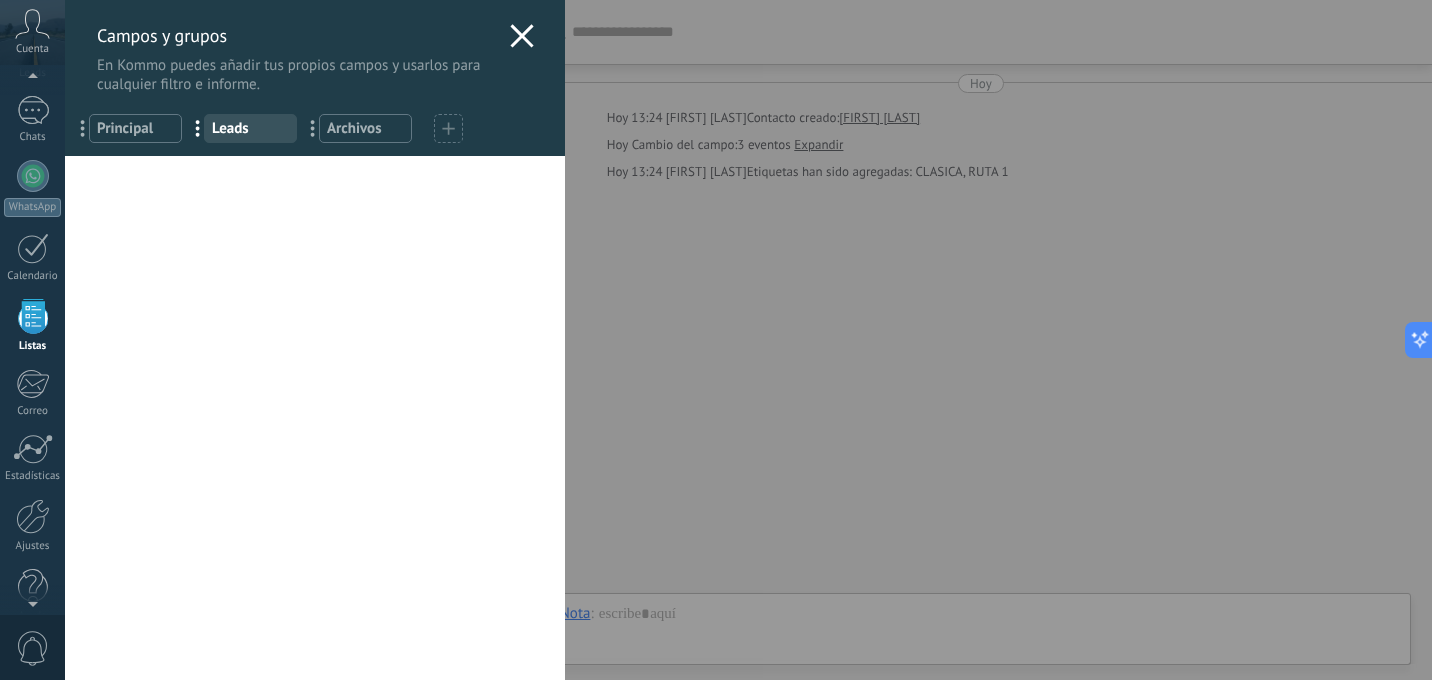 click 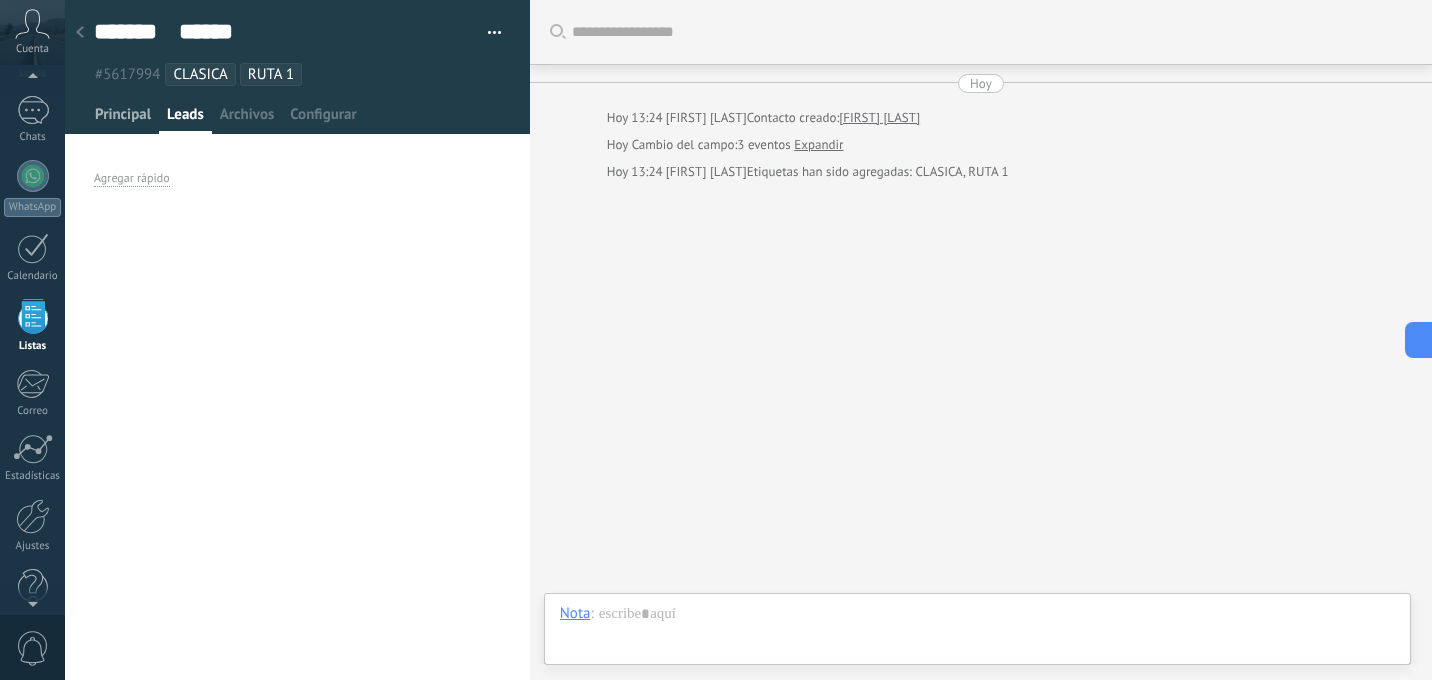 click on "Principal" at bounding box center (123, 119) 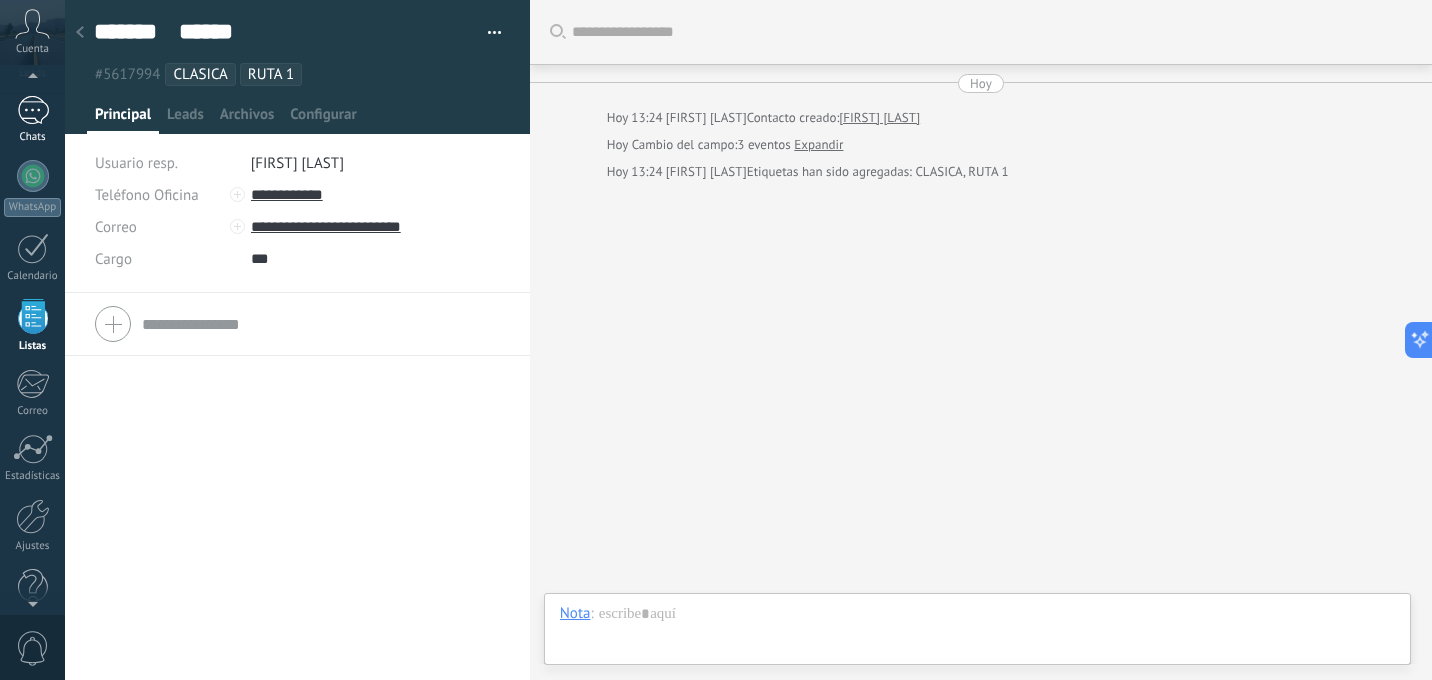 click at bounding box center (33, 110) 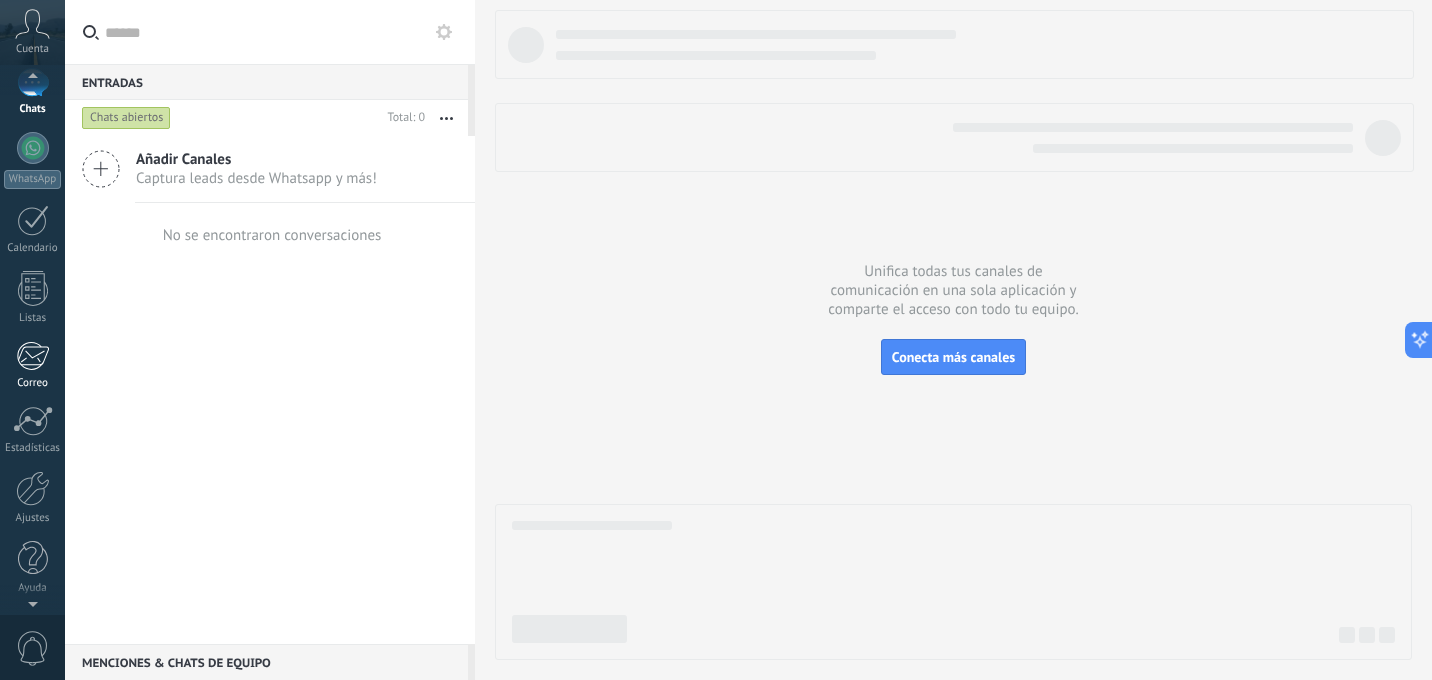 scroll, scrollTop: 0, scrollLeft: 0, axis: both 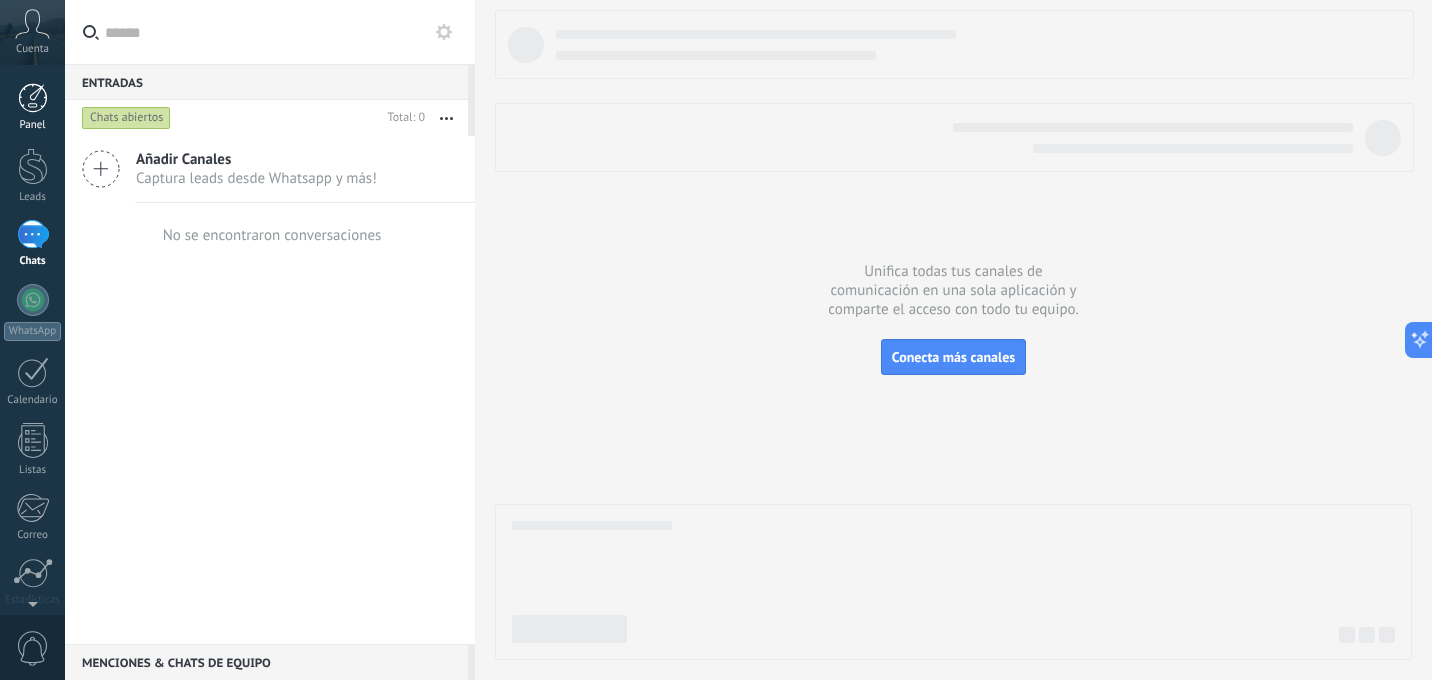 click at bounding box center (33, 98) 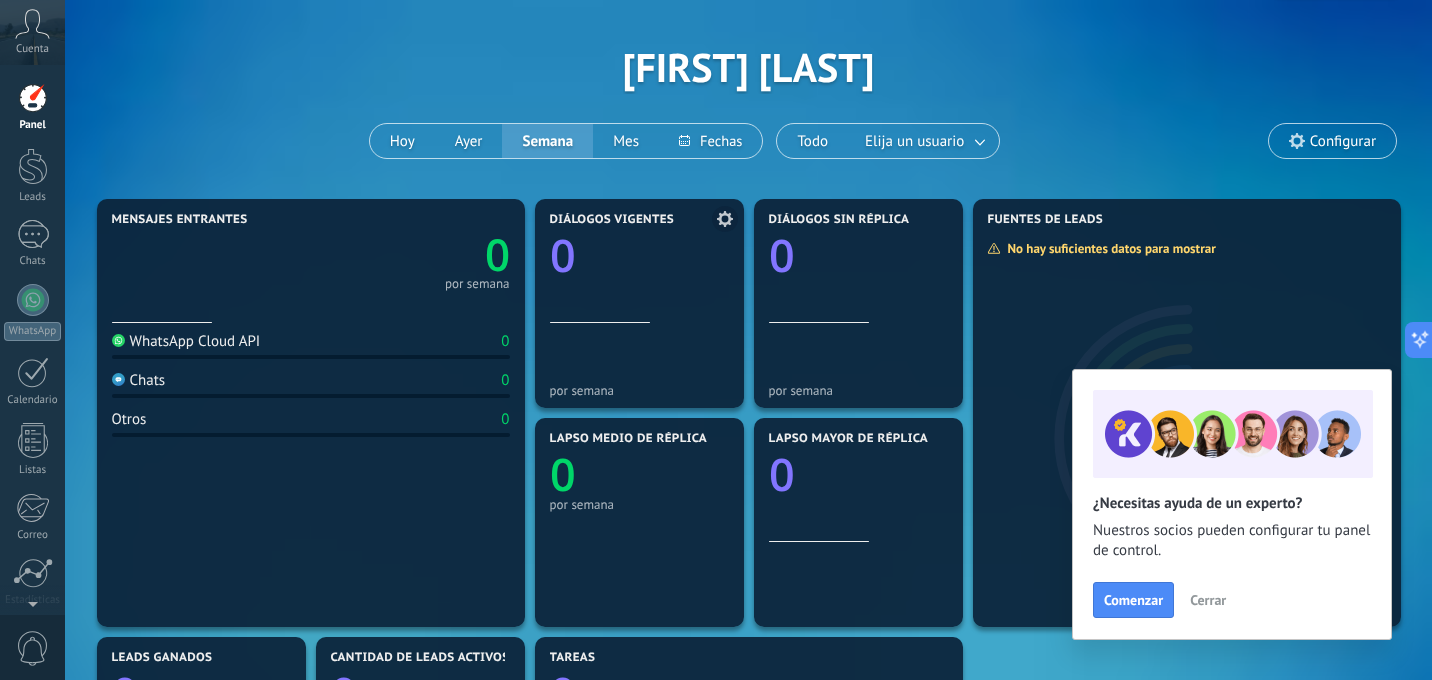 scroll, scrollTop: 51, scrollLeft: 0, axis: vertical 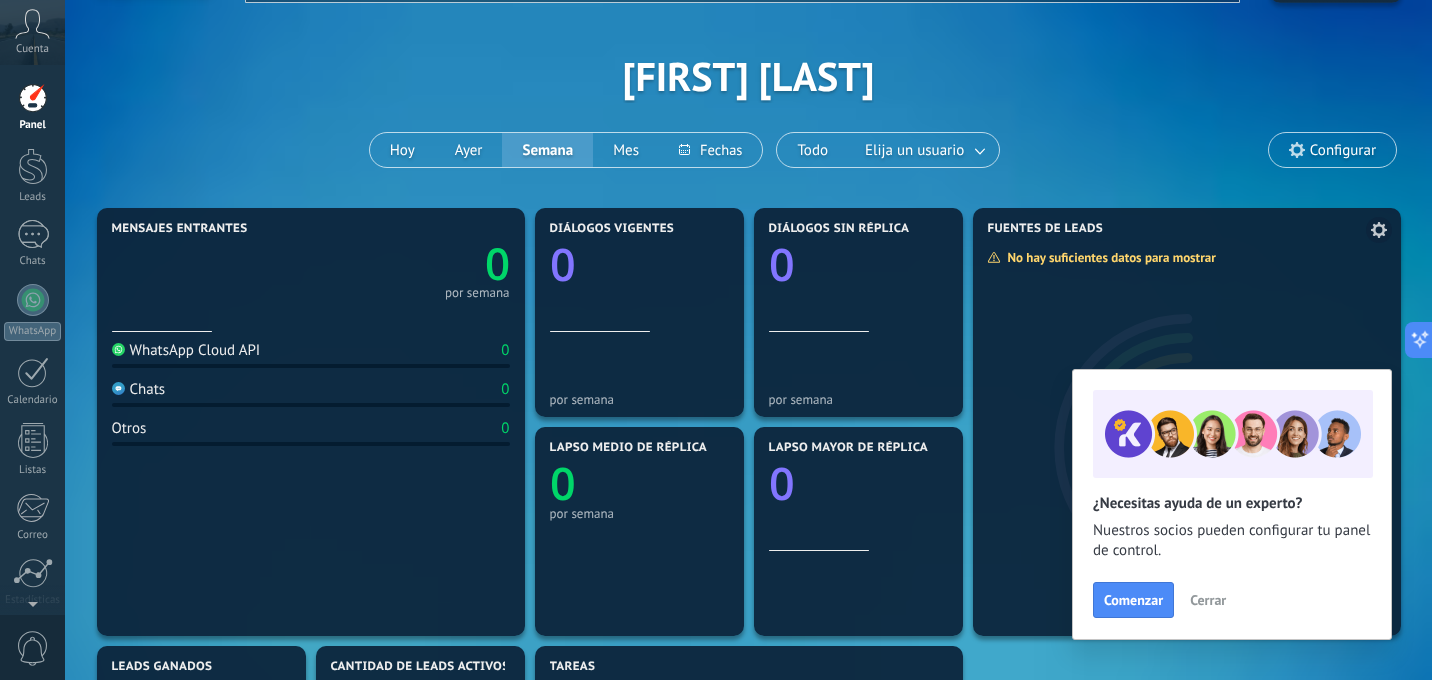 click on "Cerrar" at bounding box center [1208, 600] 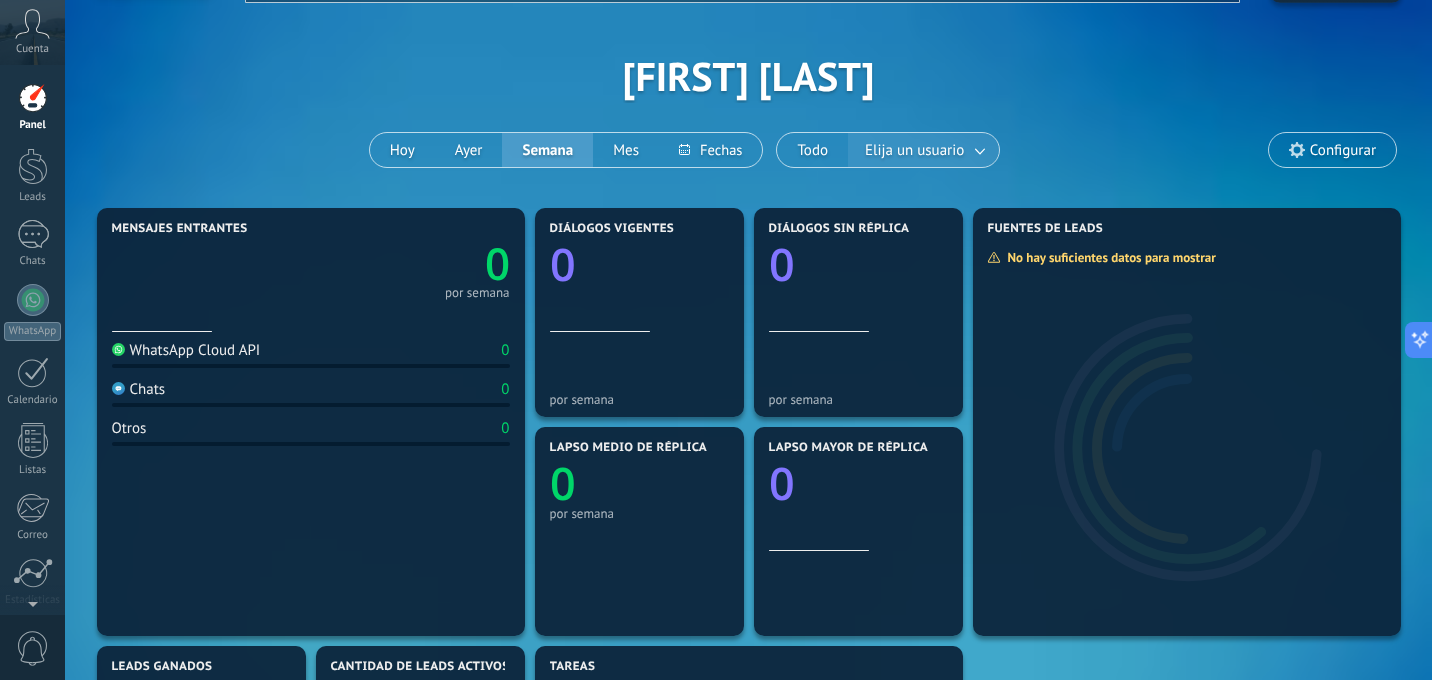 click on "Elija un usuario" at bounding box center (914, 150) 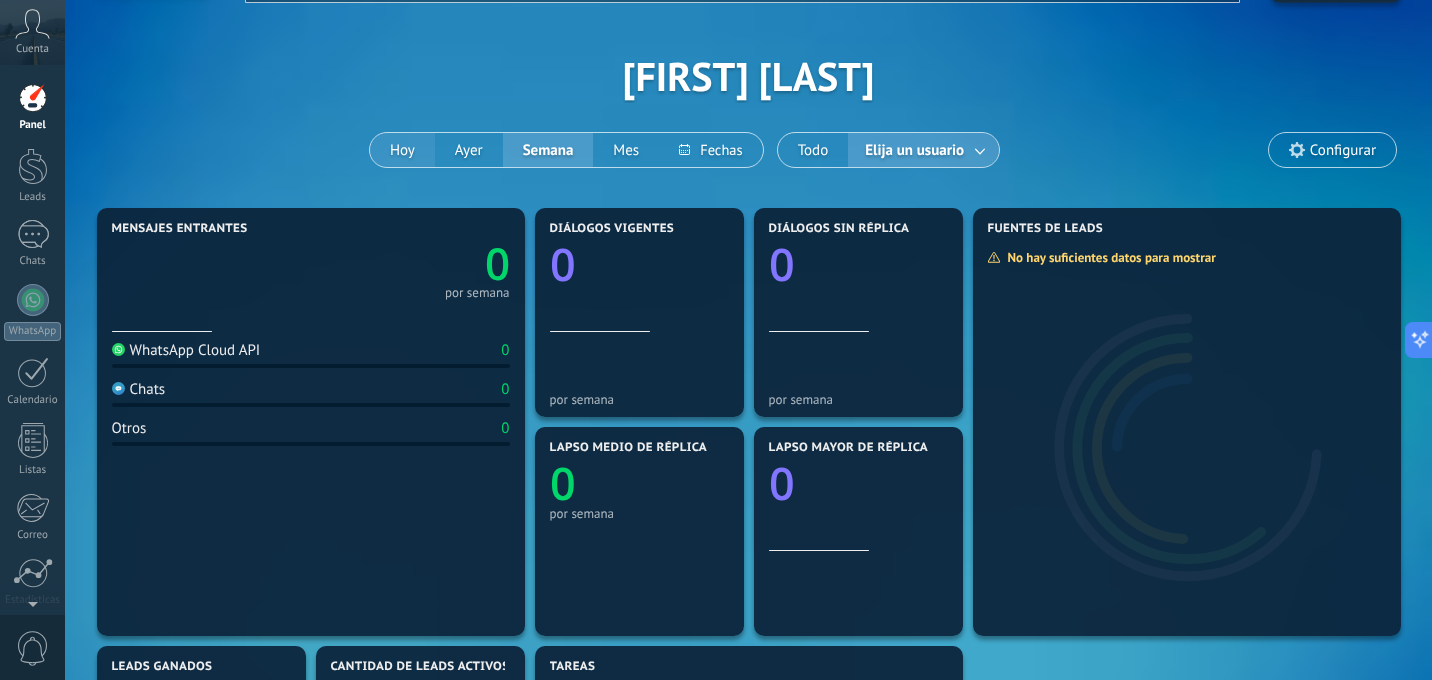 click on "Hoy" at bounding box center [402, 150] 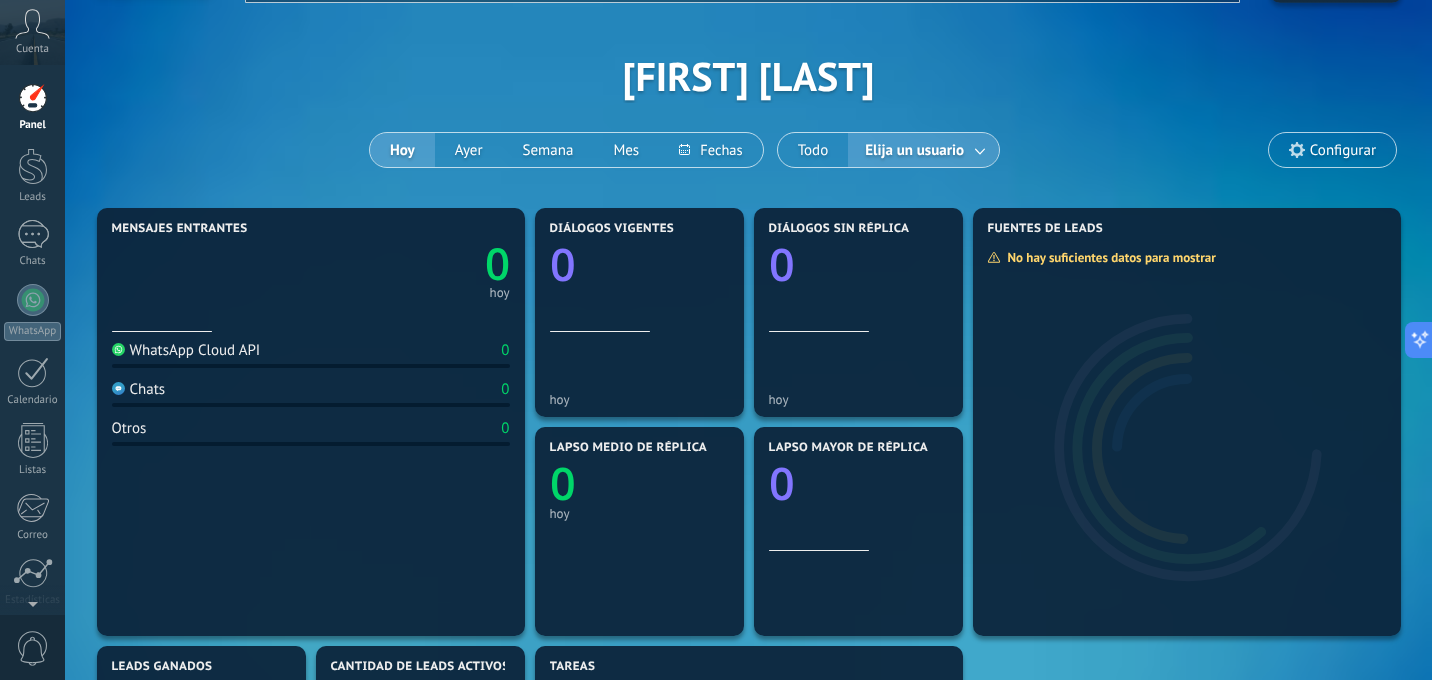 click 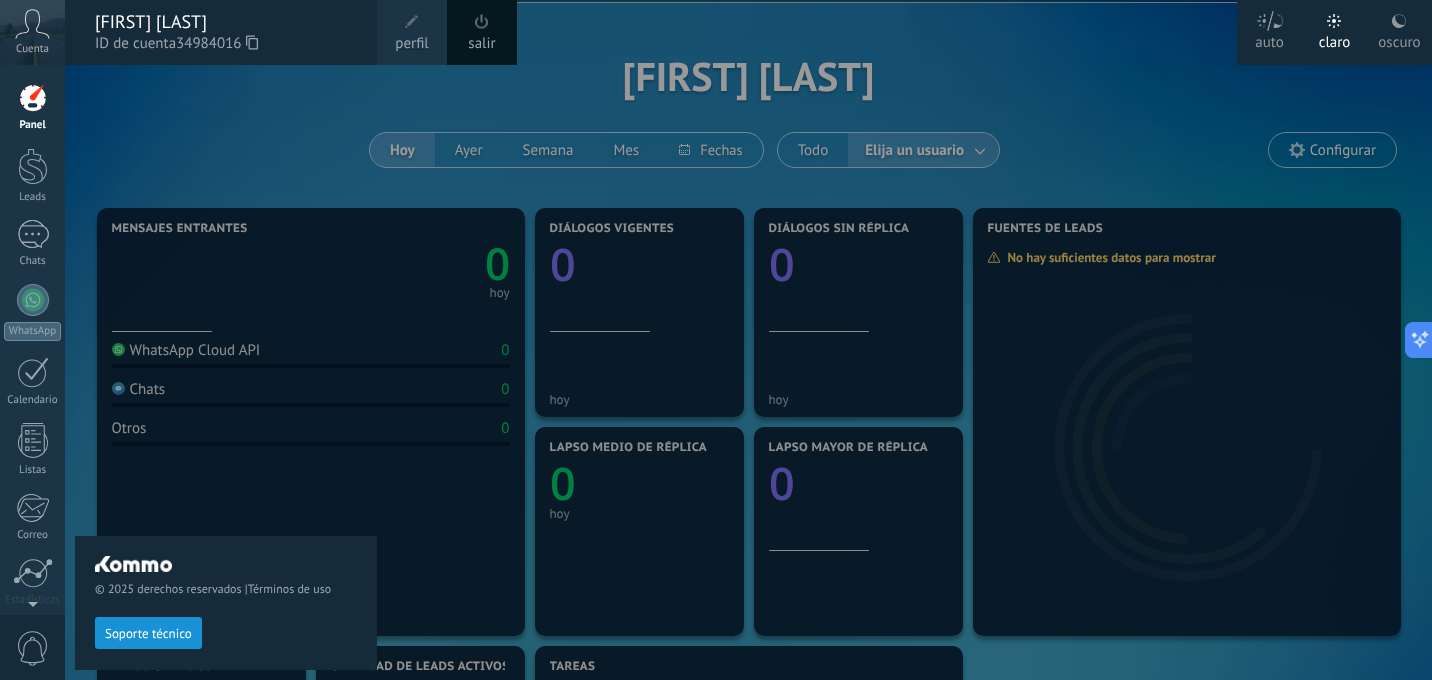 click at bounding box center (33, 98) 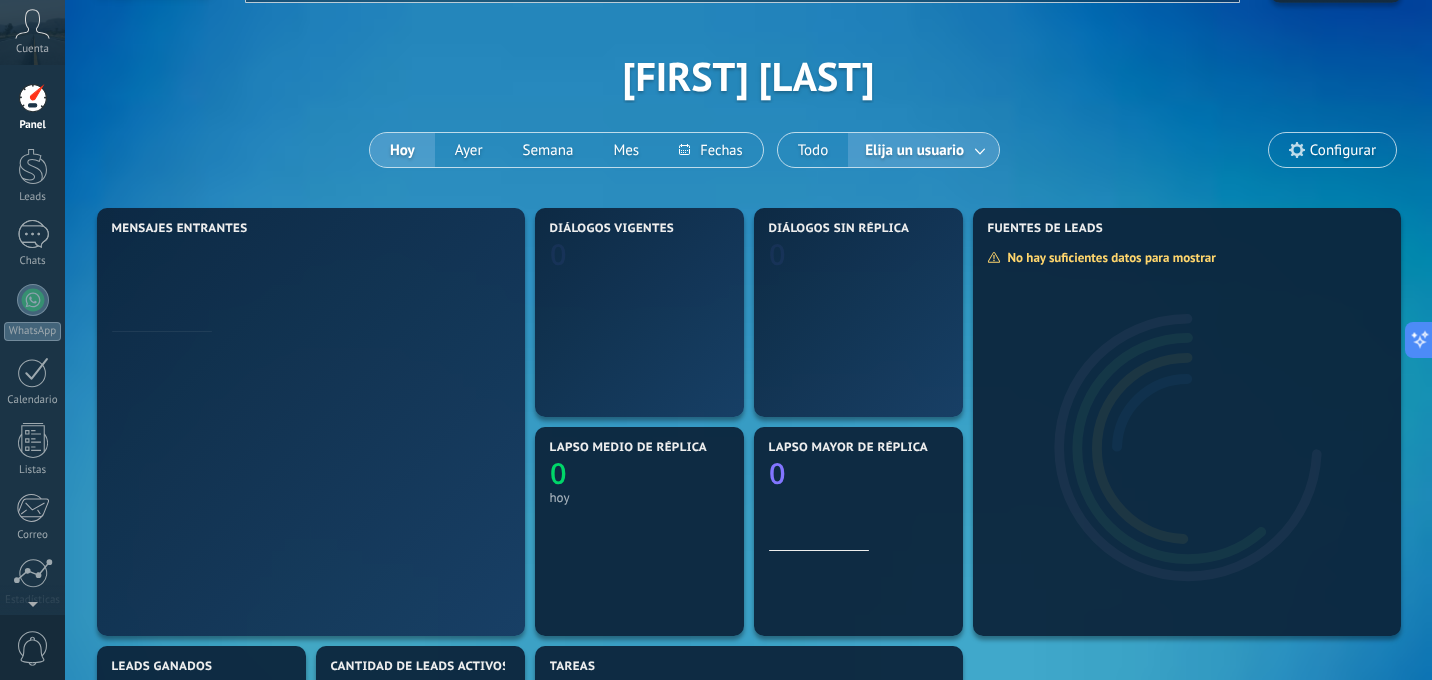 scroll, scrollTop: 0, scrollLeft: 0, axis: both 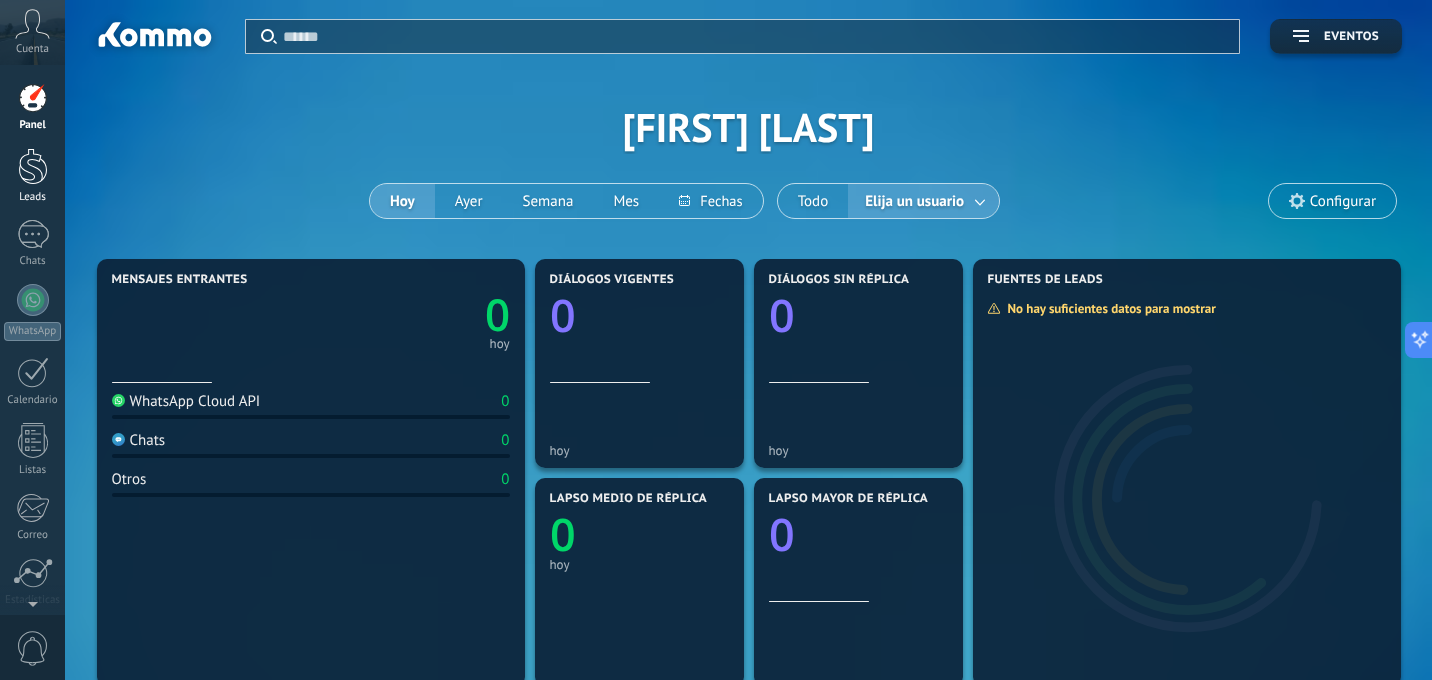 click at bounding box center (33, 166) 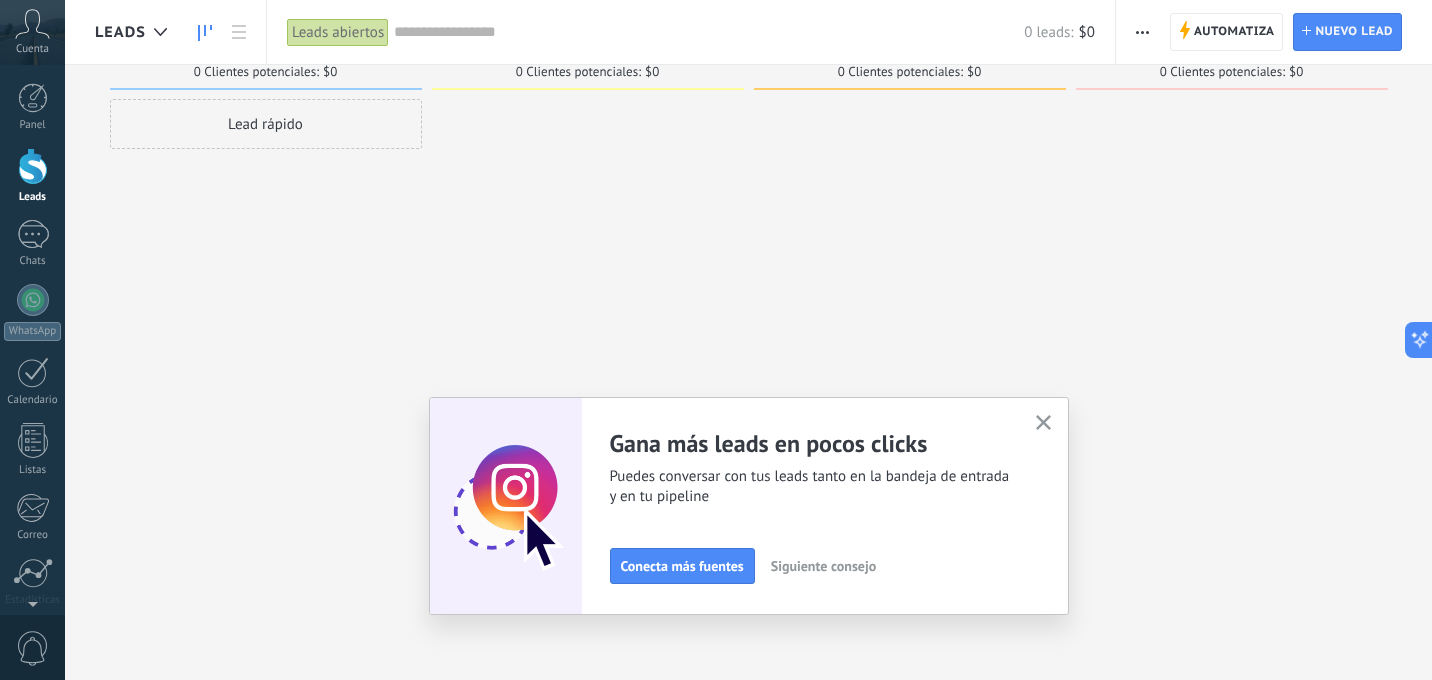 scroll, scrollTop: 0, scrollLeft: 0, axis: both 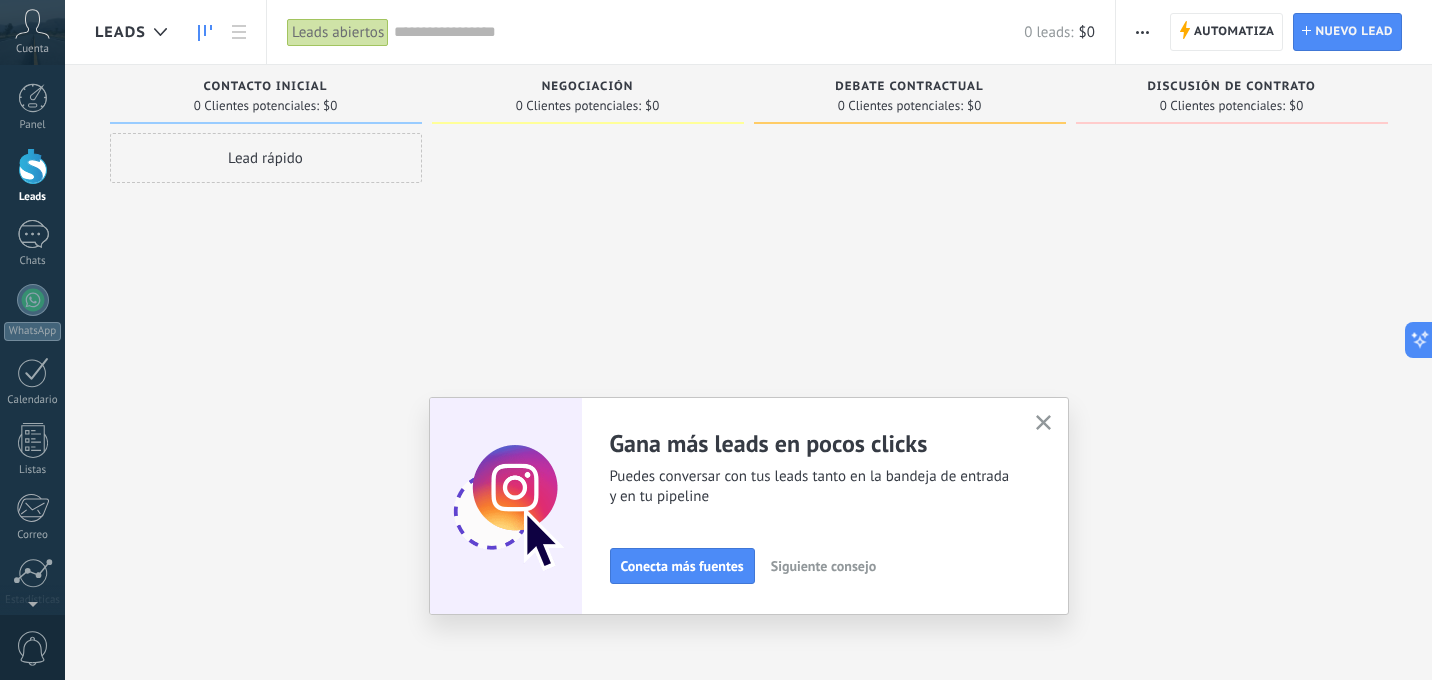 click on "Siguiente consejo" at bounding box center [823, 566] 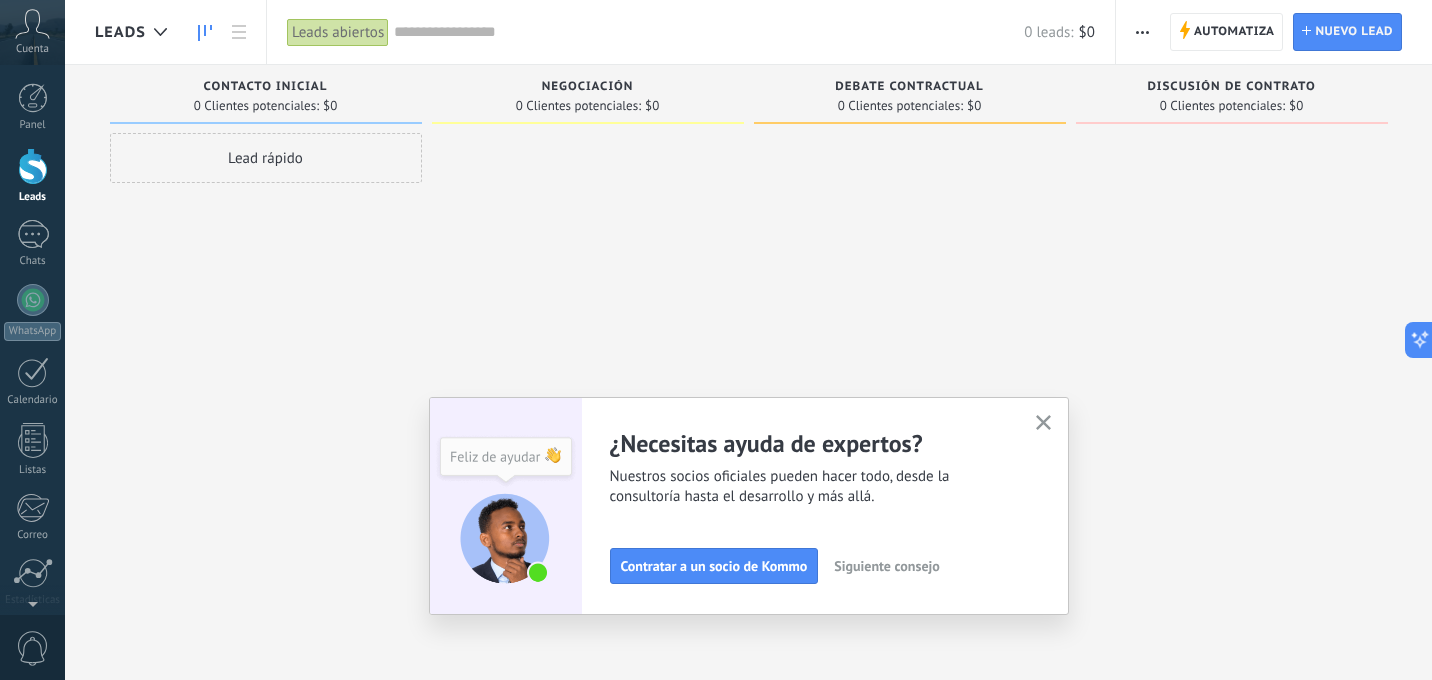 click on "Siguiente consejo" at bounding box center [886, 566] 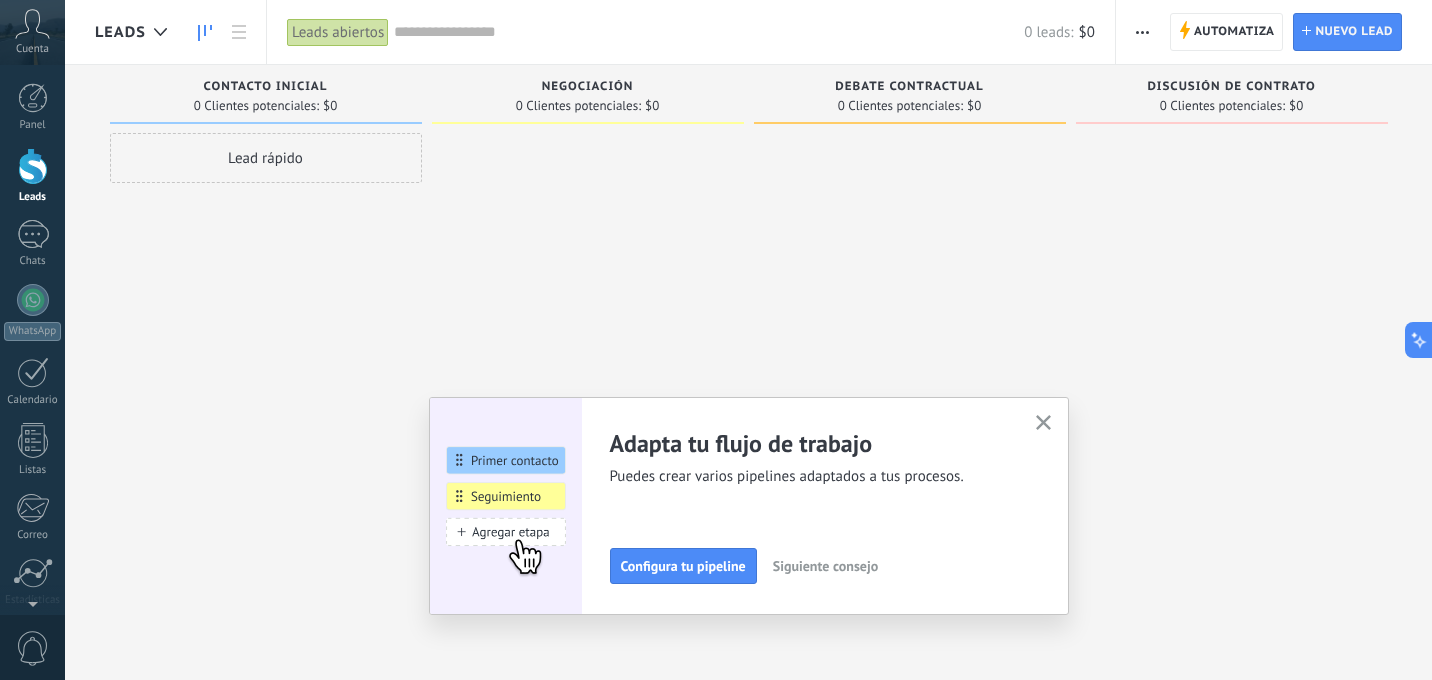 click on "Siguiente consejo" at bounding box center [825, 566] 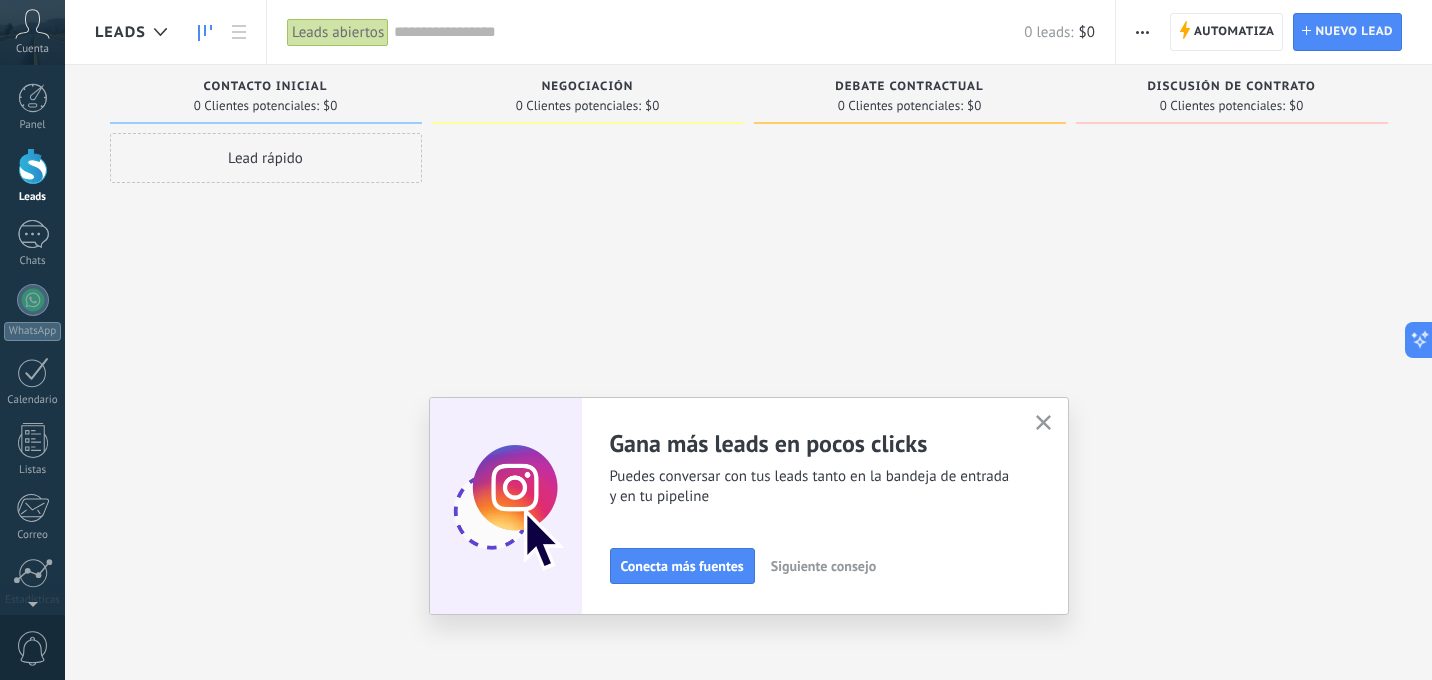 click 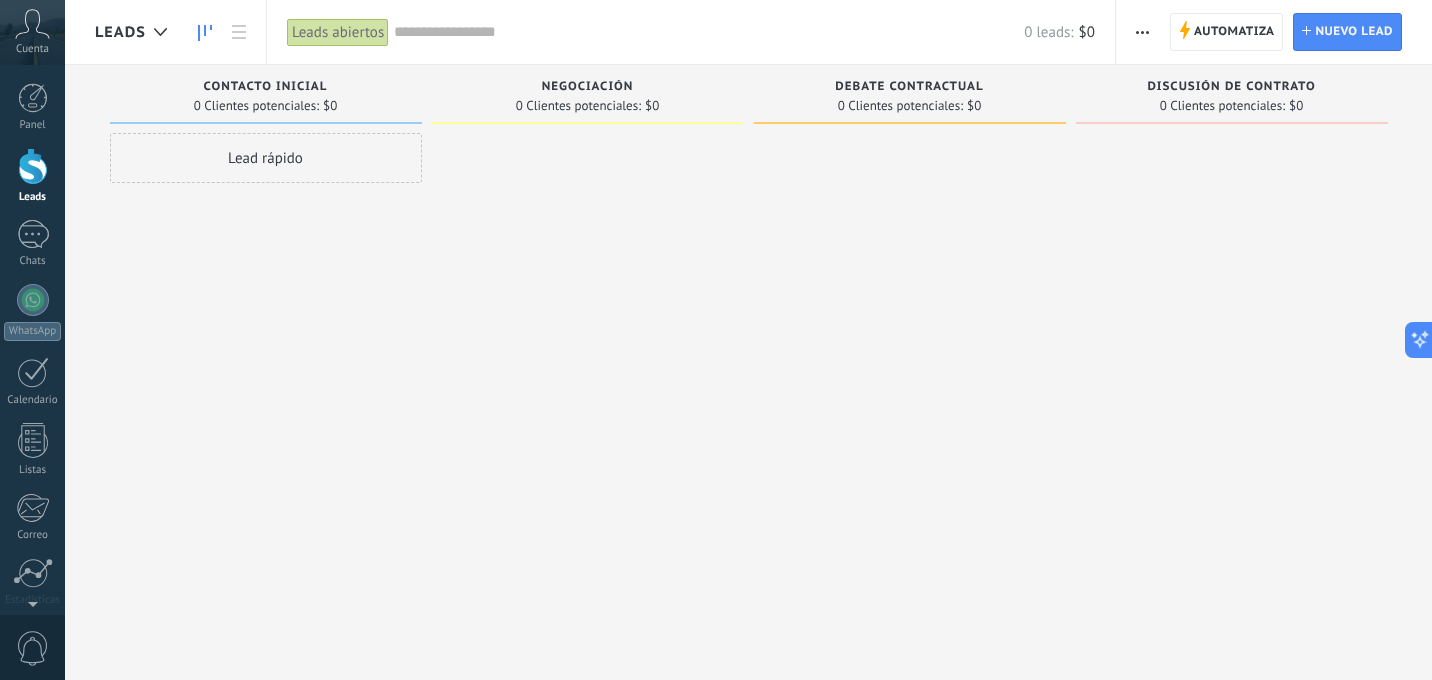 click on "Lead rápido" at bounding box center [266, 158] 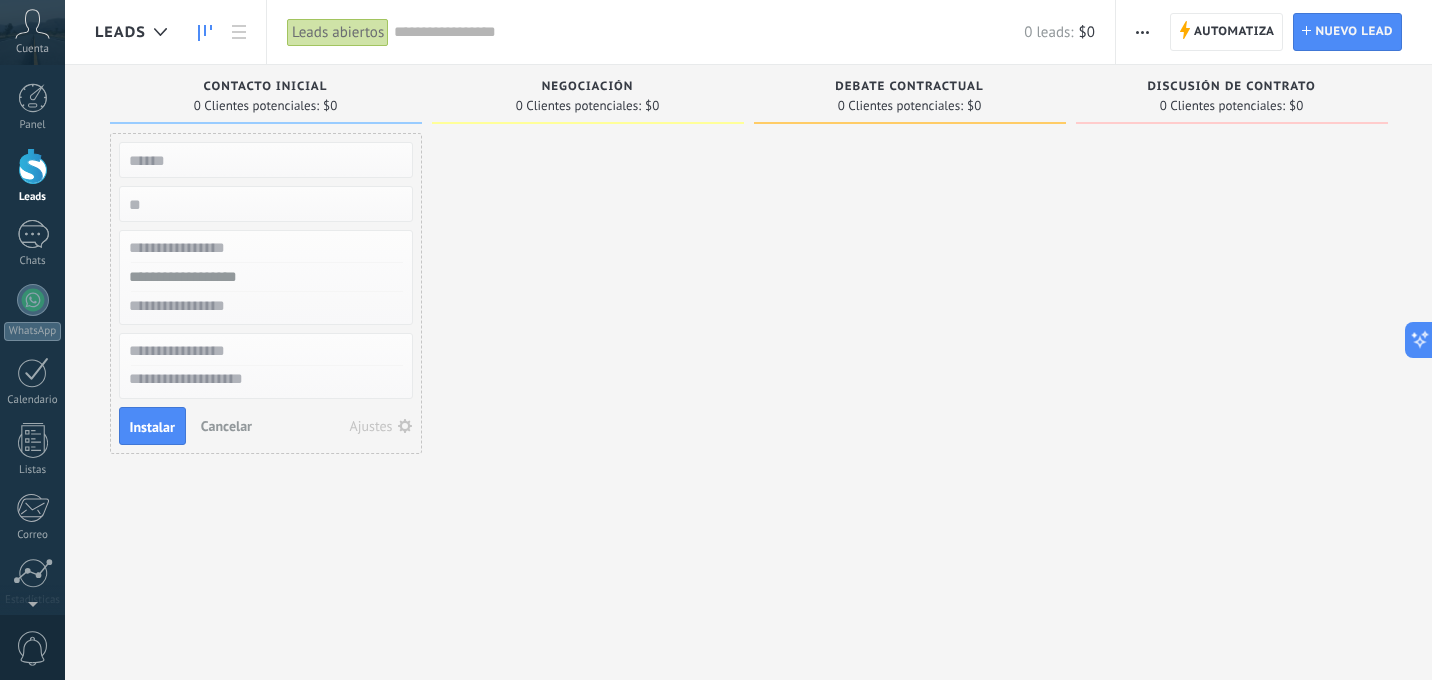 click at bounding box center [266, 380] 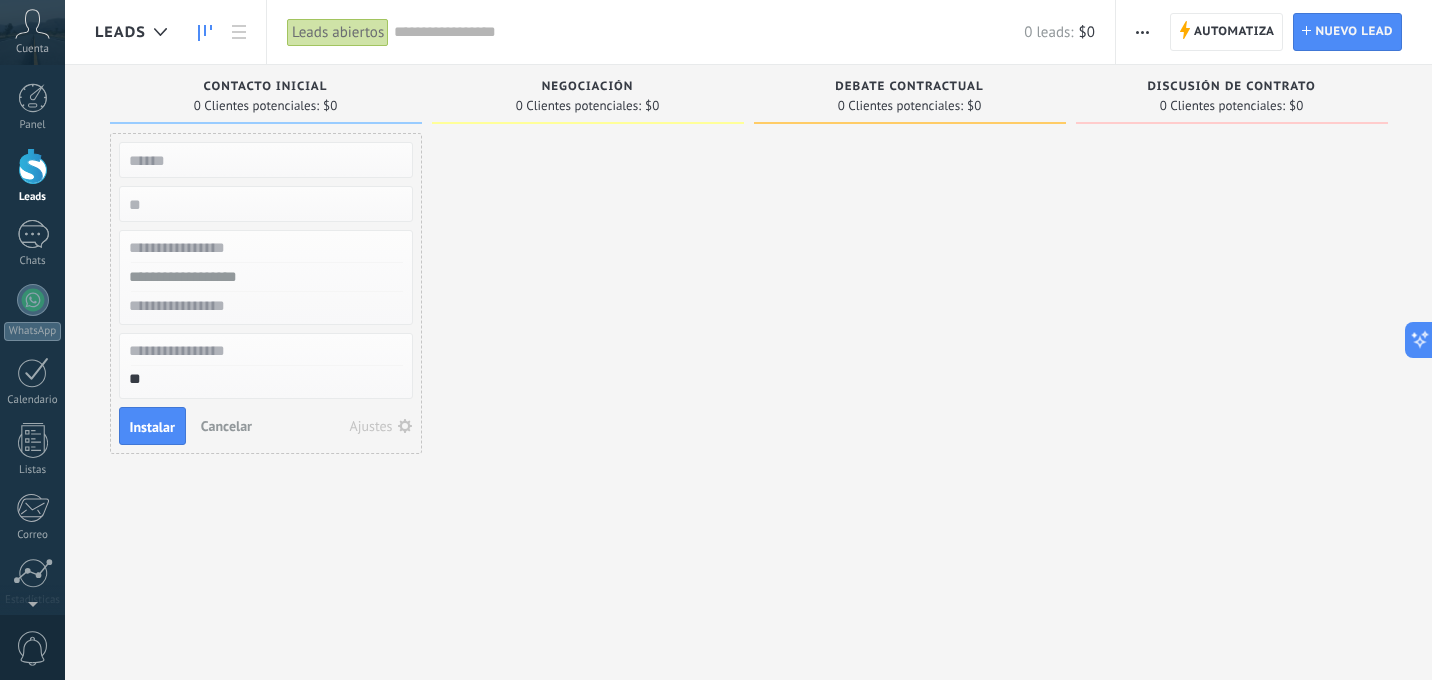 type on "*" 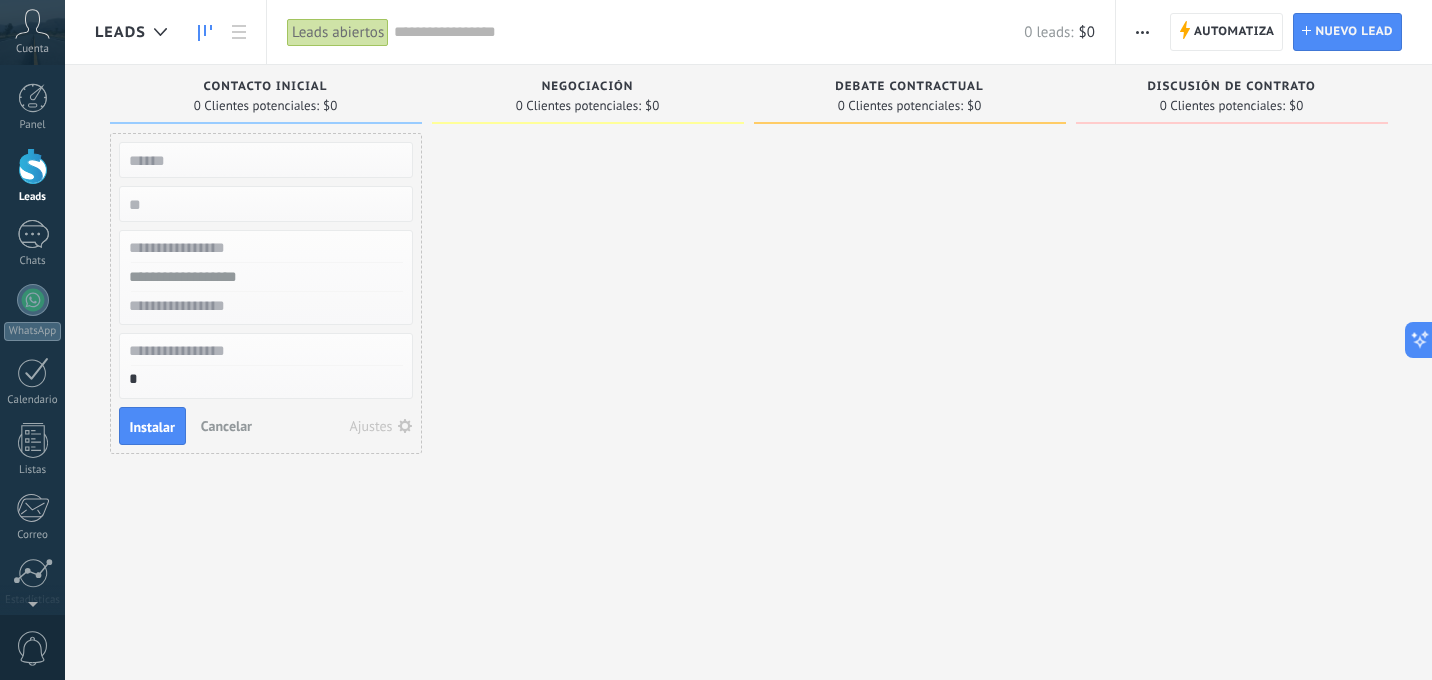 type 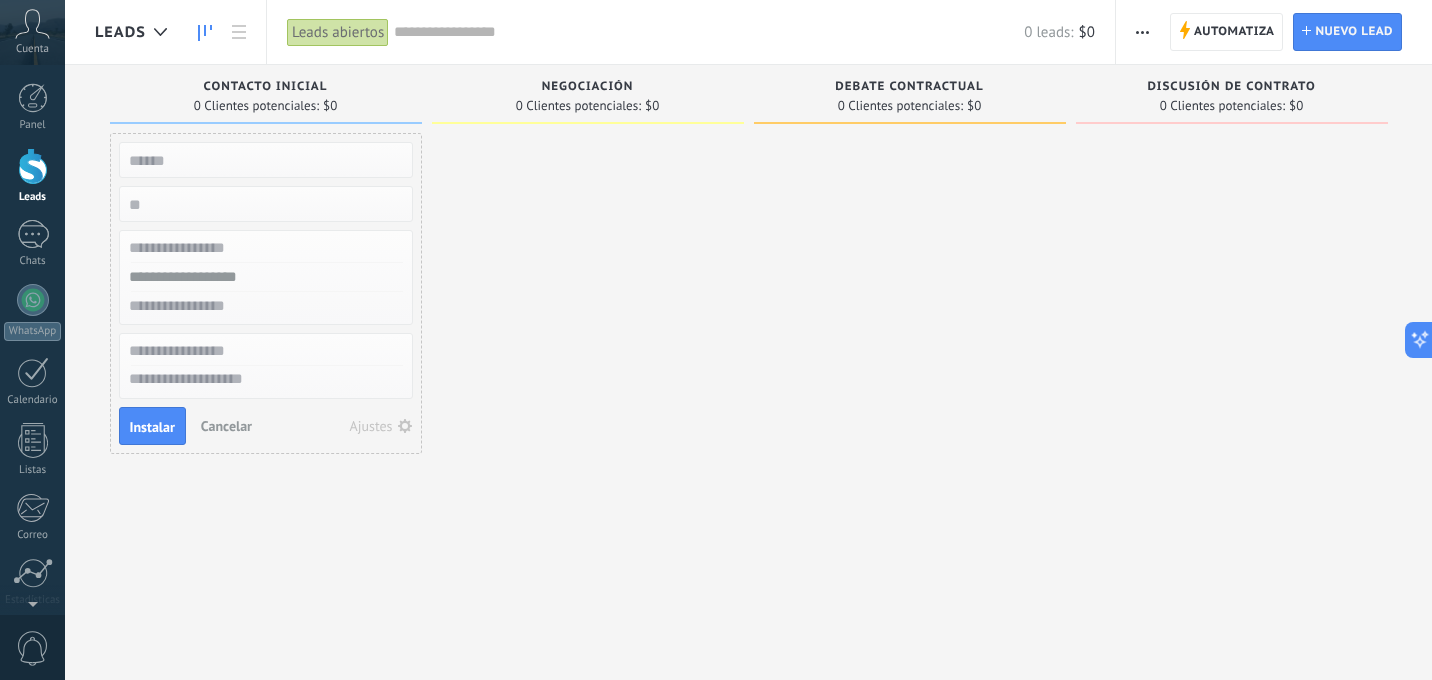type on "**********" 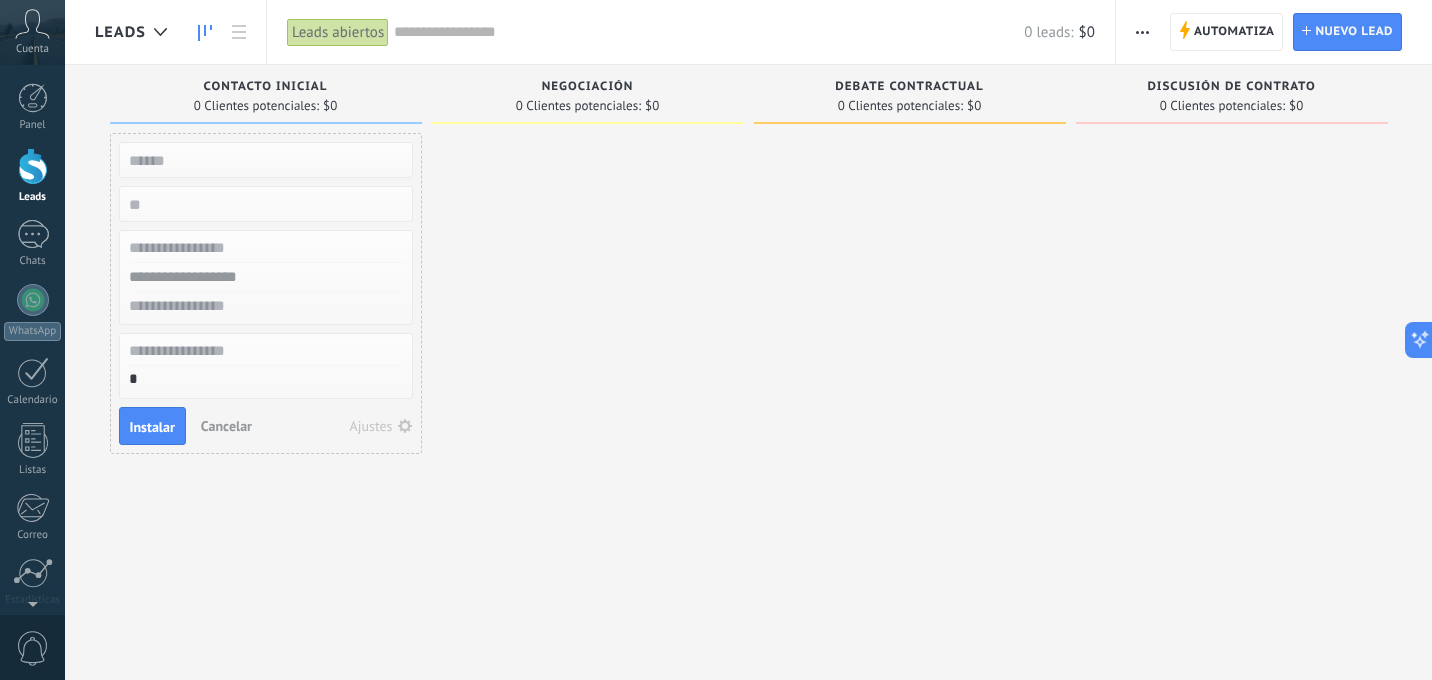 type on "**" 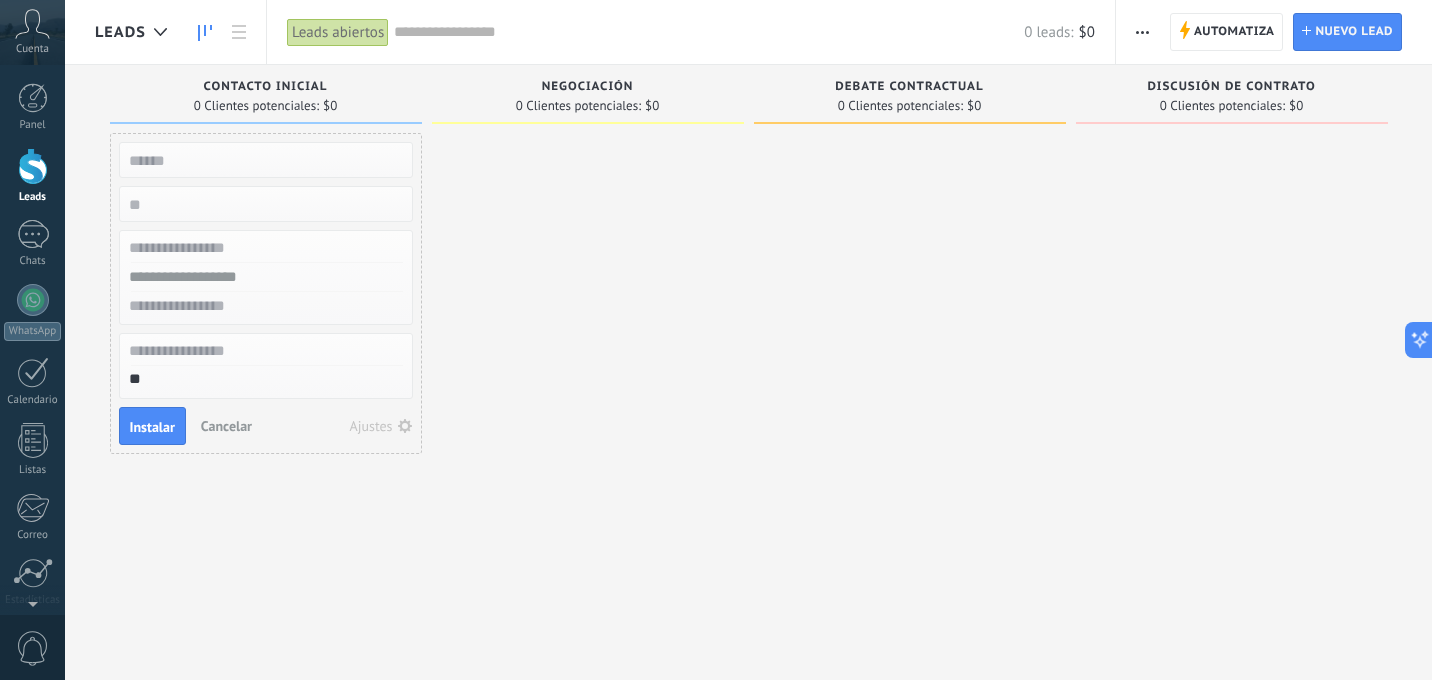 type on "**" 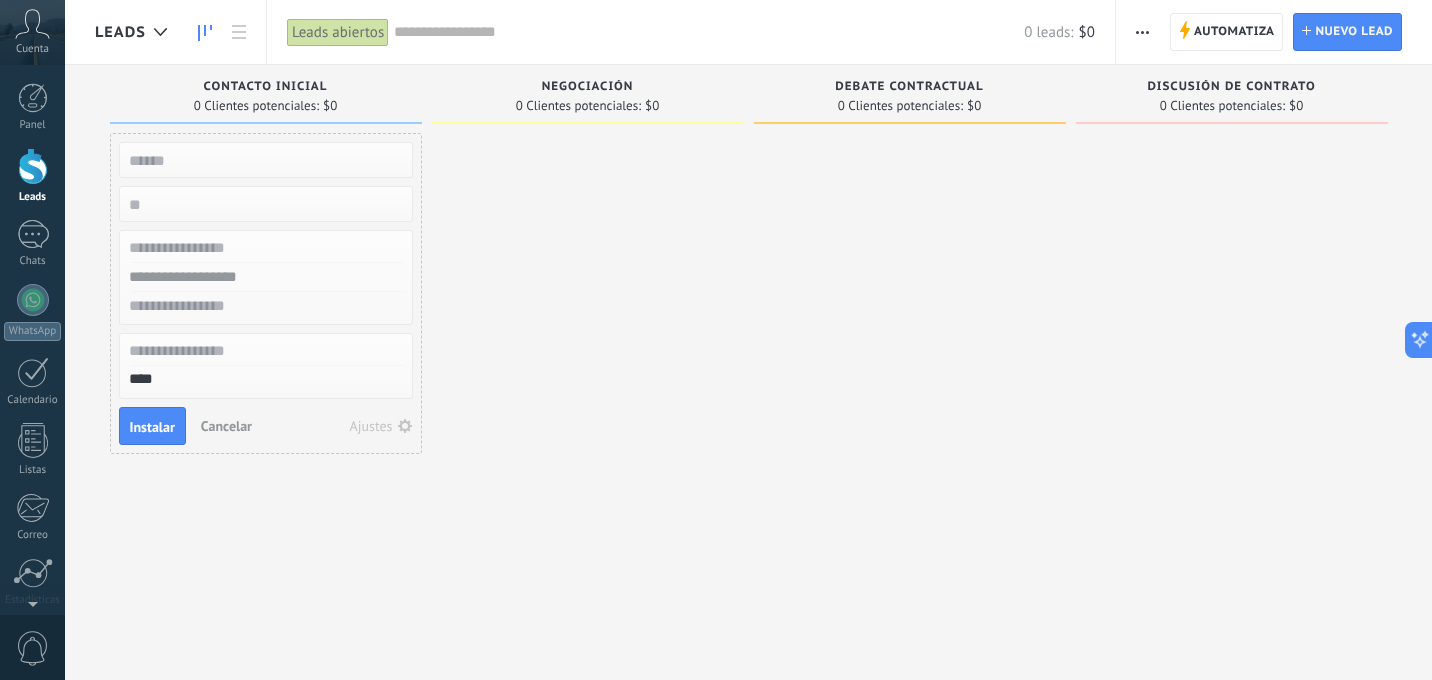type on "*****" 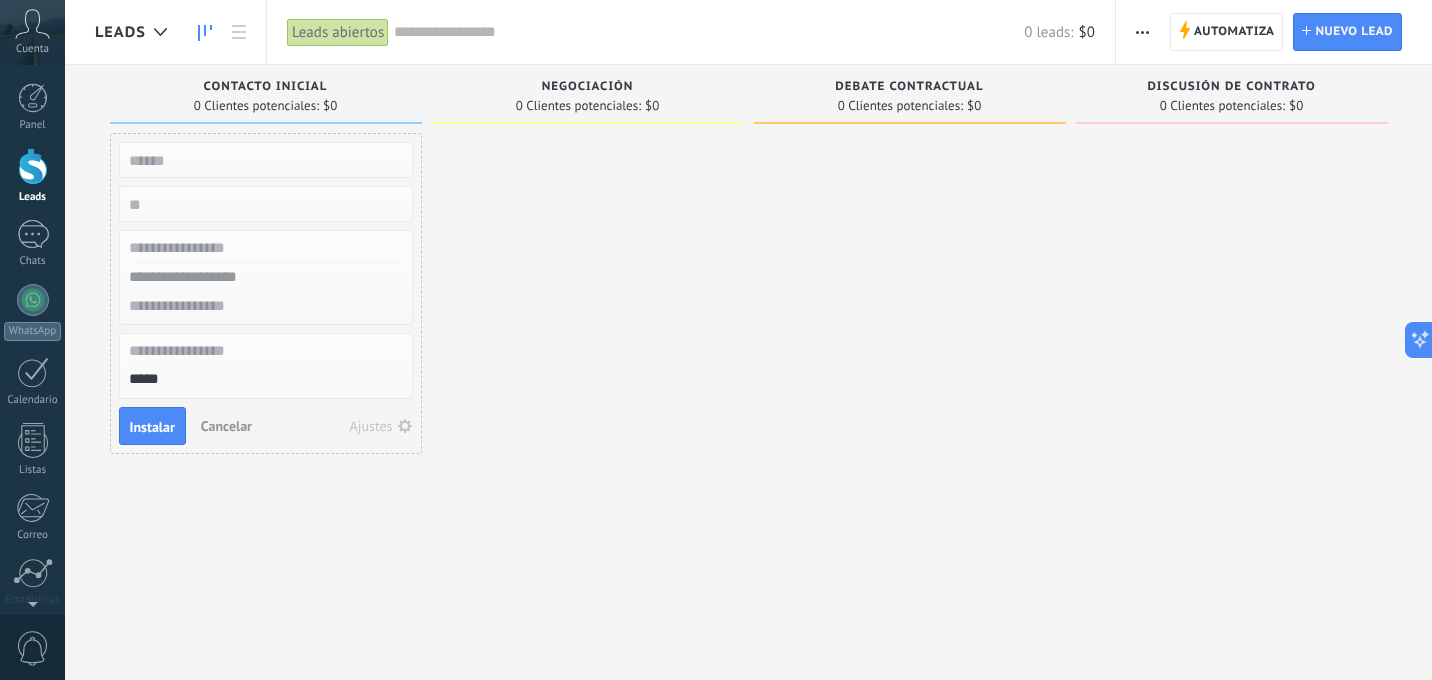 type on "******" 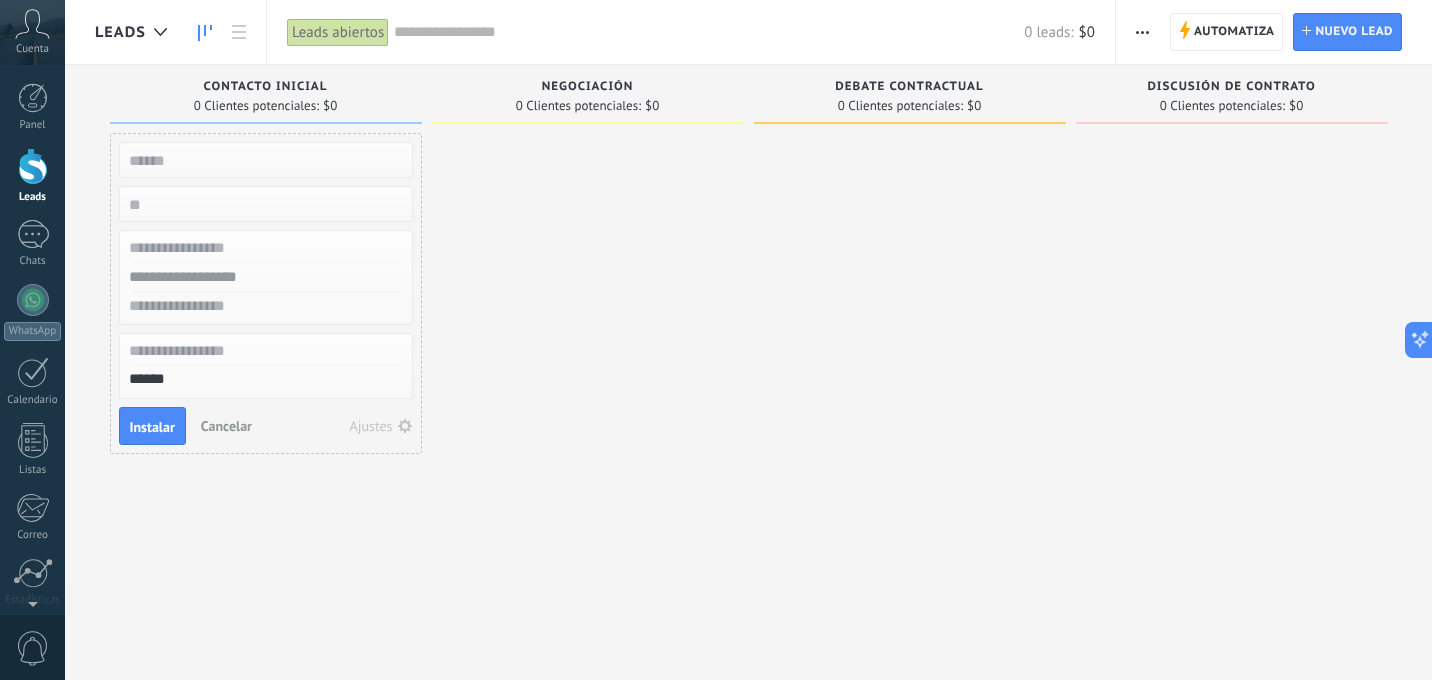 type on "*******" 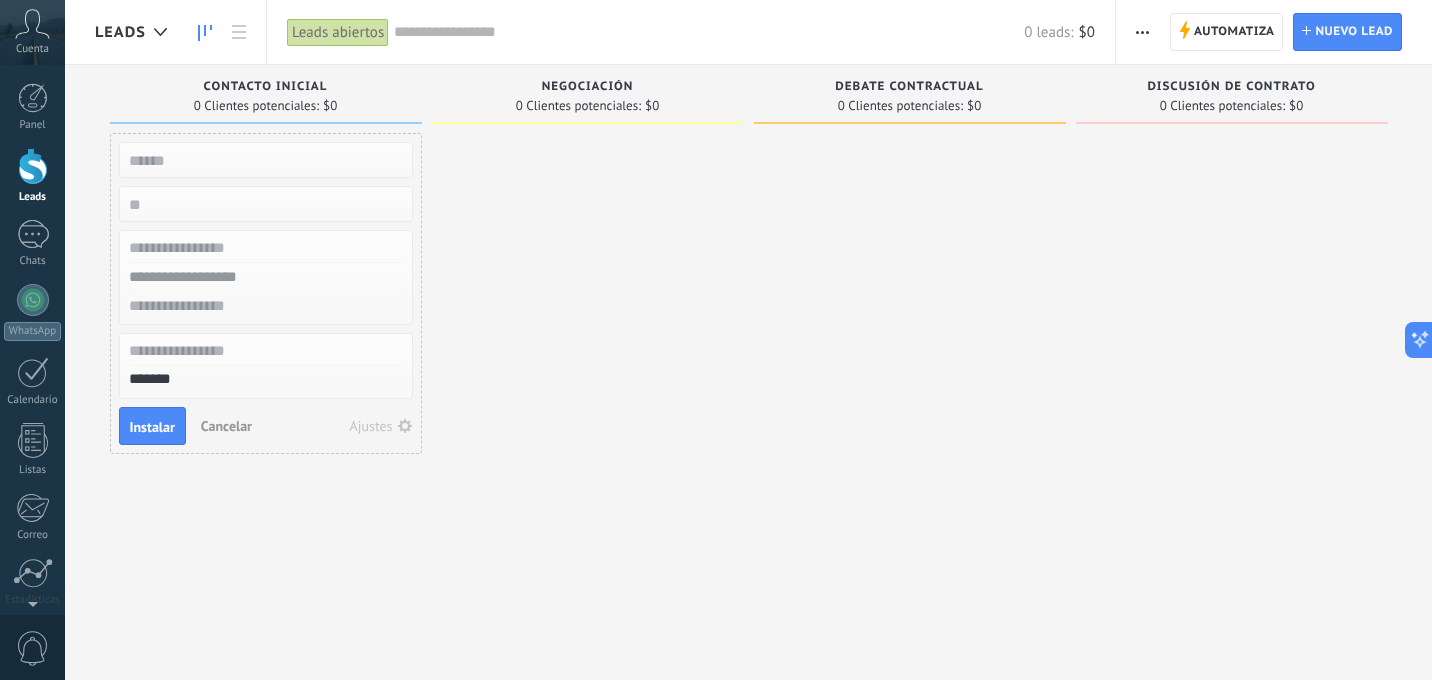 type on "********" 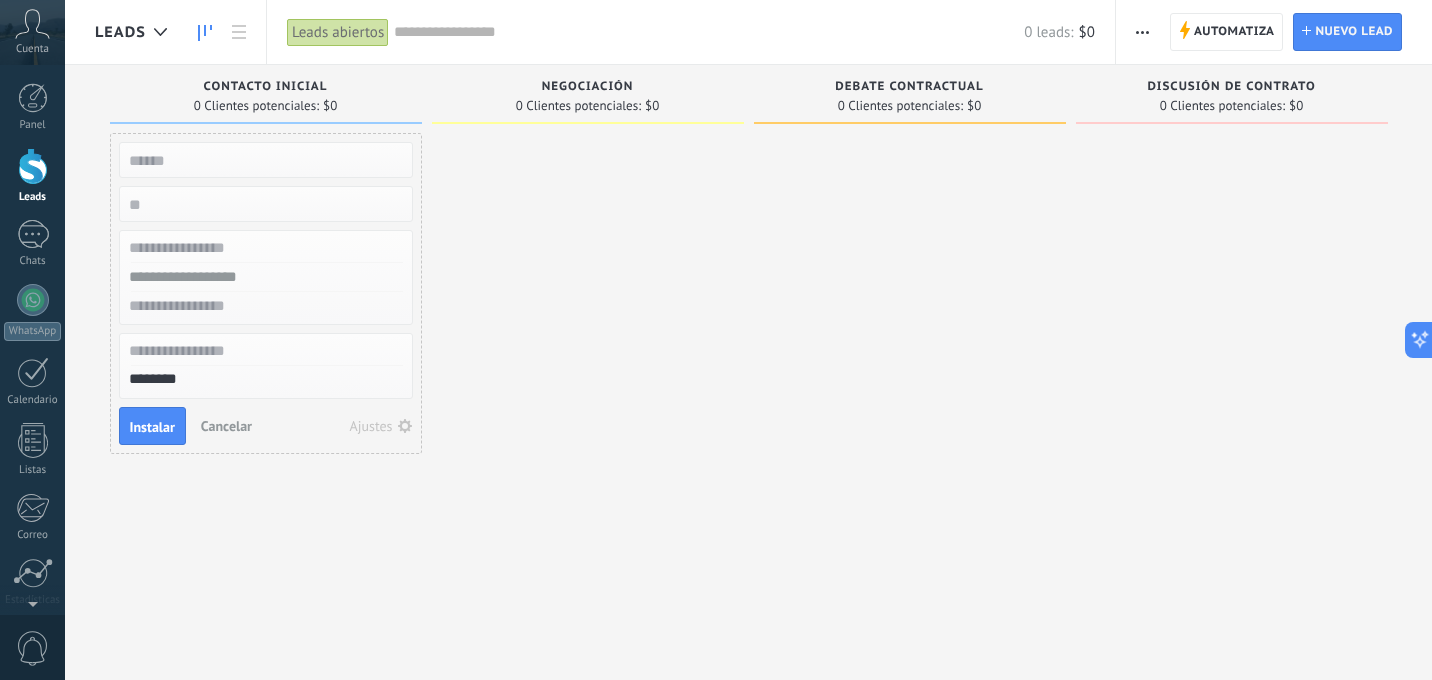 type on "*********" 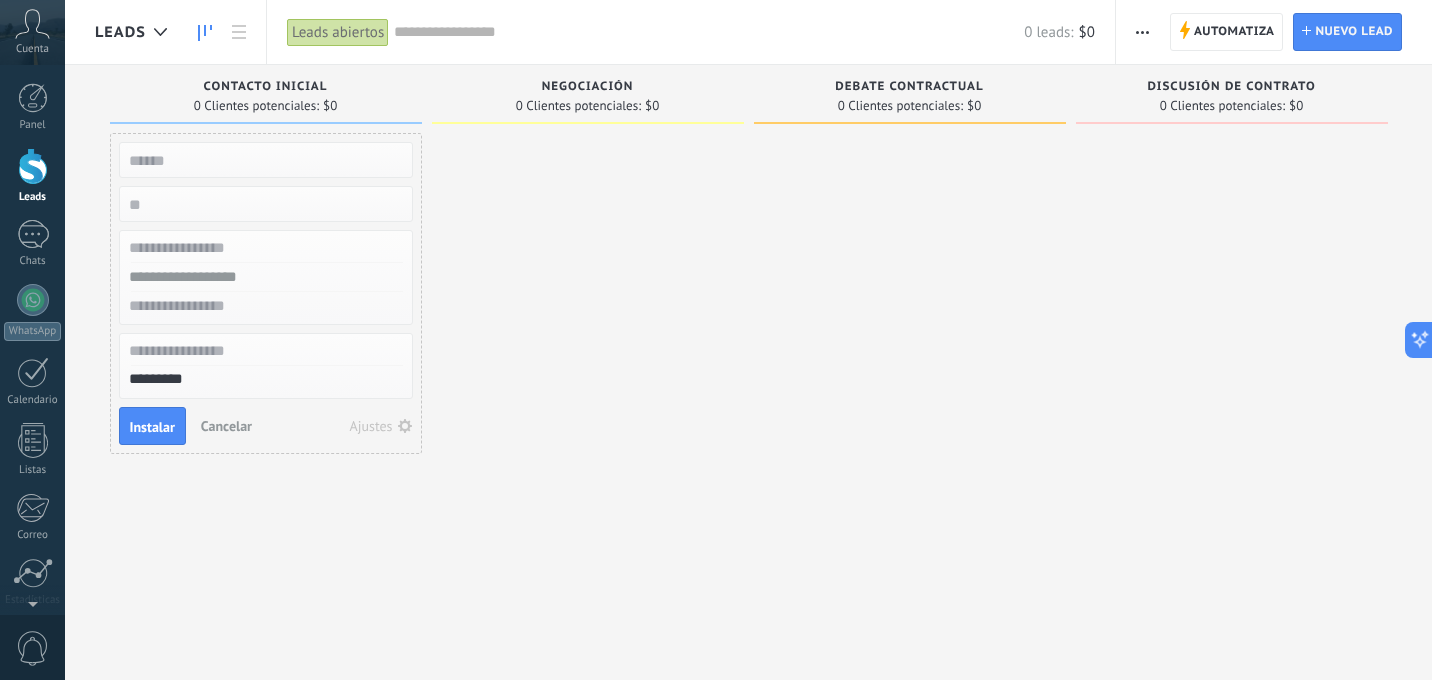 type on "*********" 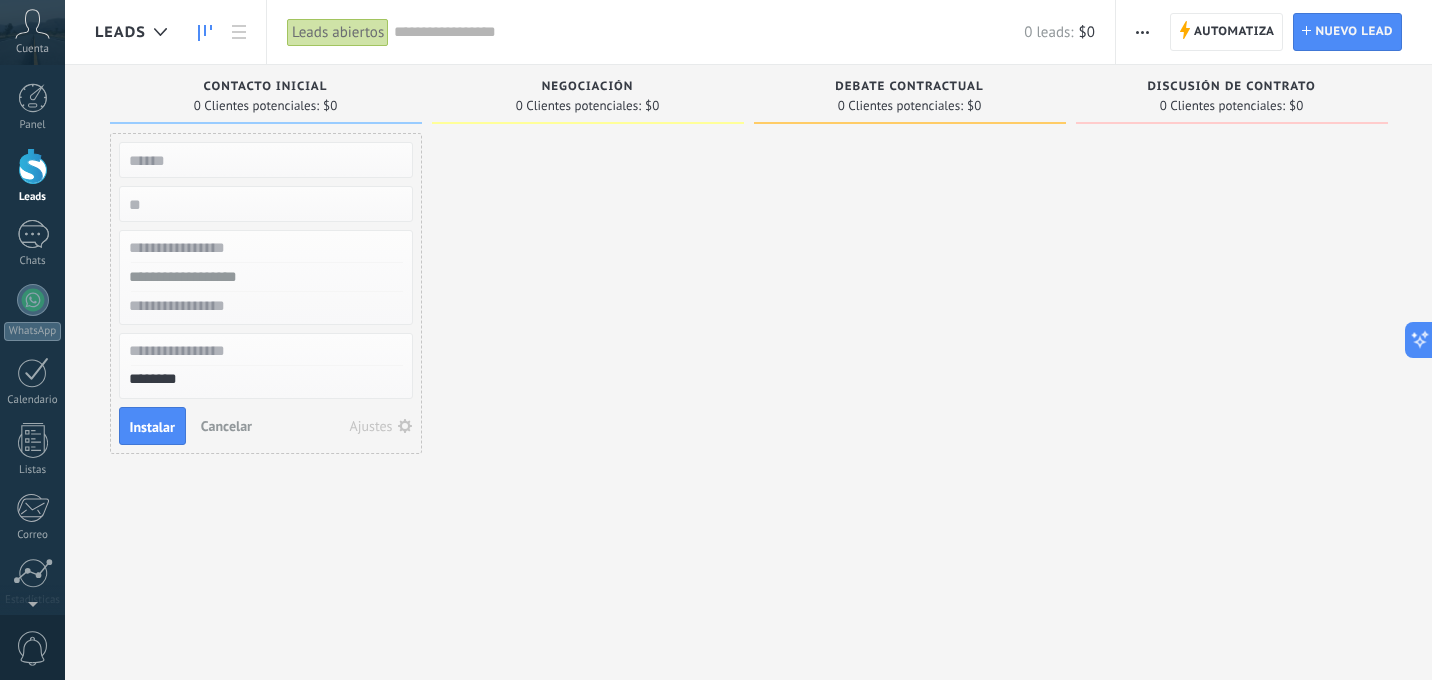type on "*********" 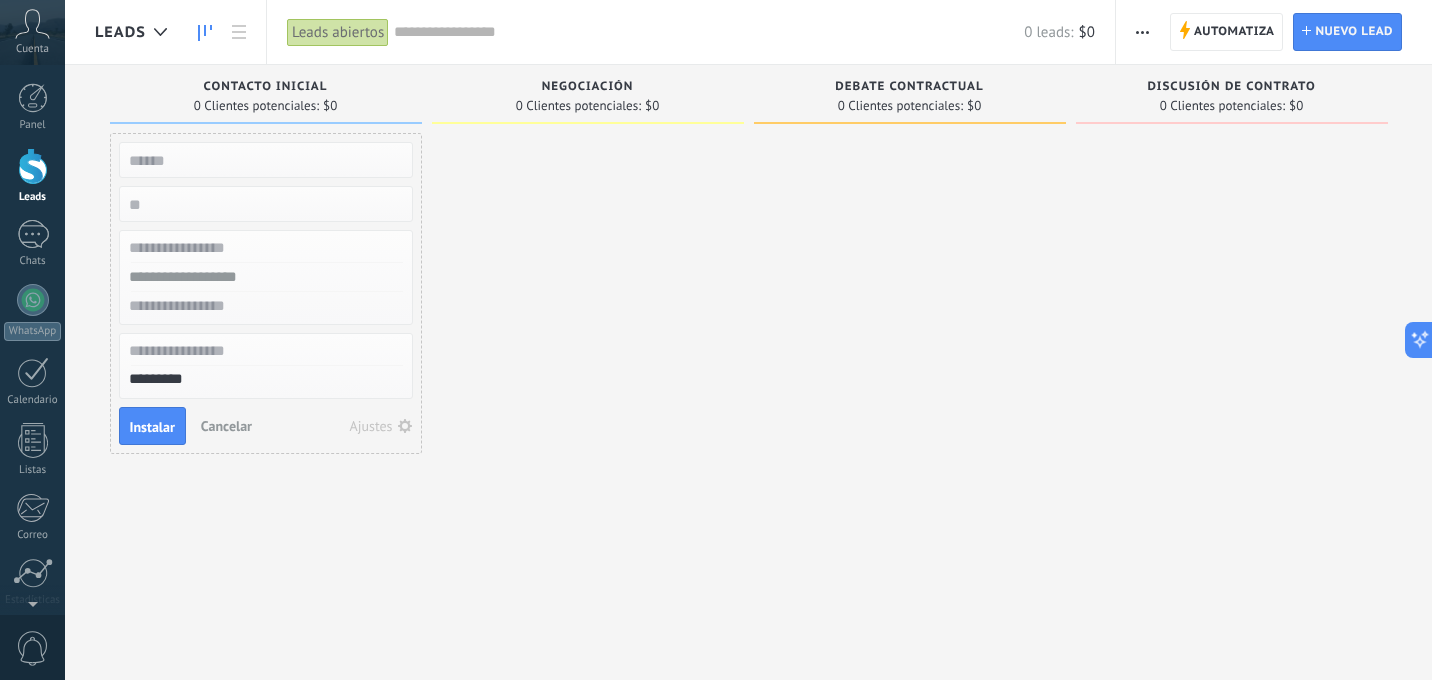 type on "*********" 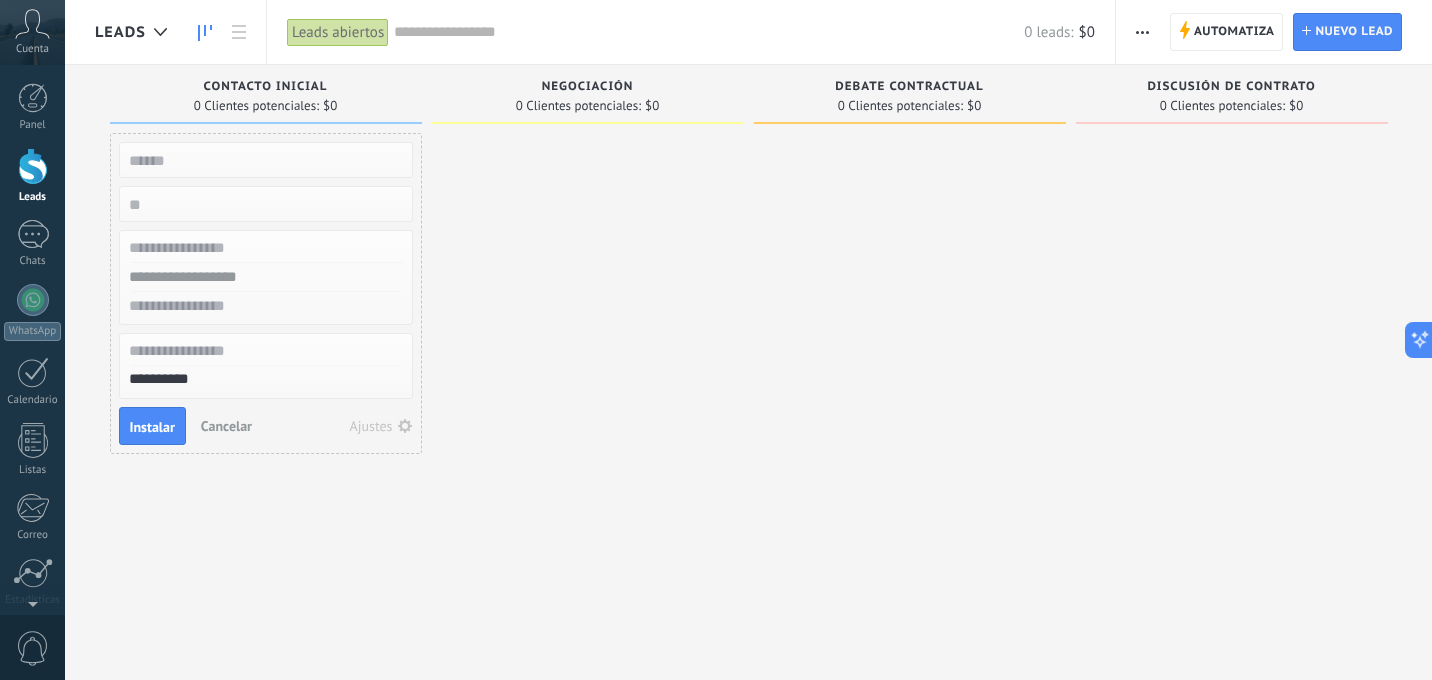 type on "**********" 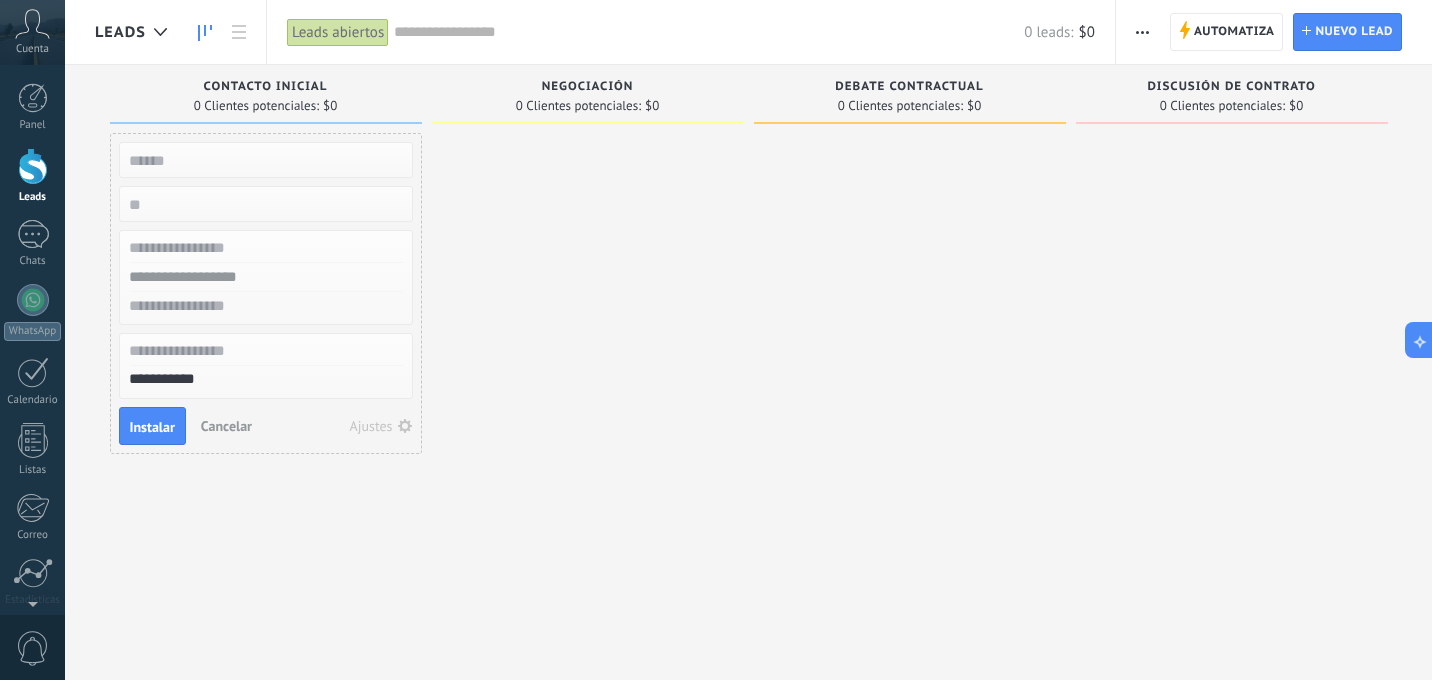 type on "**********" 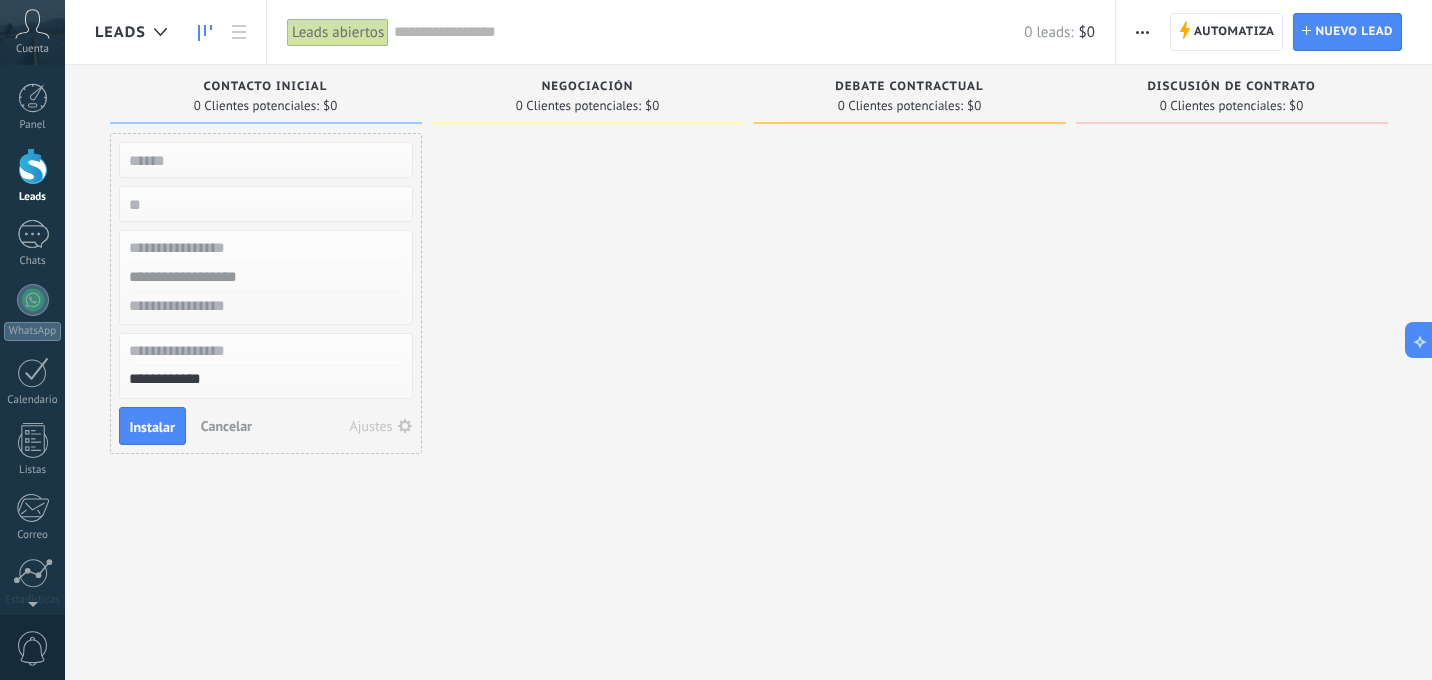 type on "**********" 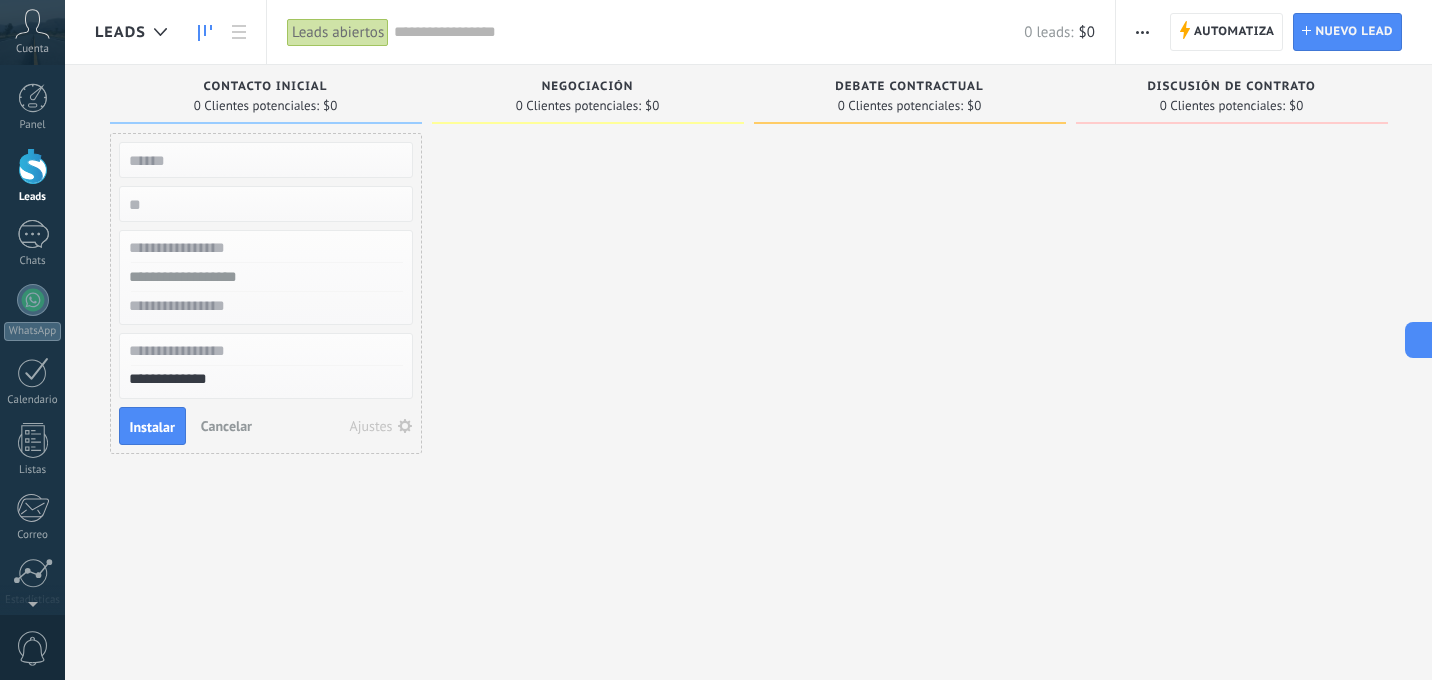 type on "**********" 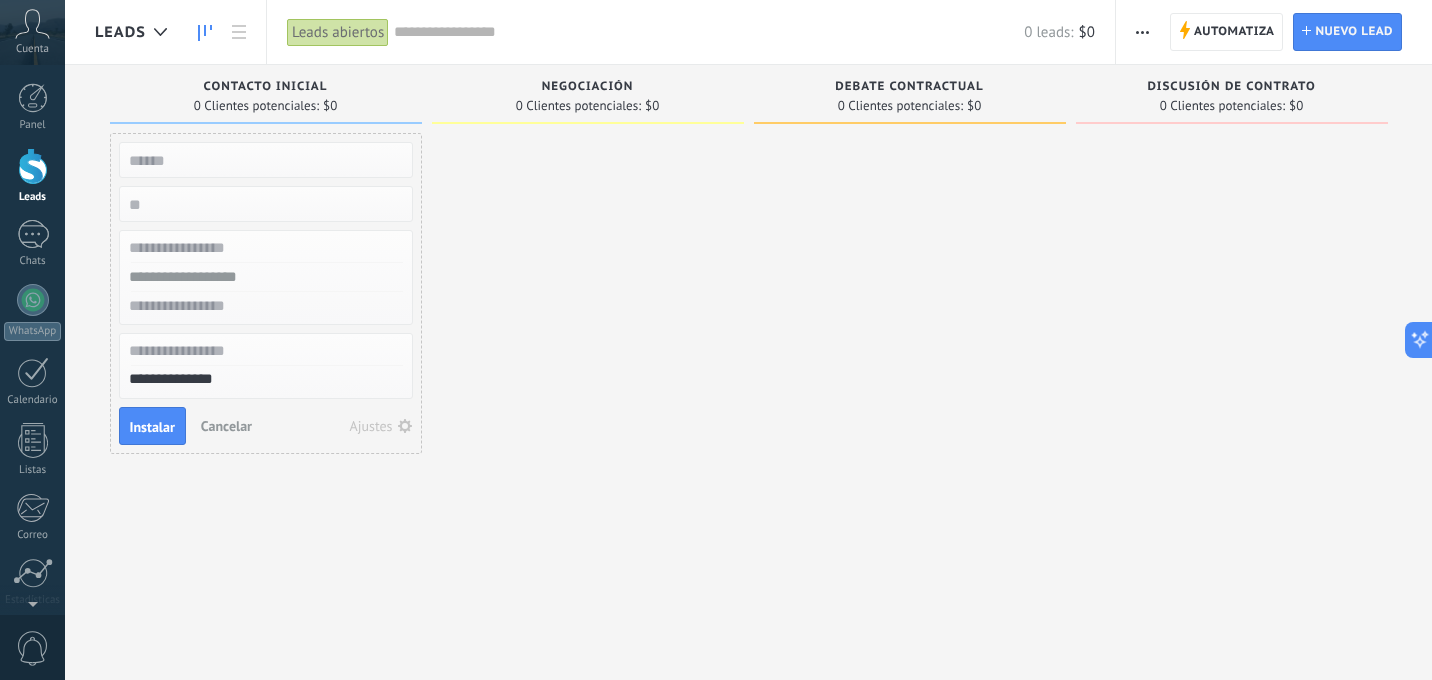 type on "**********" 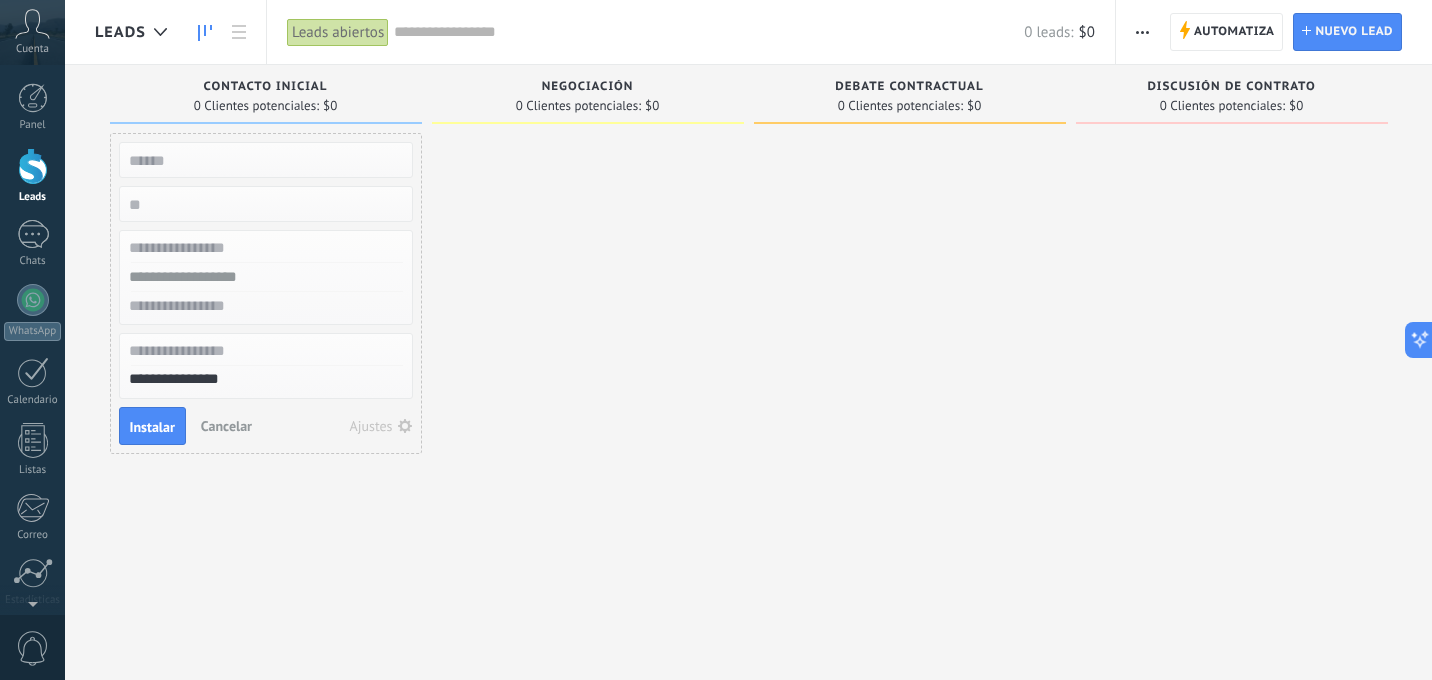 type on "**********" 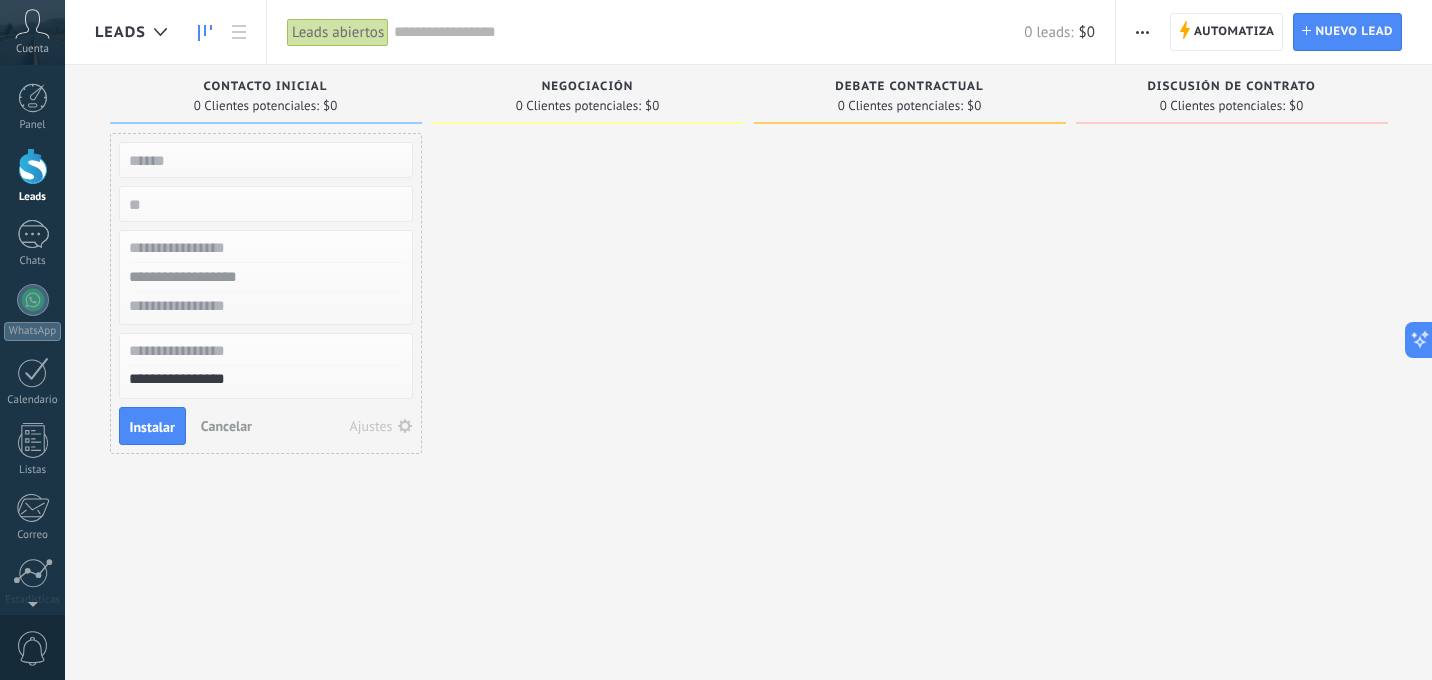 type on "**********" 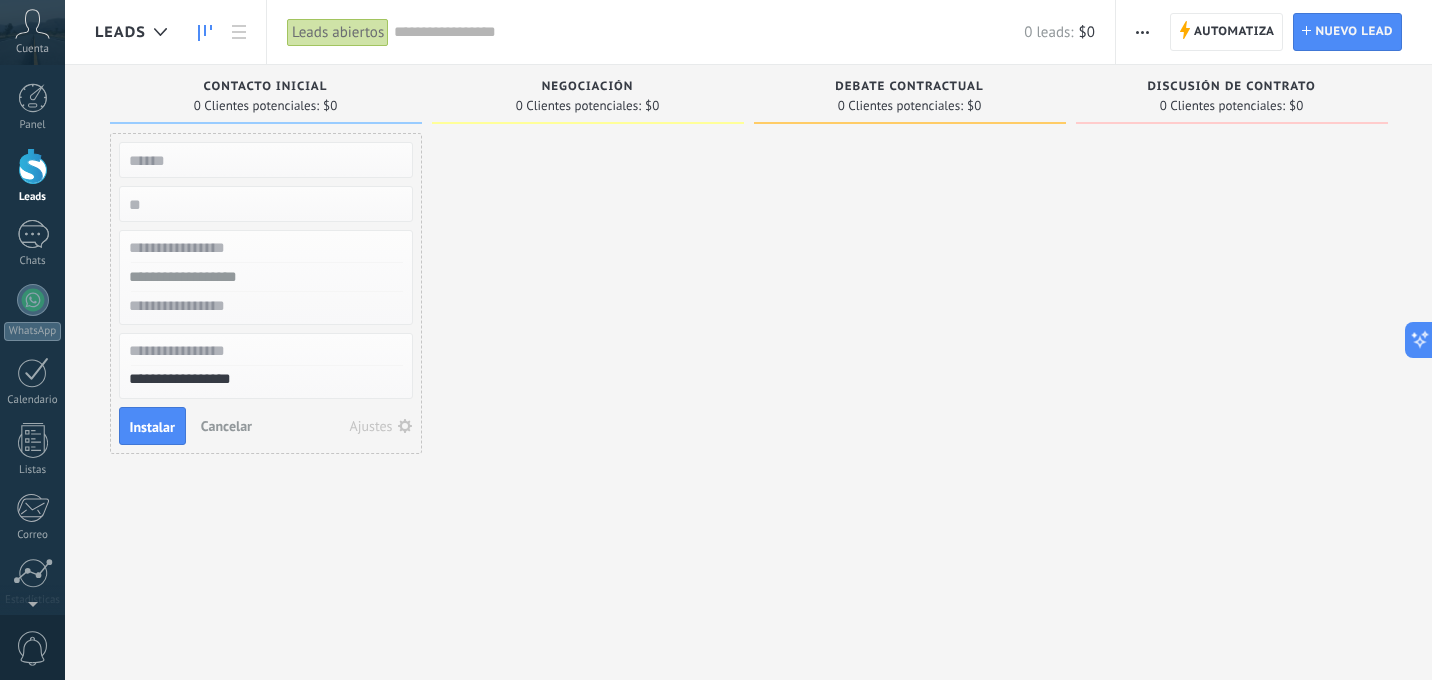 type on "**********" 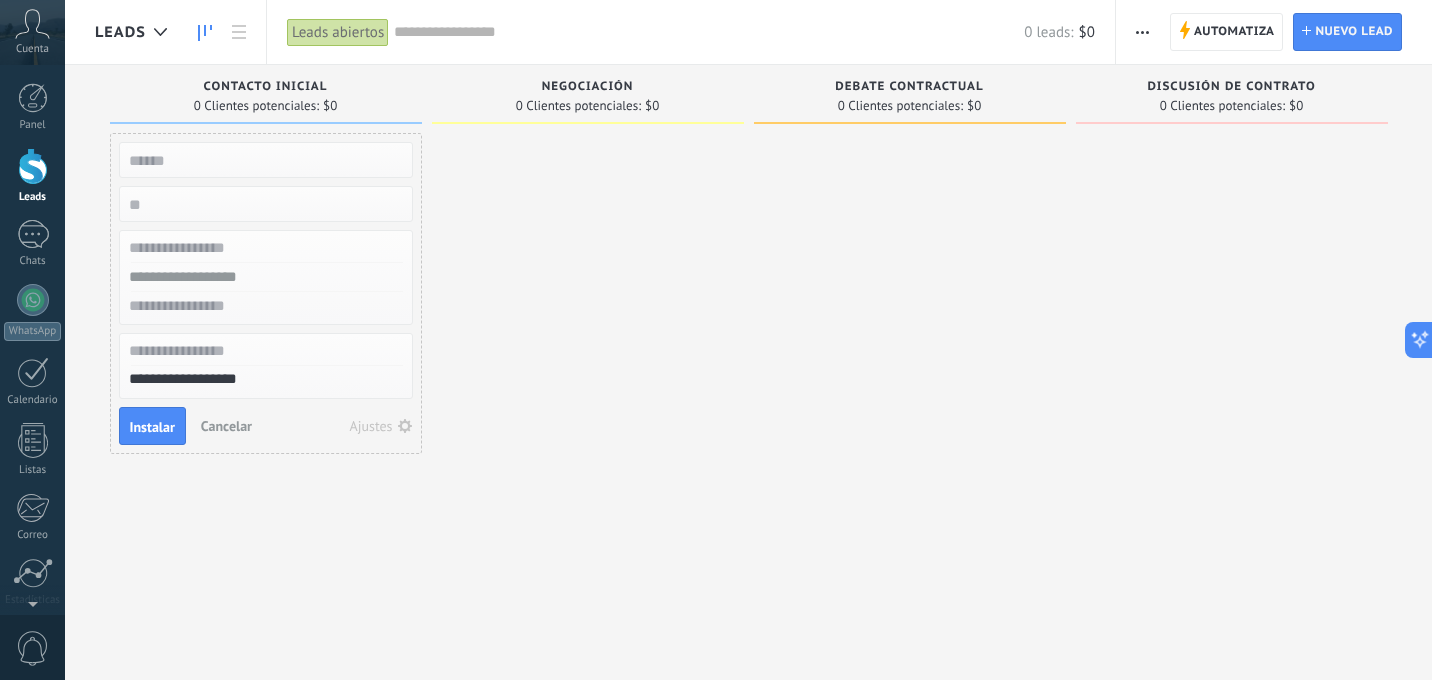 scroll, scrollTop: 19, scrollLeft: 0, axis: vertical 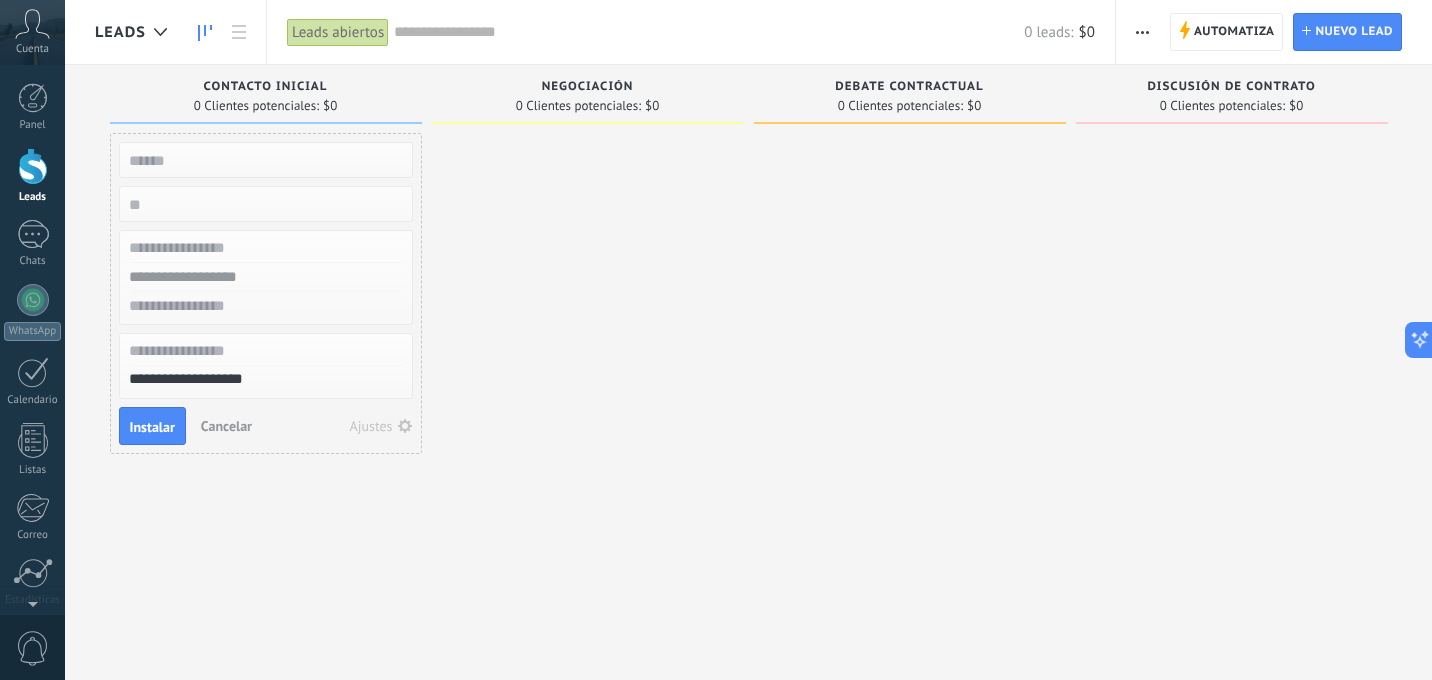 type on "**********" 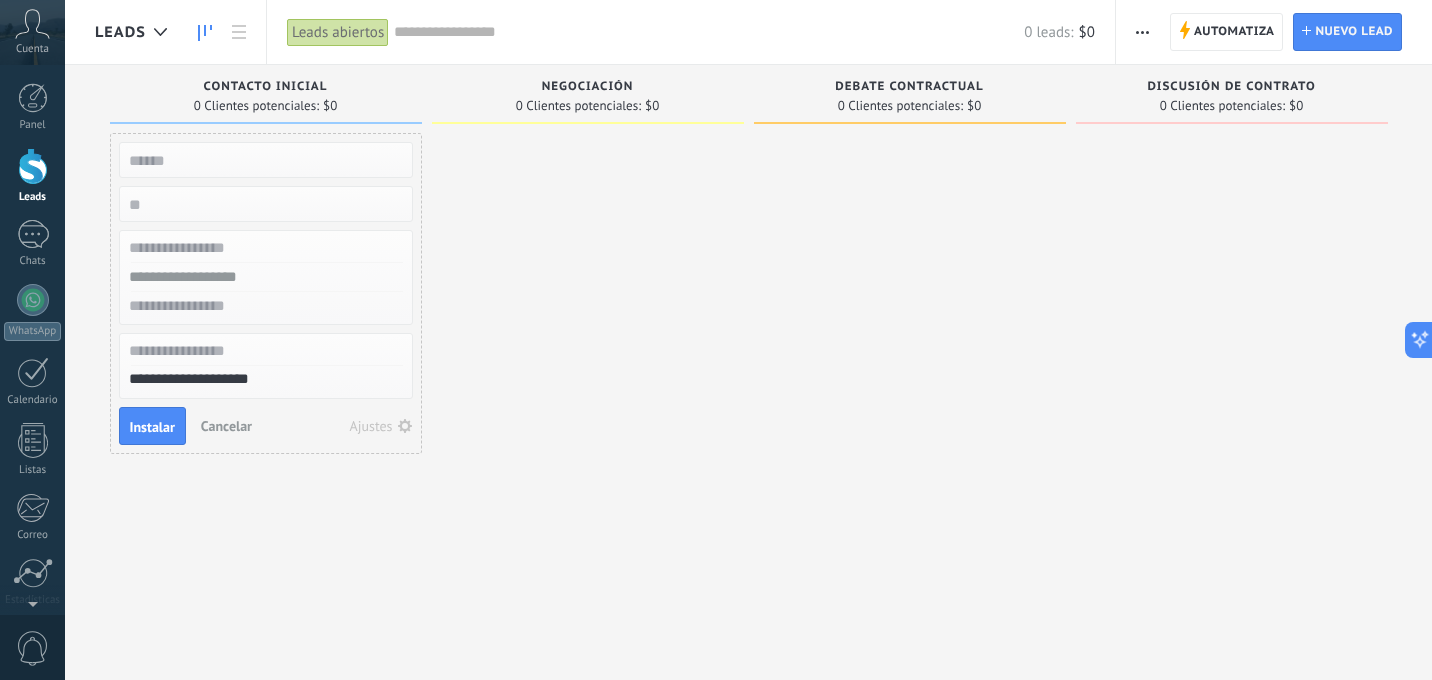 type on "**********" 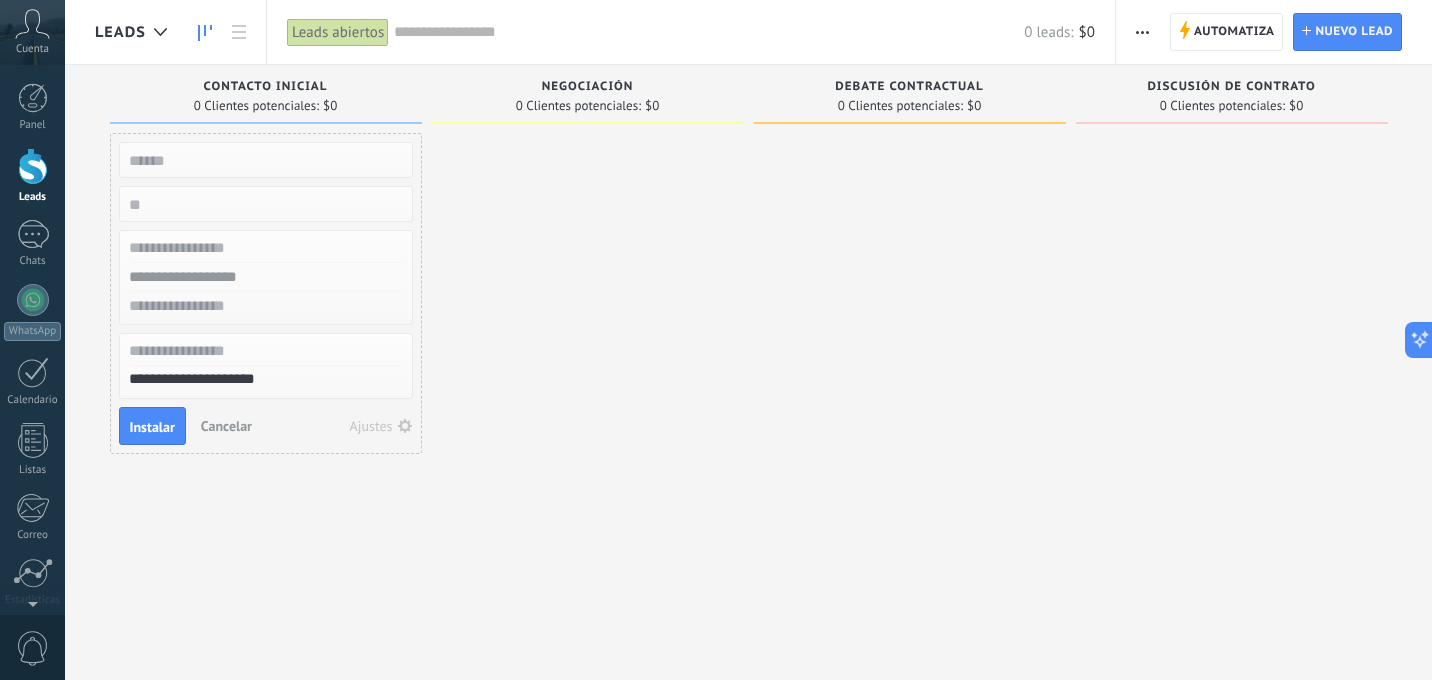 type on "**********" 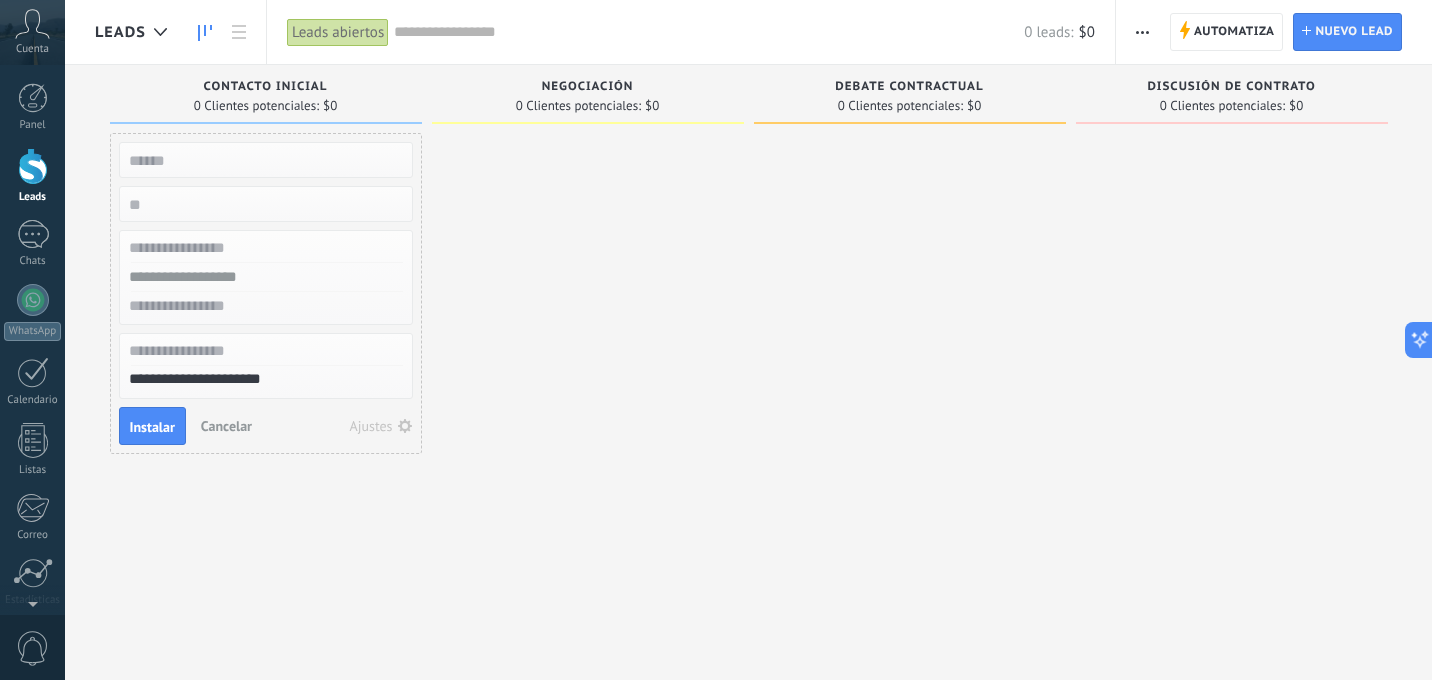 type on "**********" 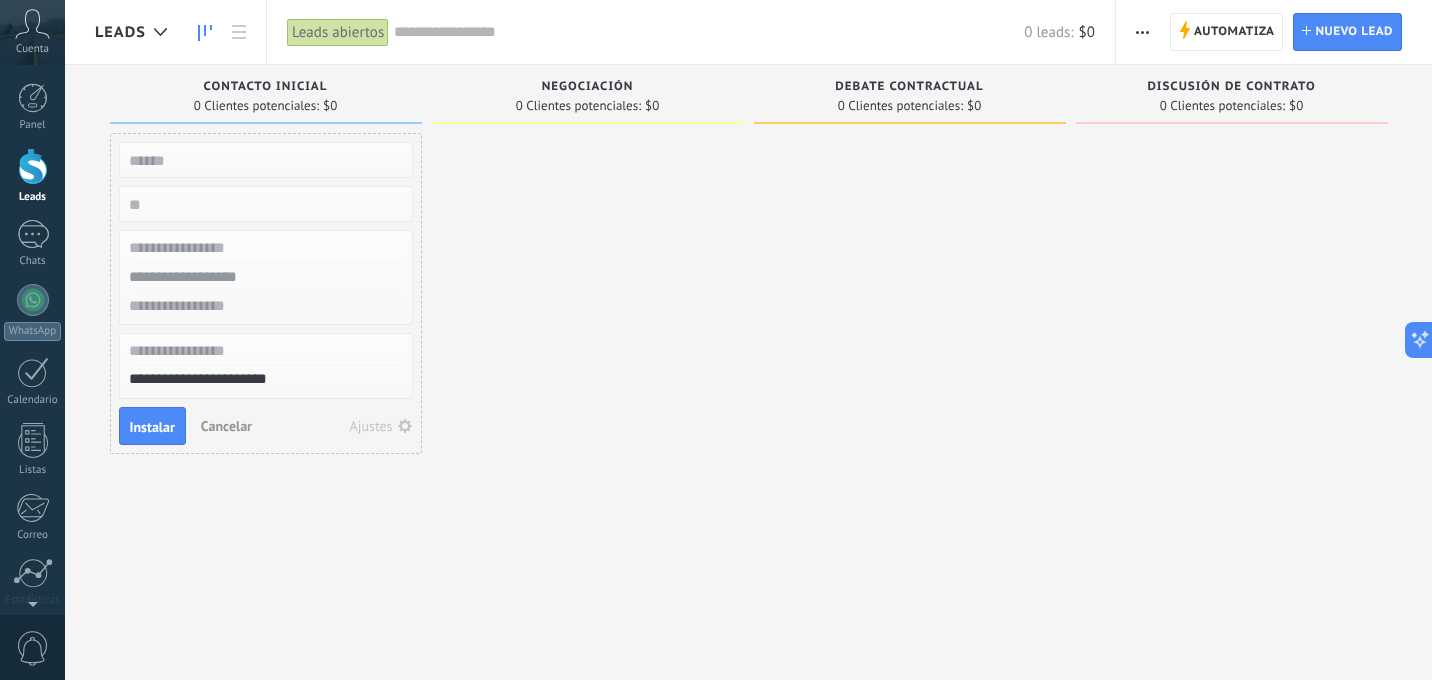 type on "**********" 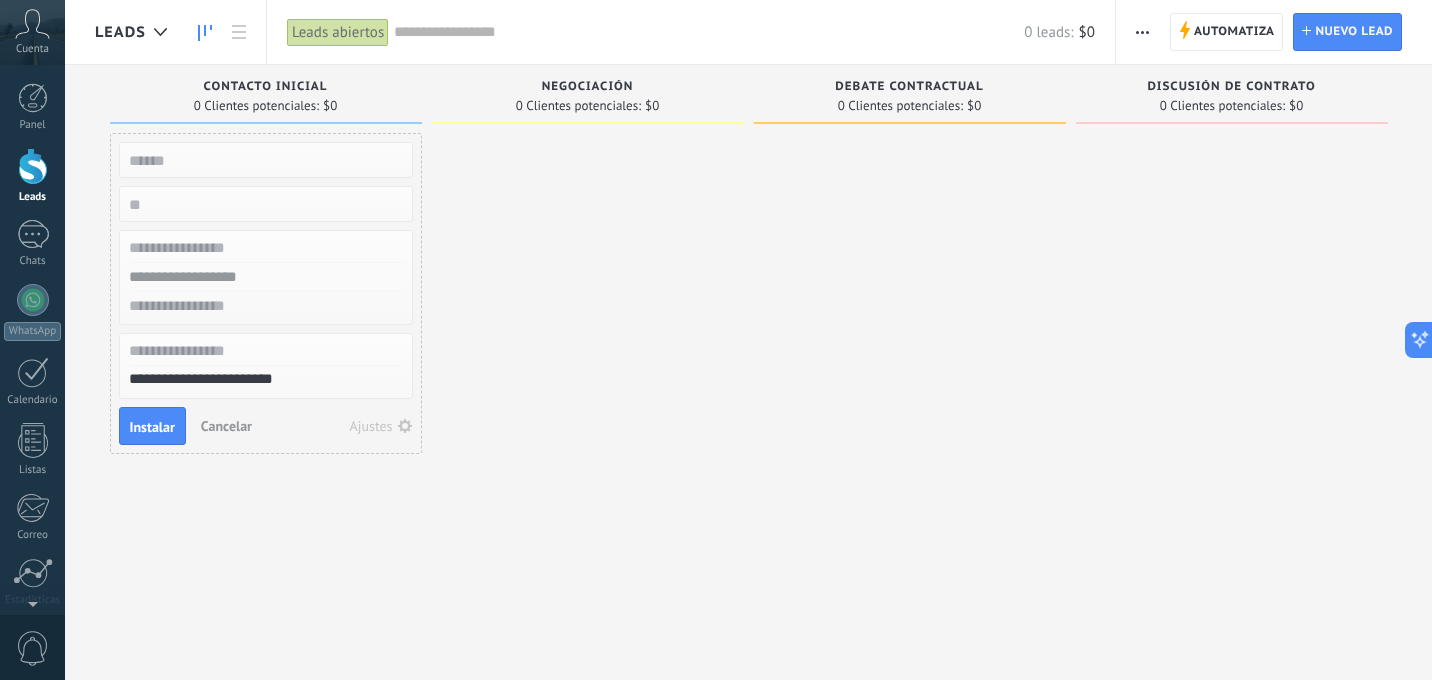 scroll, scrollTop: 19, scrollLeft: 0, axis: vertical 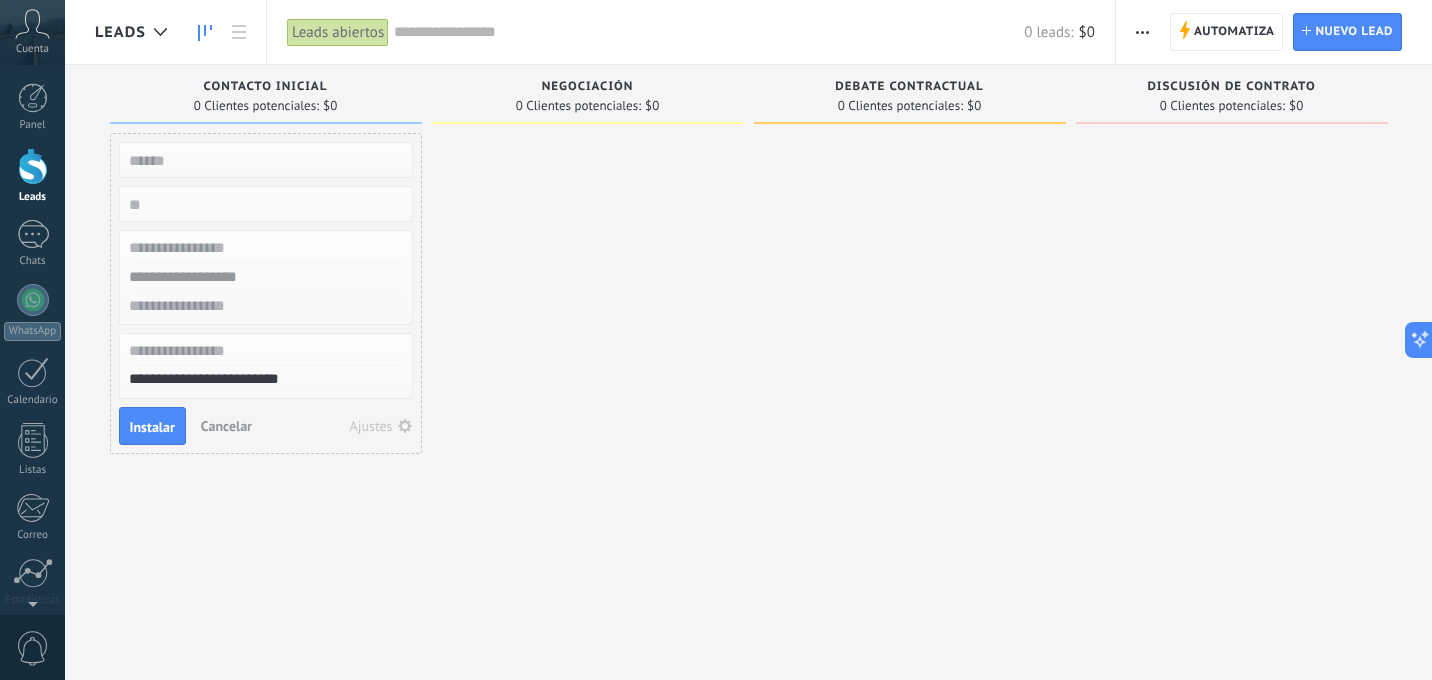 type on "**********" 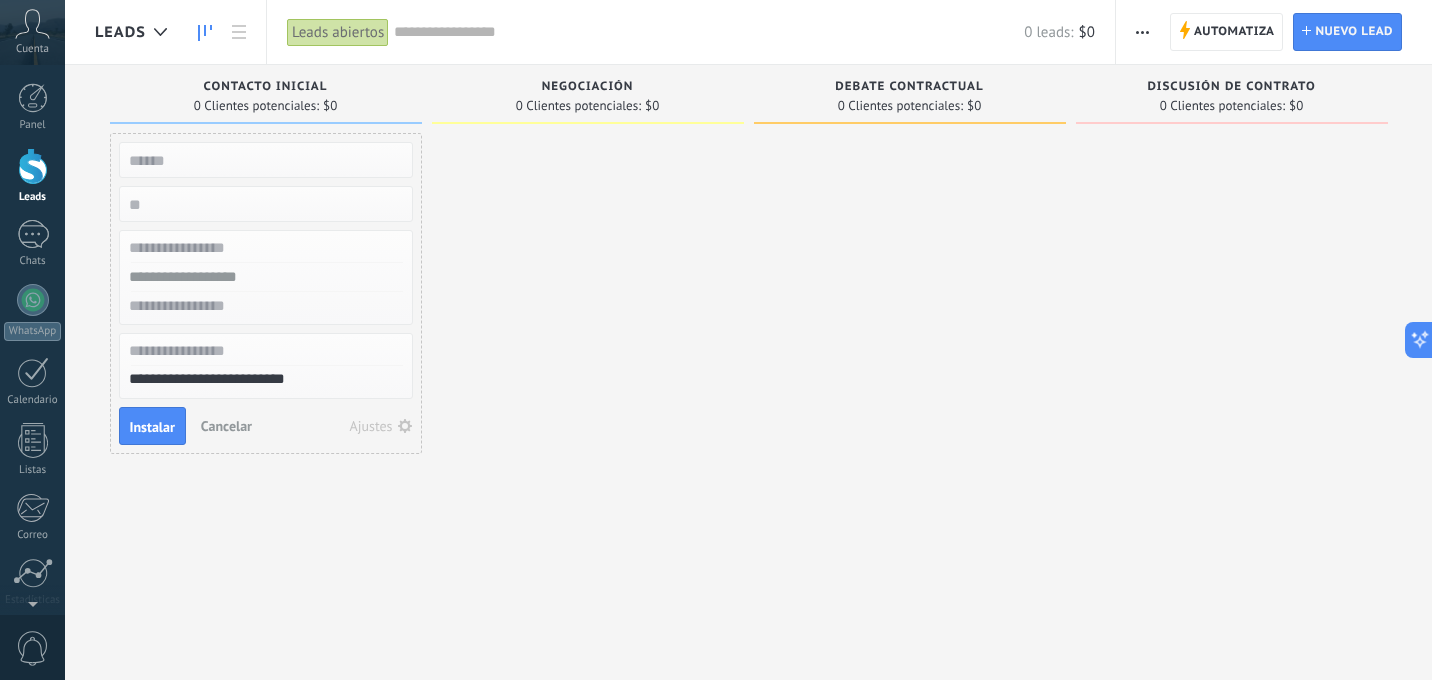 type on "**********" 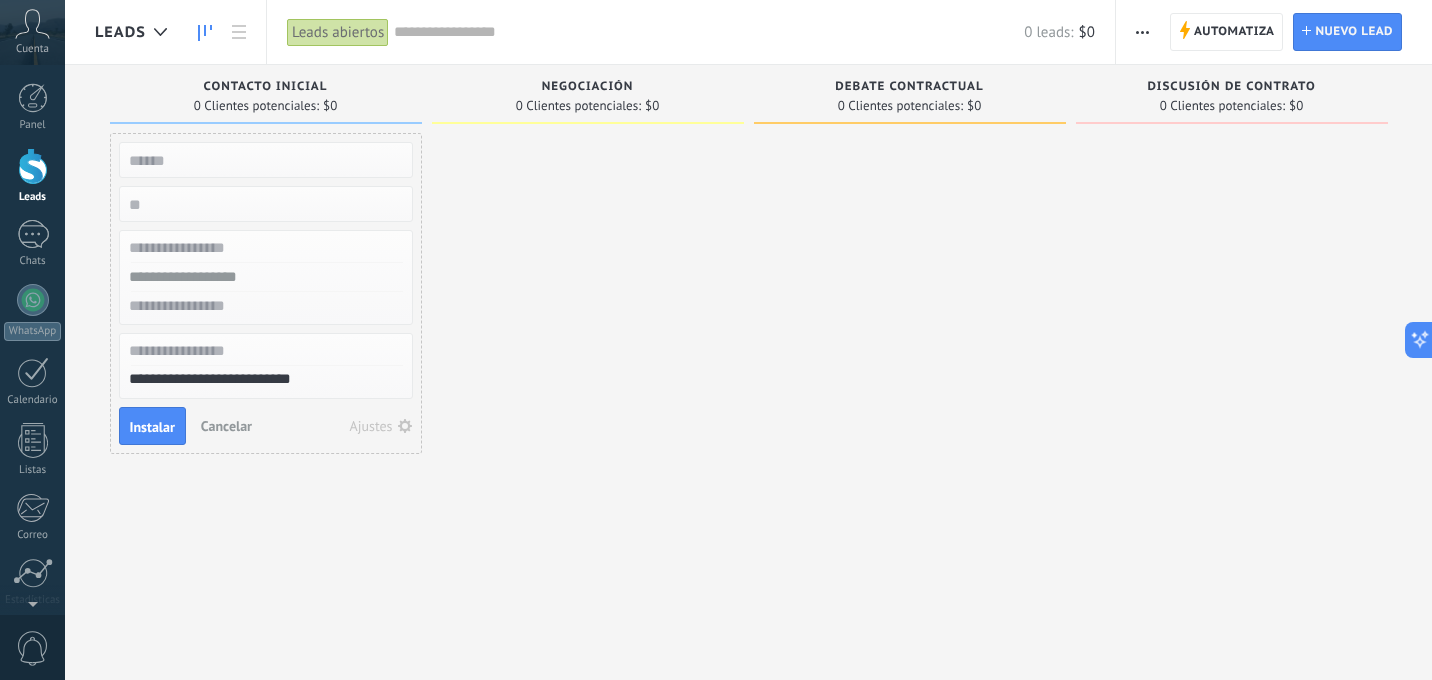 type on "**********" 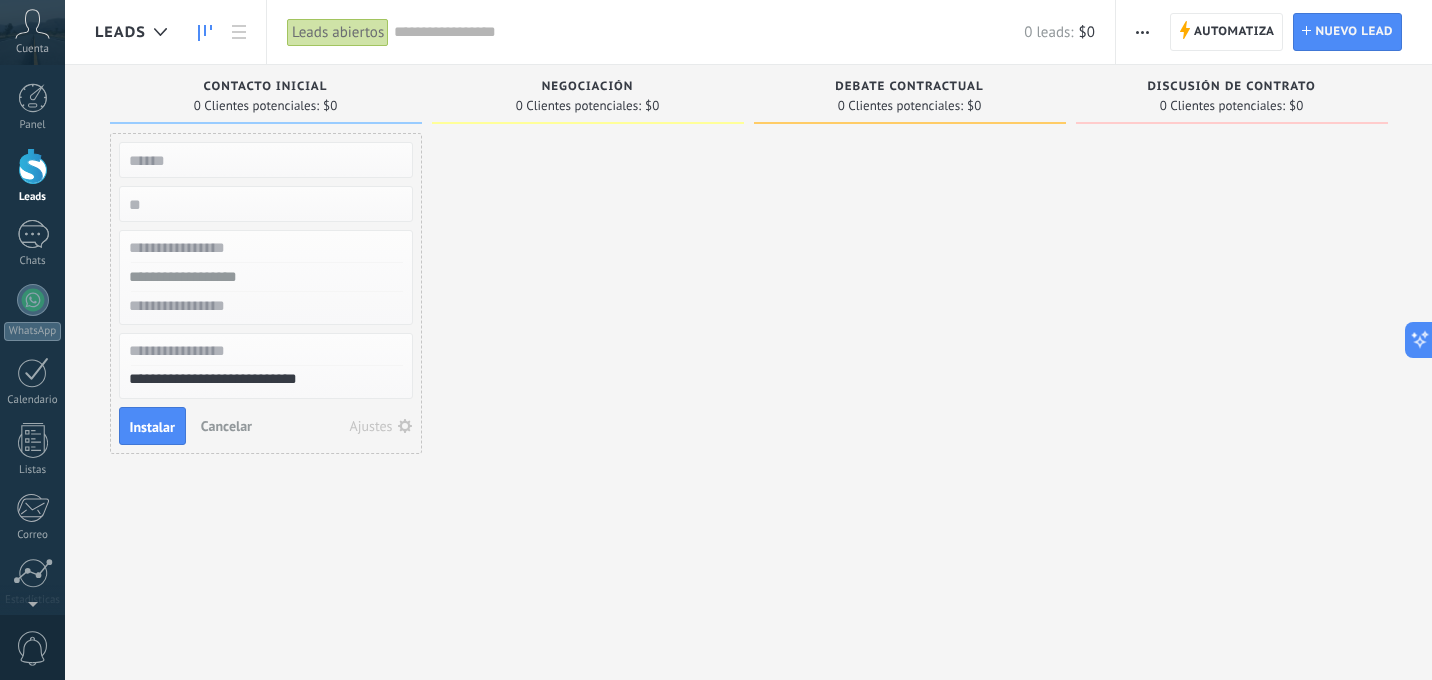 type on "**********" 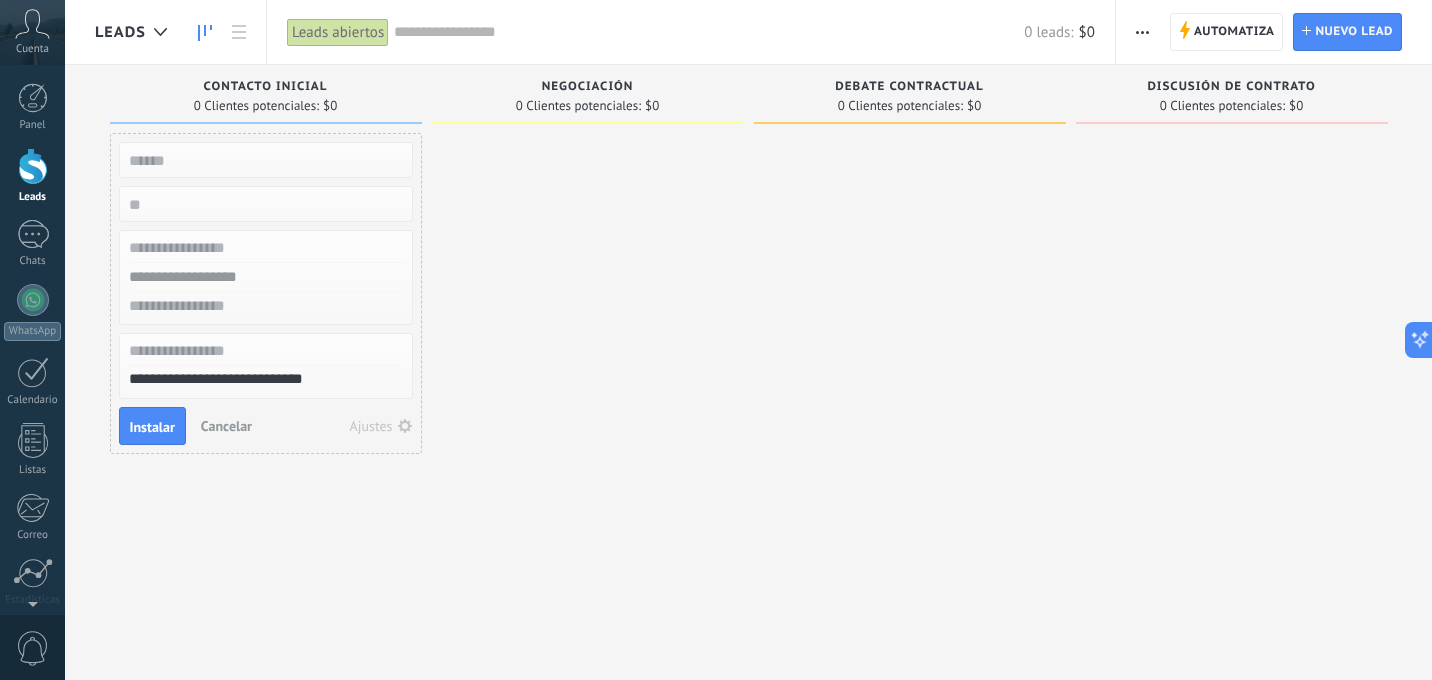 type on "**********" 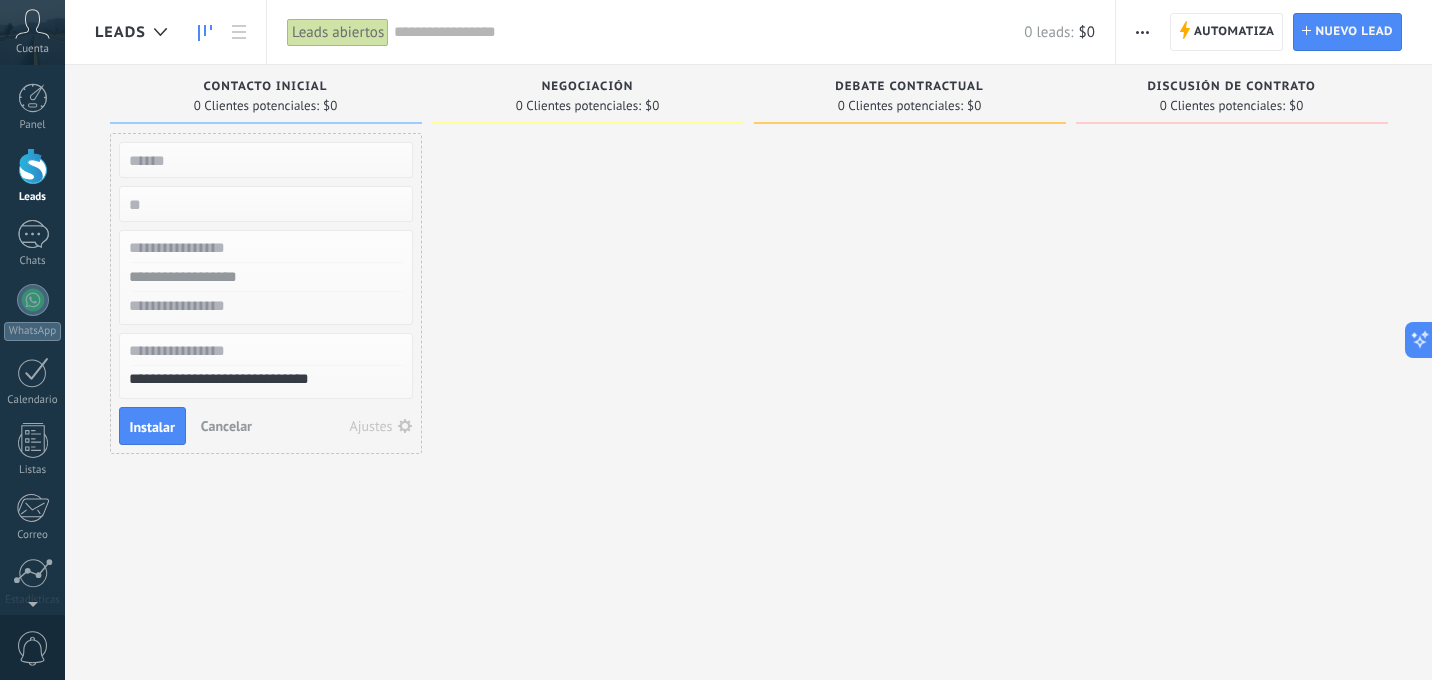 type on "**********" 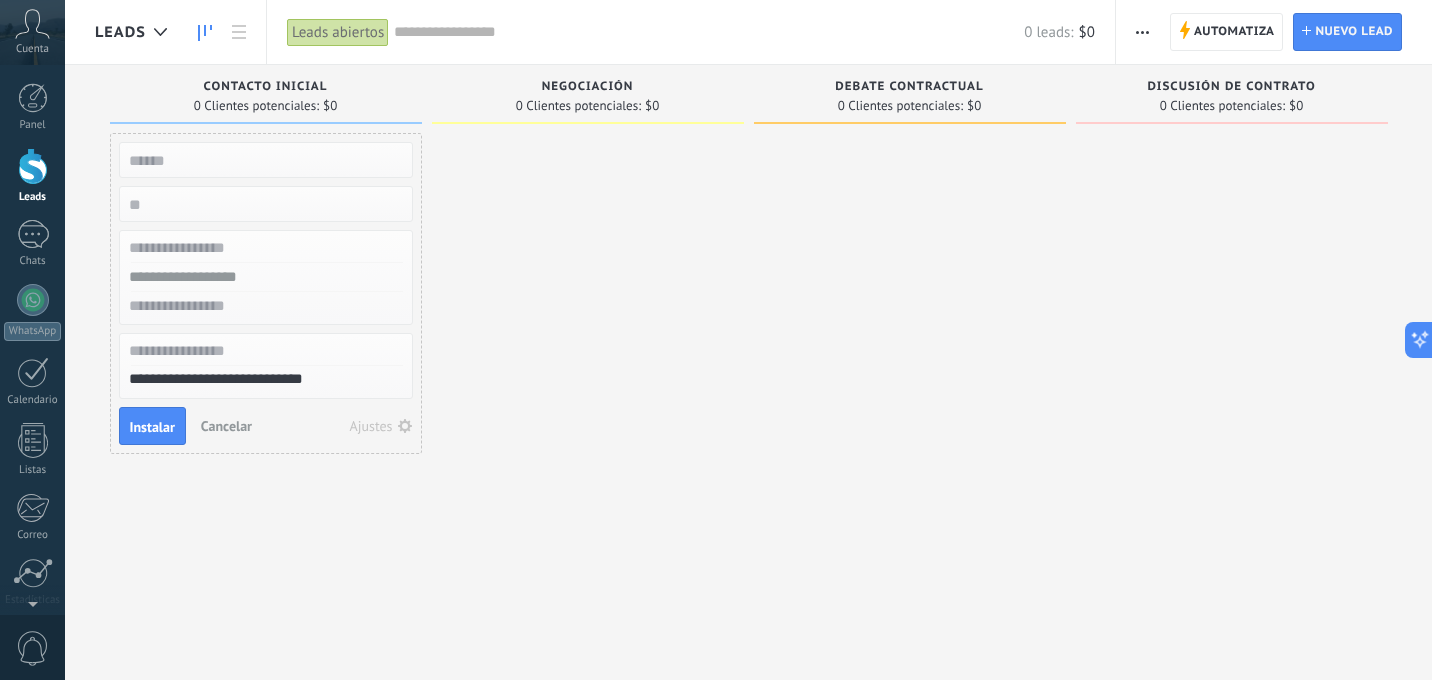 type on "**********" 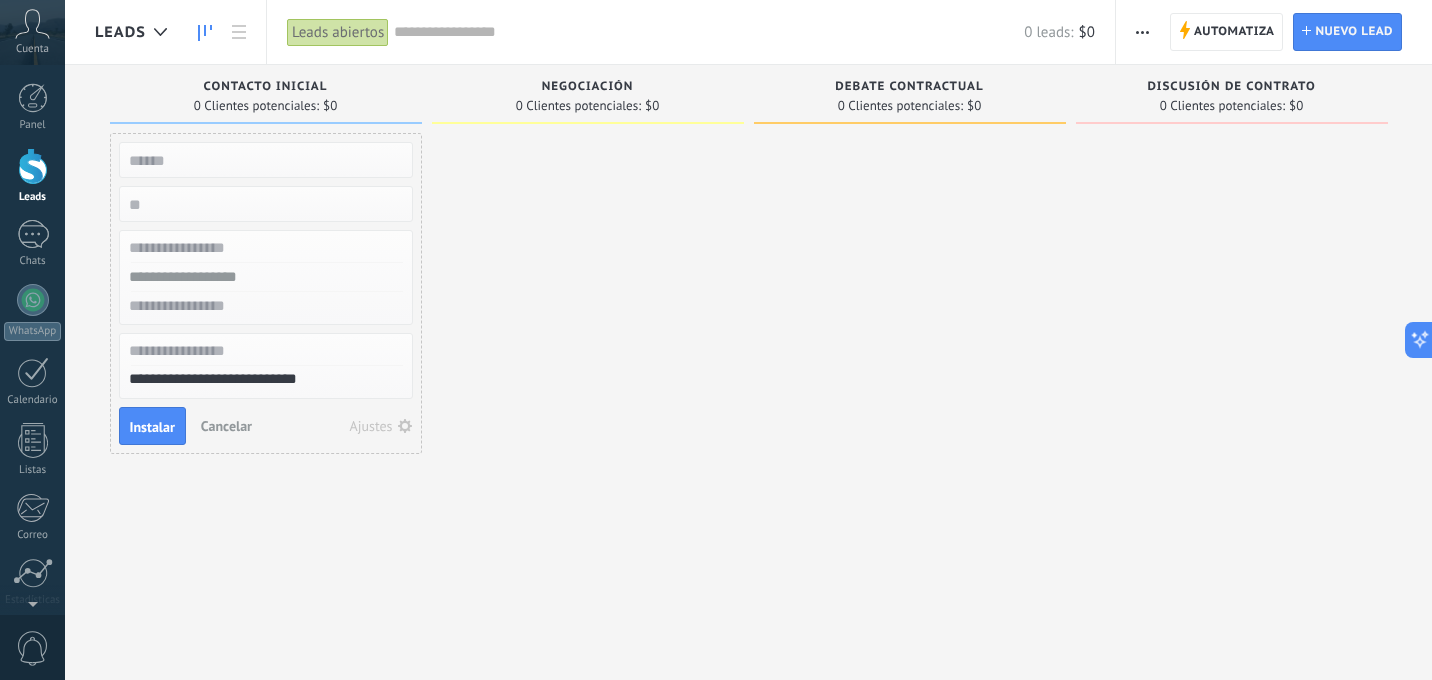 scroll, scrollTop: 19, scrollLeft: 0, axis: vertical 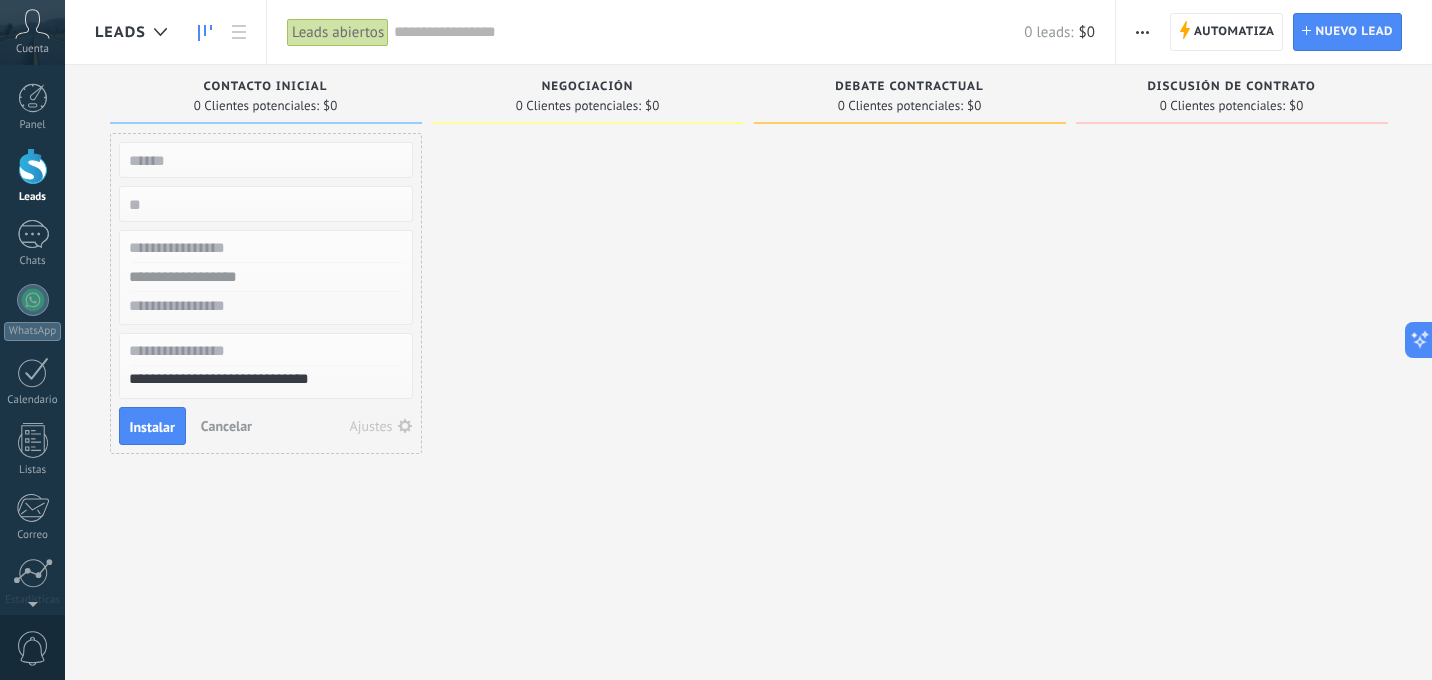 type on "**********" 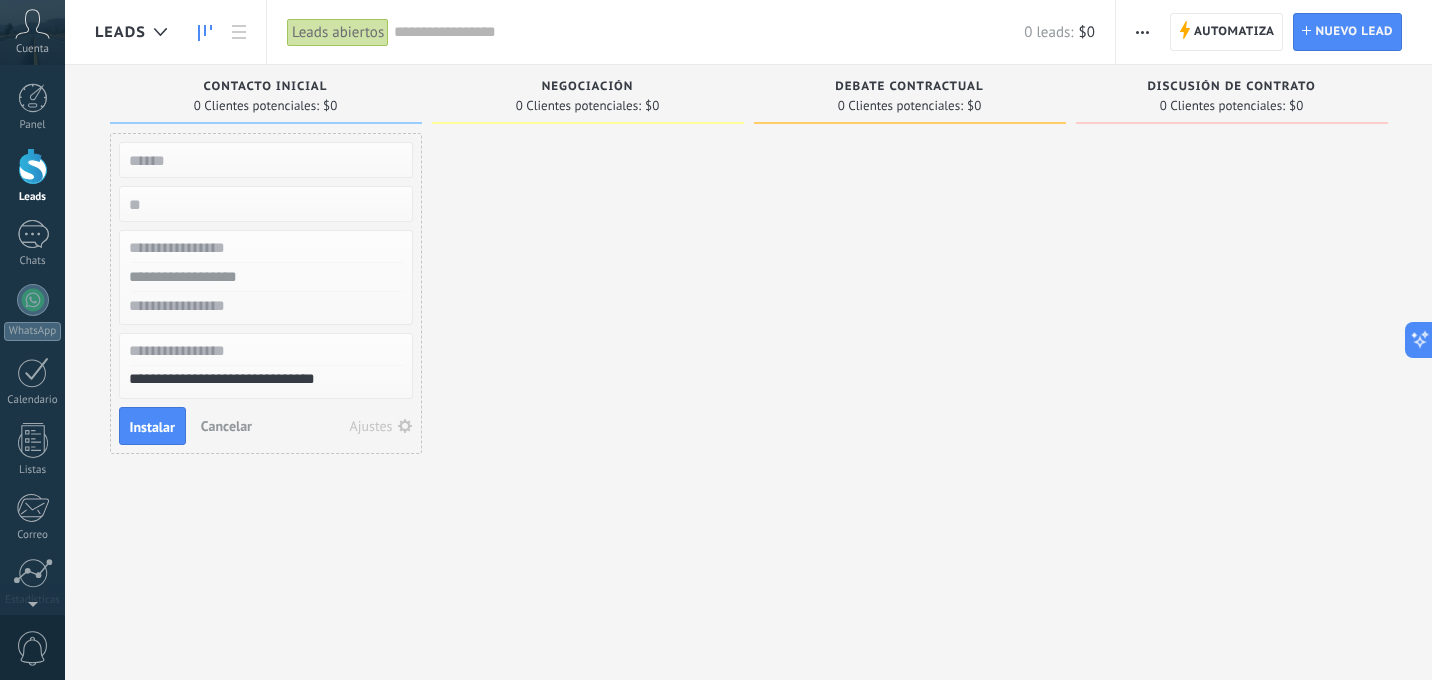 type on "**********" 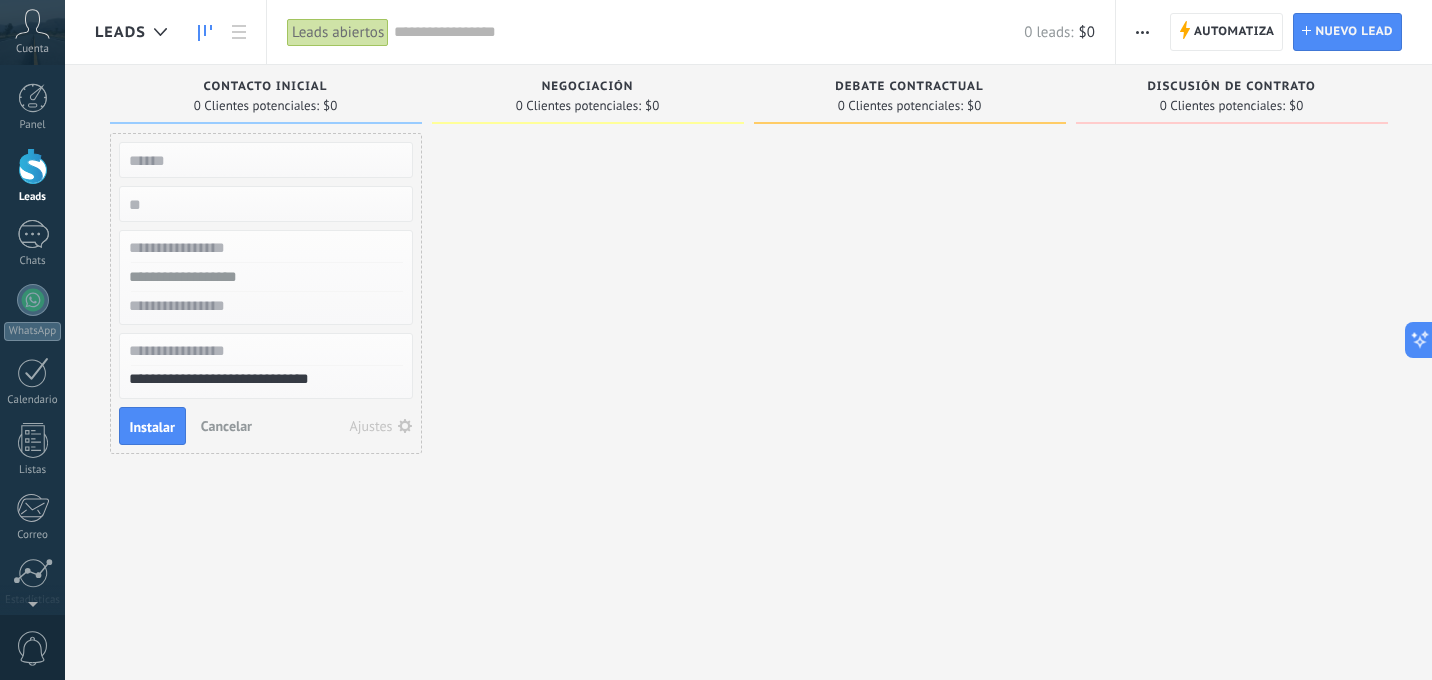 scroll, scrollTop: 19, scrollLeft: 0, axis: vertical 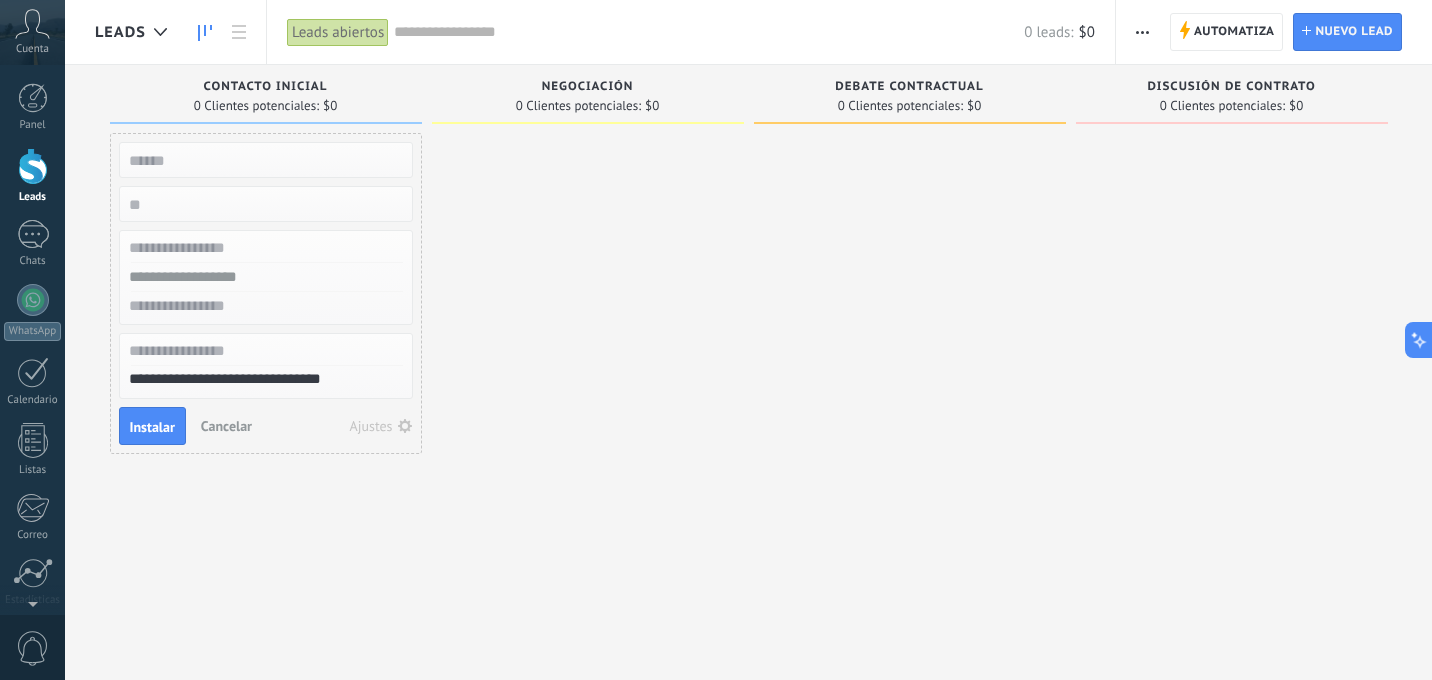 type on "**********" 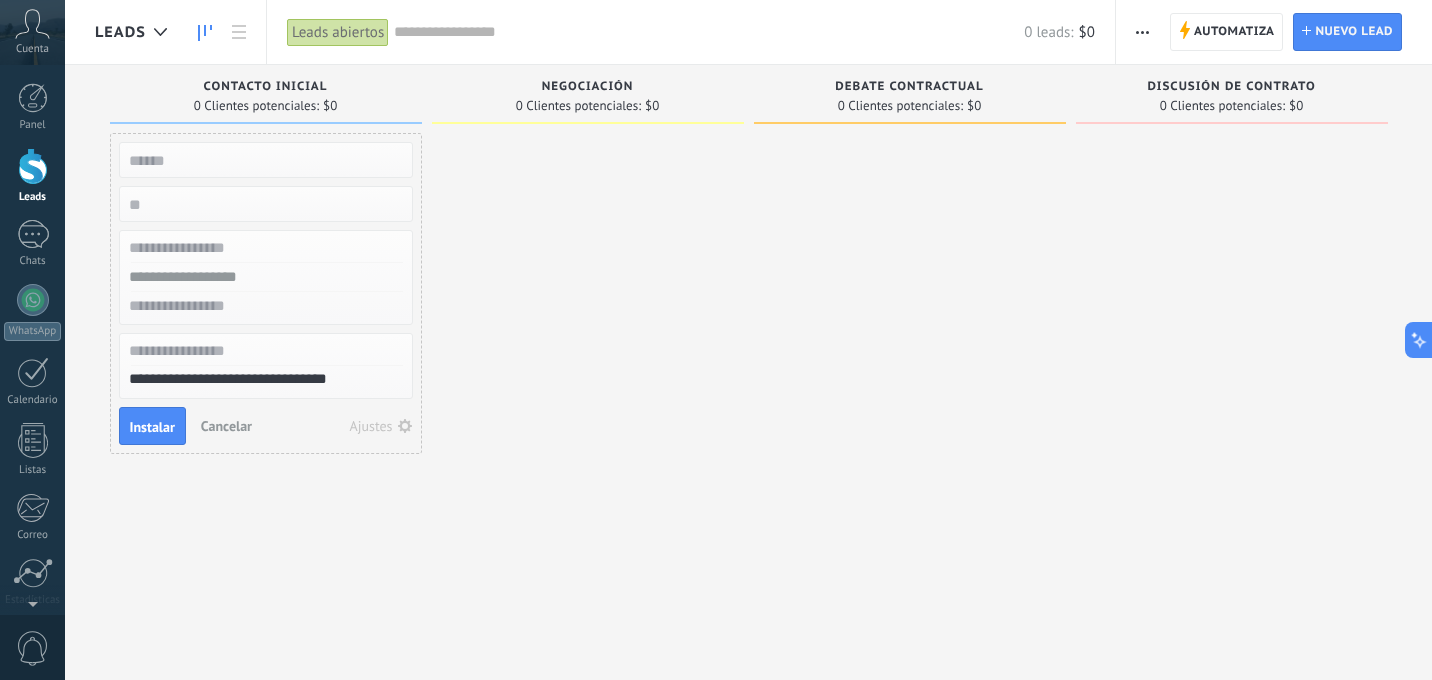 scroll, scrollTop: 19, scrollLeft: 0, axis: vertical 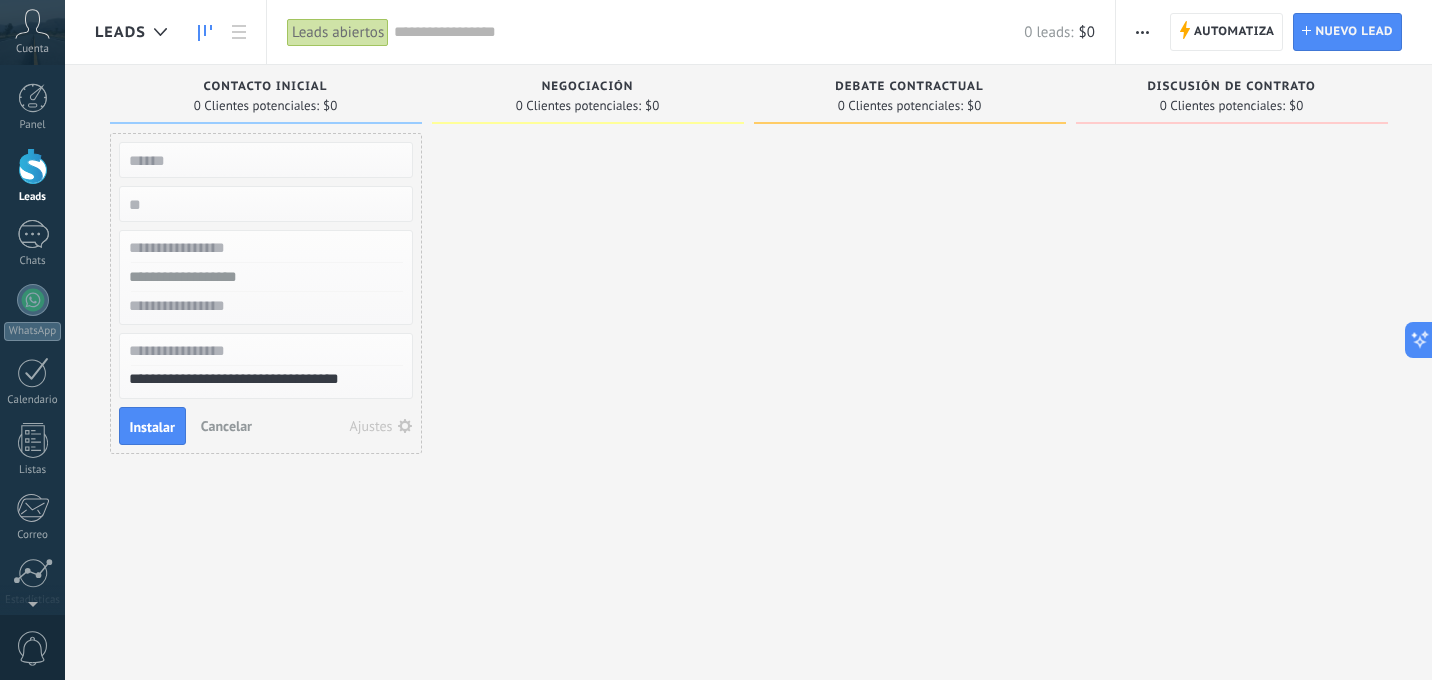 type on "**********" 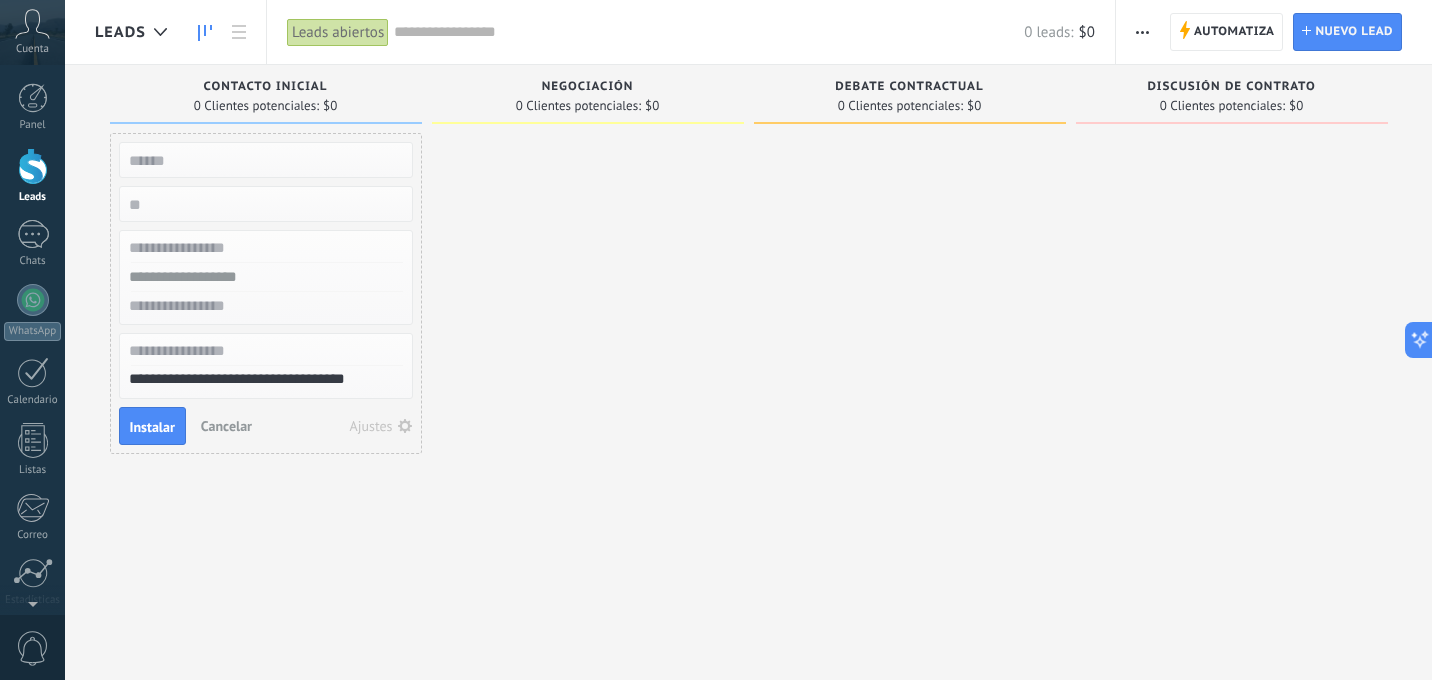 type on "**********" 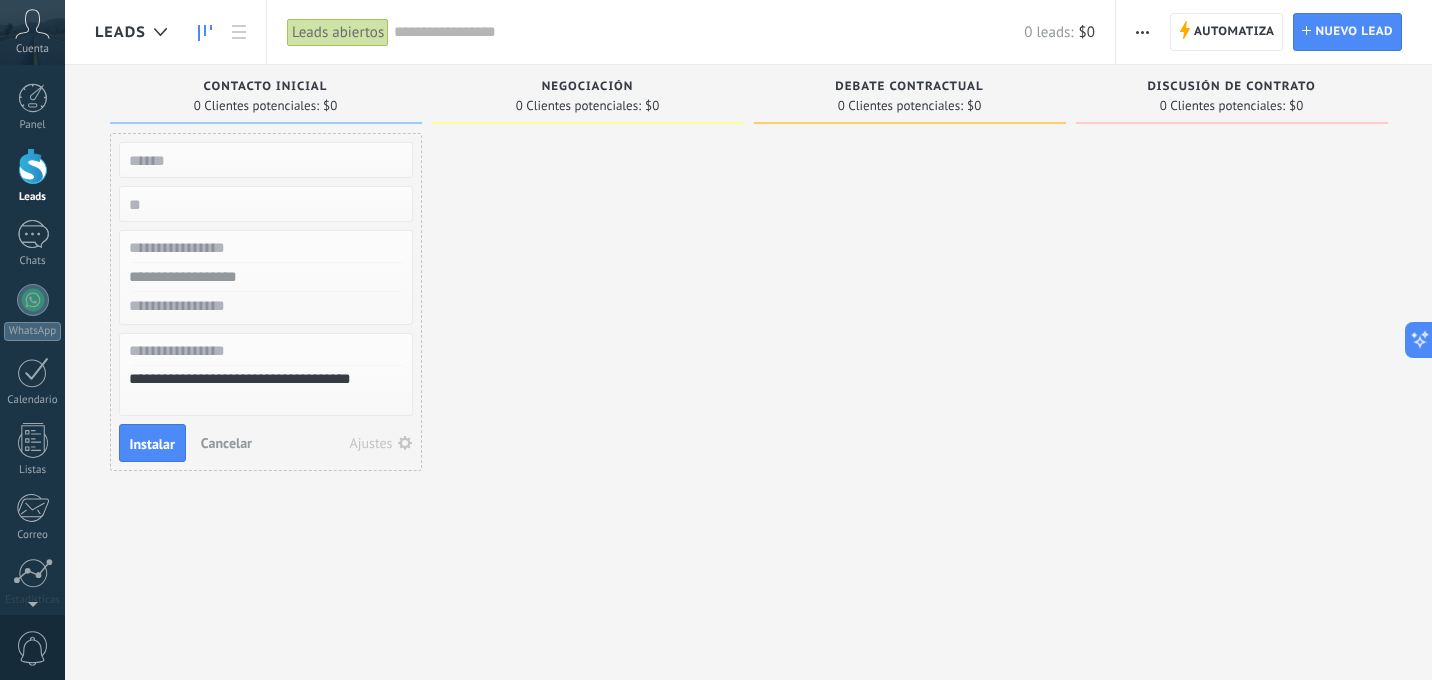 type on "**********" 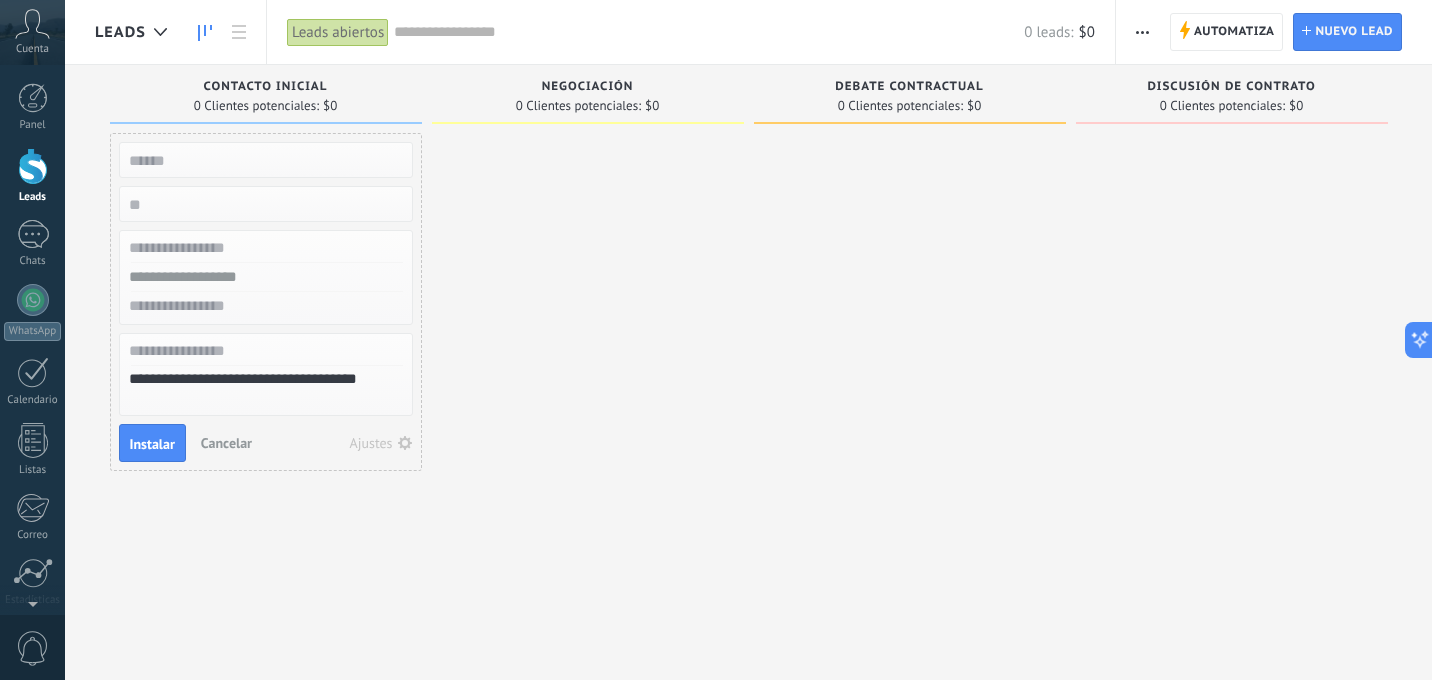 type on "**********" 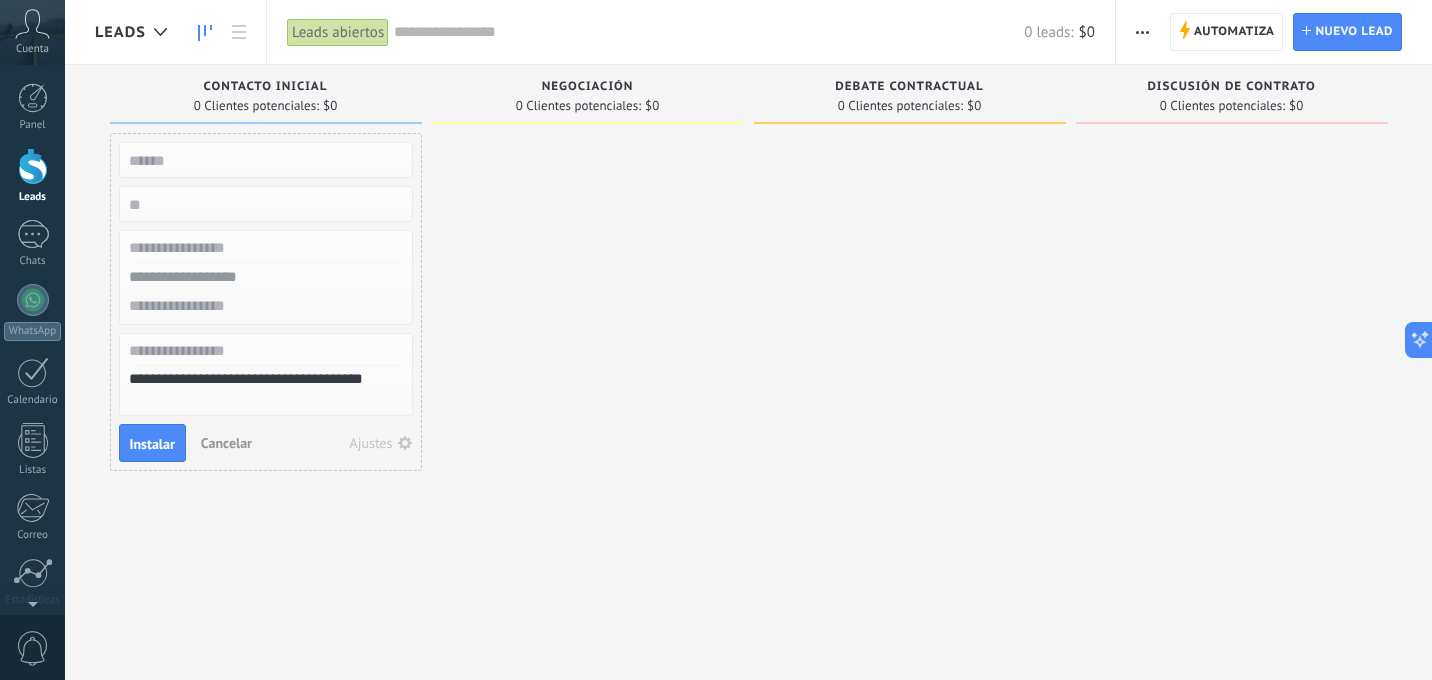type on "**********" 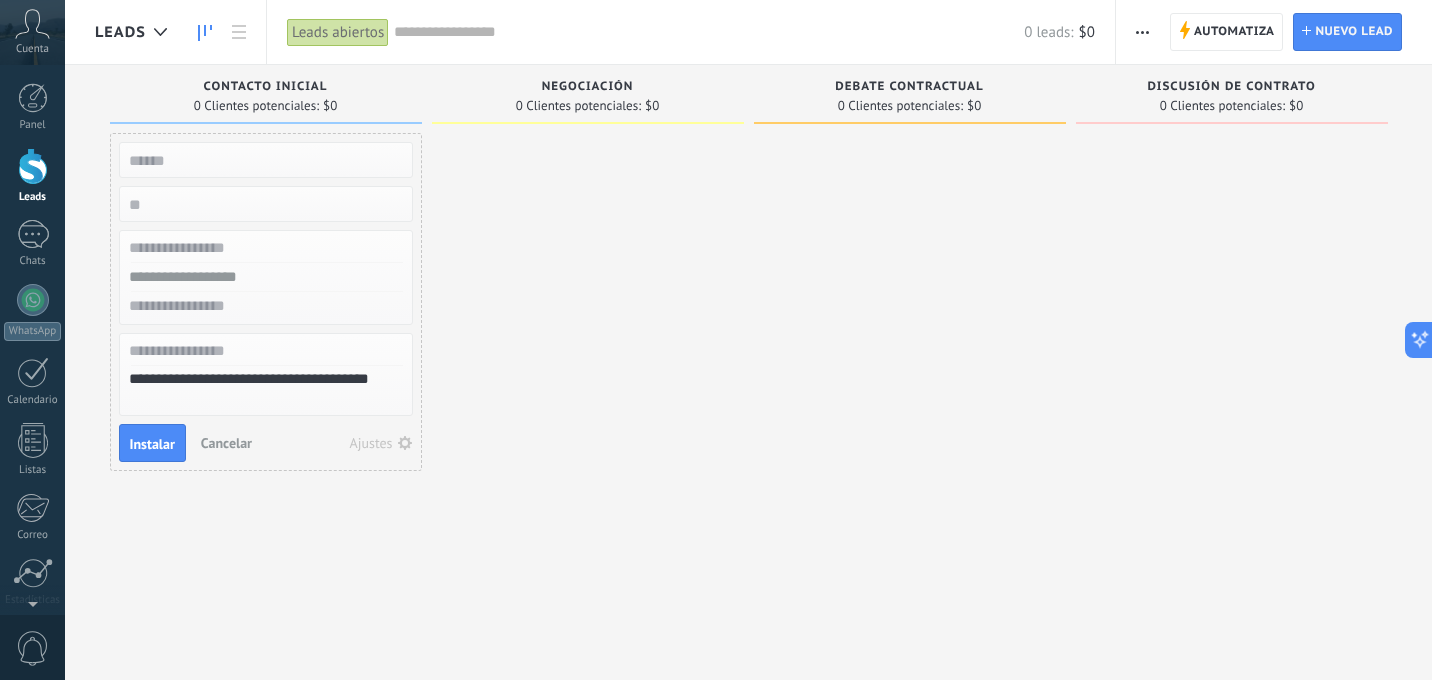 type on "**********" 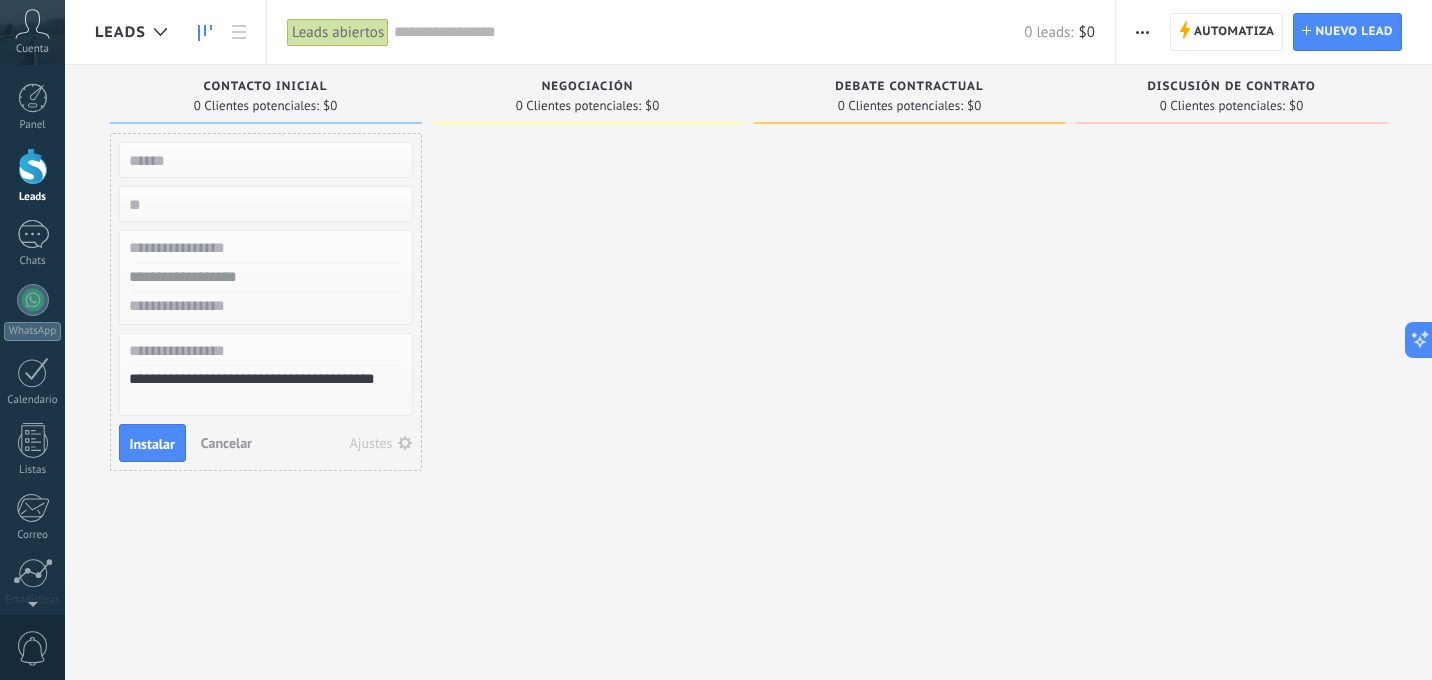 scroll, scrollTop: 38, scrollLeft: 0, axis: vertical 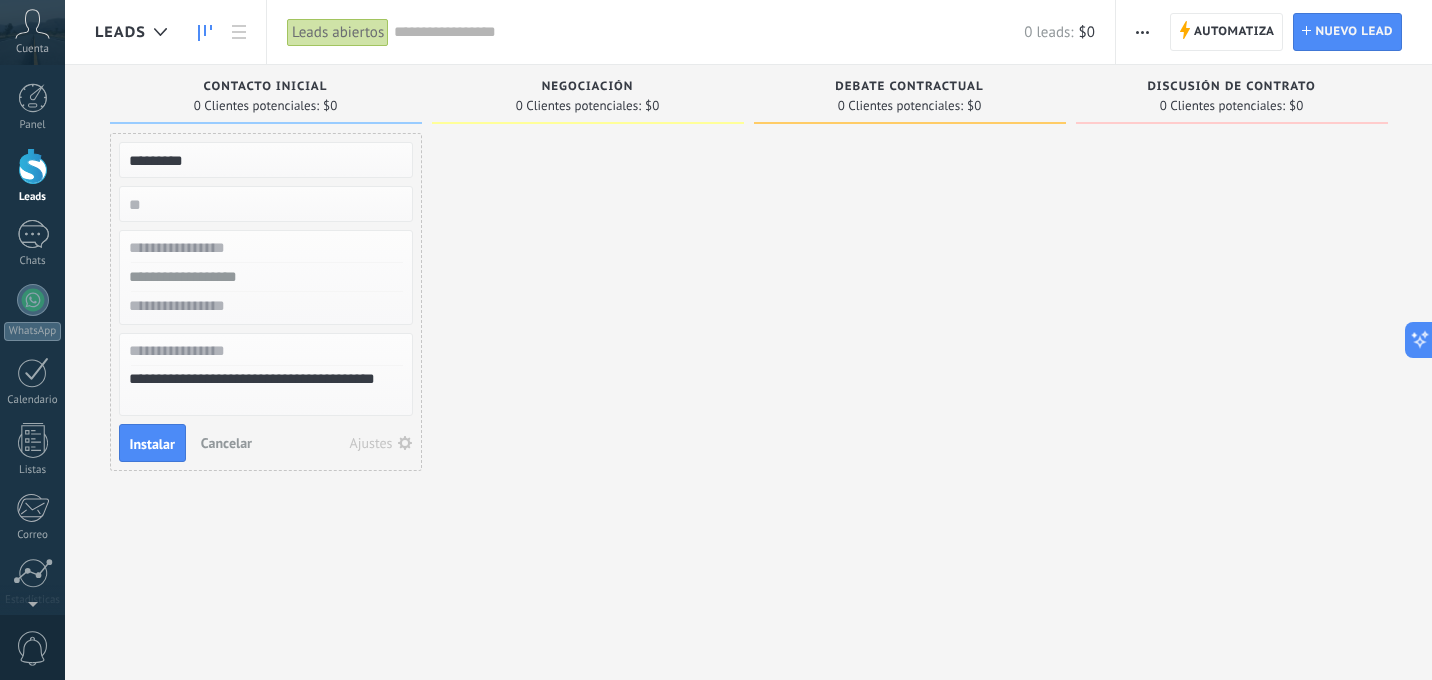 type on "*********" 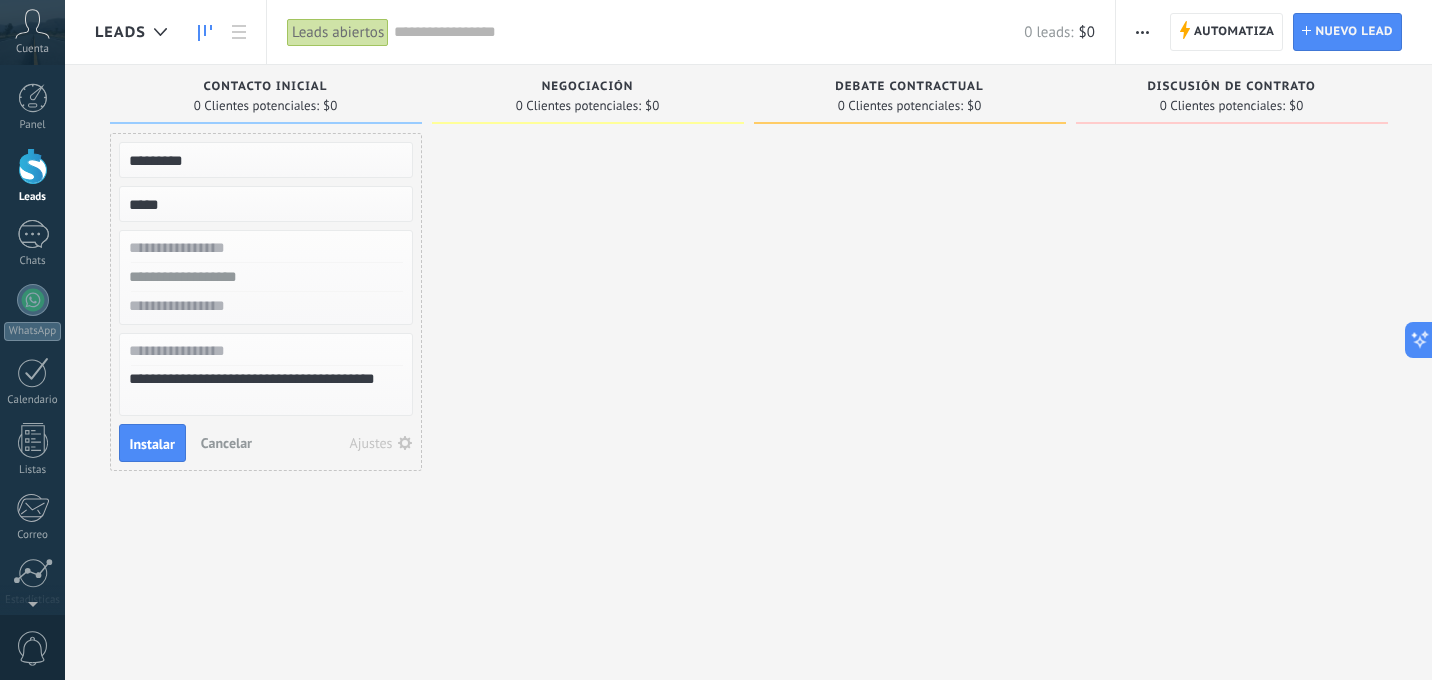 type on "*****" 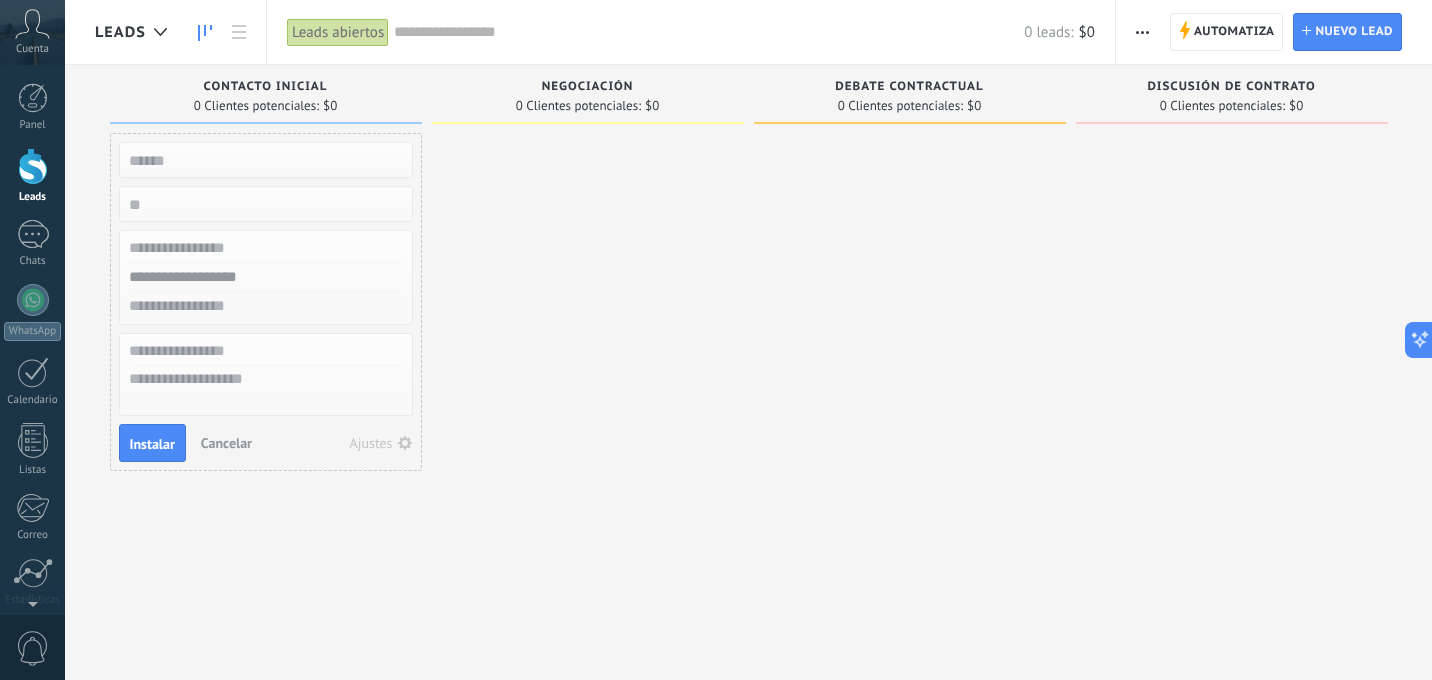 scroll, scrollTop: 19, scrollLeft: 0, axis: vertical 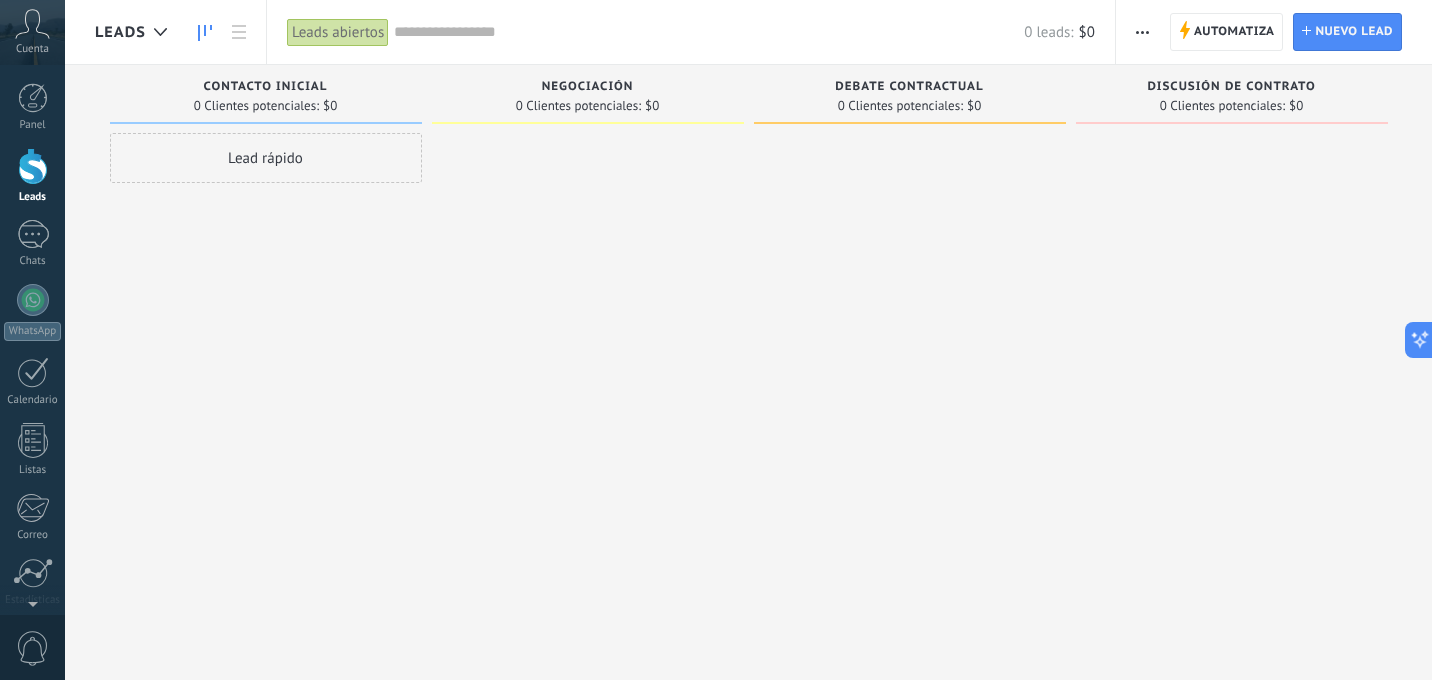 click on "Lead rápido" at bounding box center [266, 158] 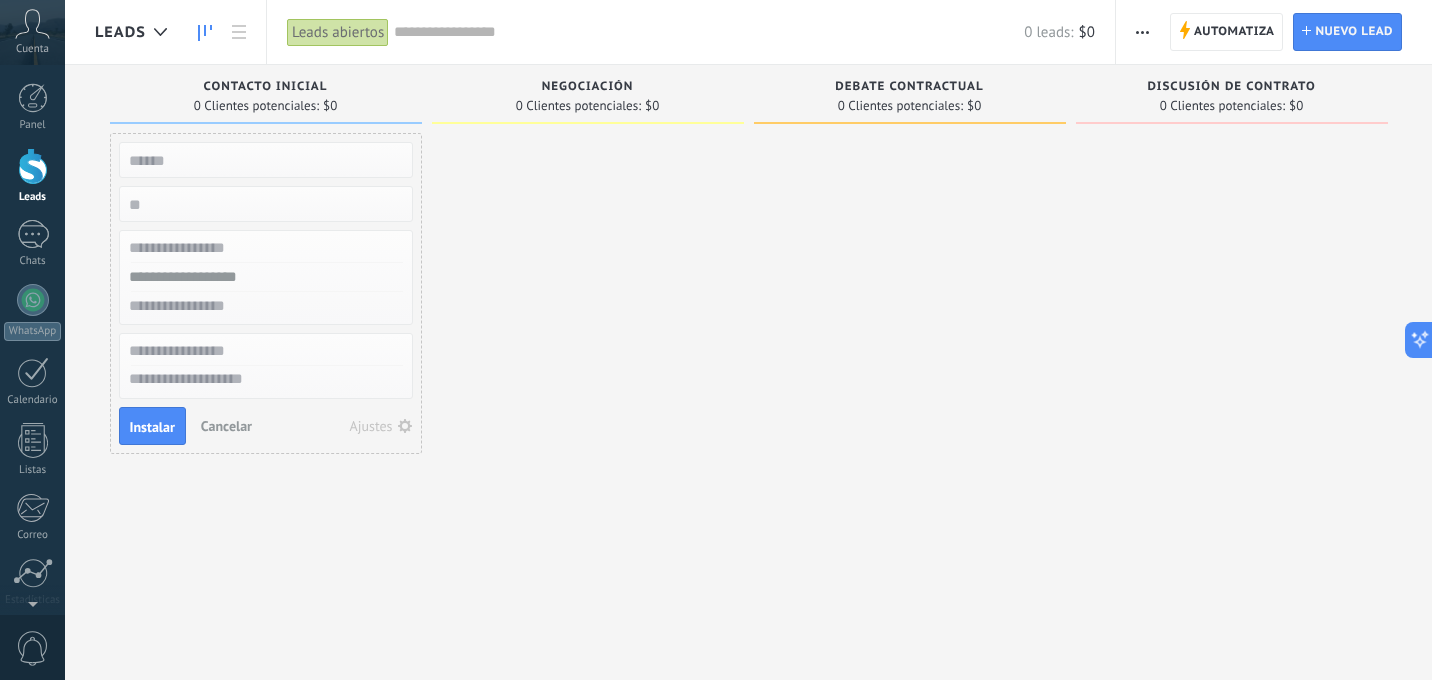 click on "Ajustes" at bounding box center [371, 426] 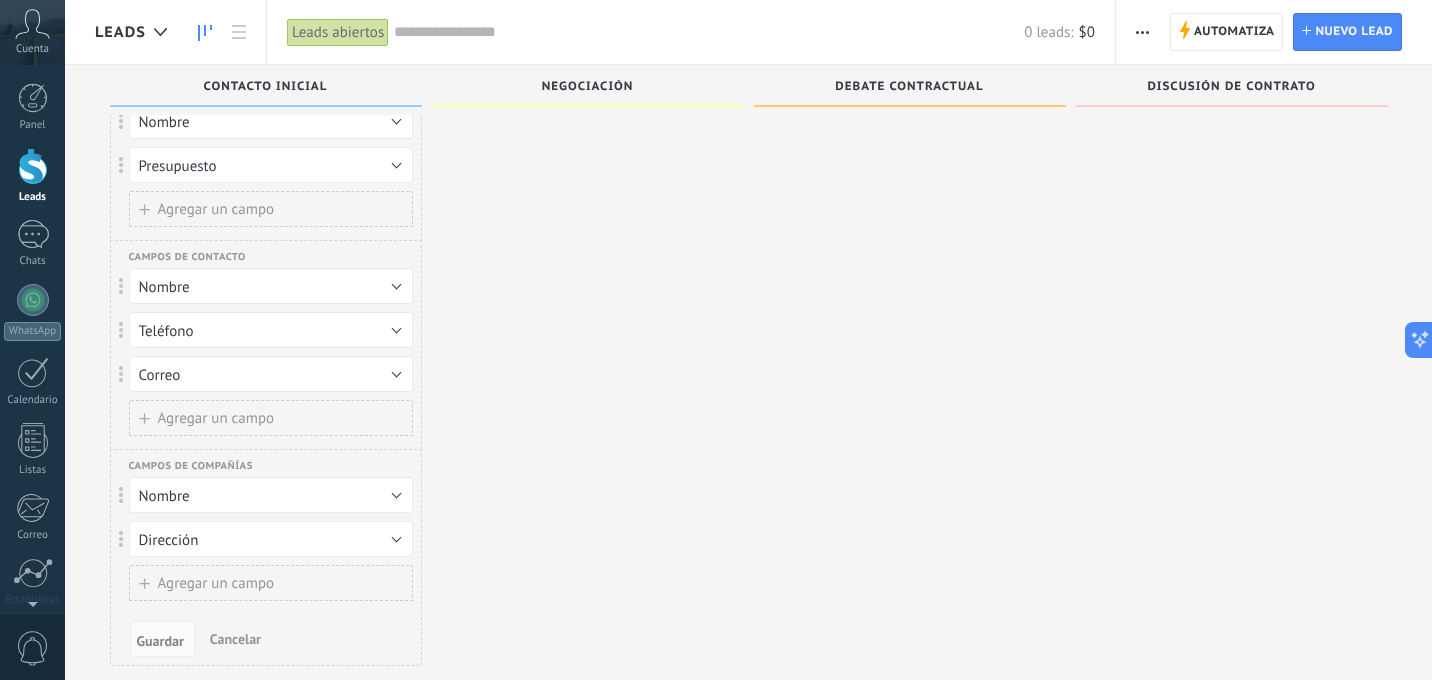scroll, scrollTop: 61, scrollLeft: 0, axis: vertical 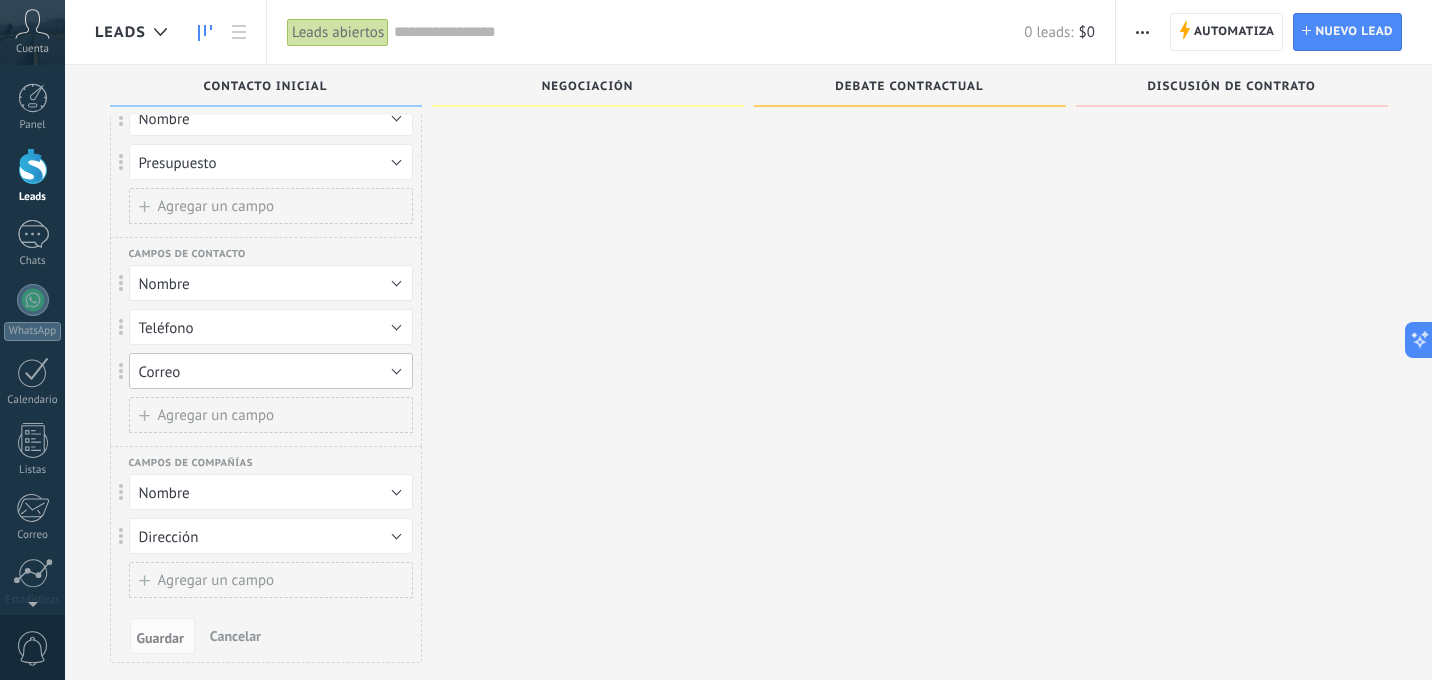 click on "Correo" at bounding box center (271, 371) 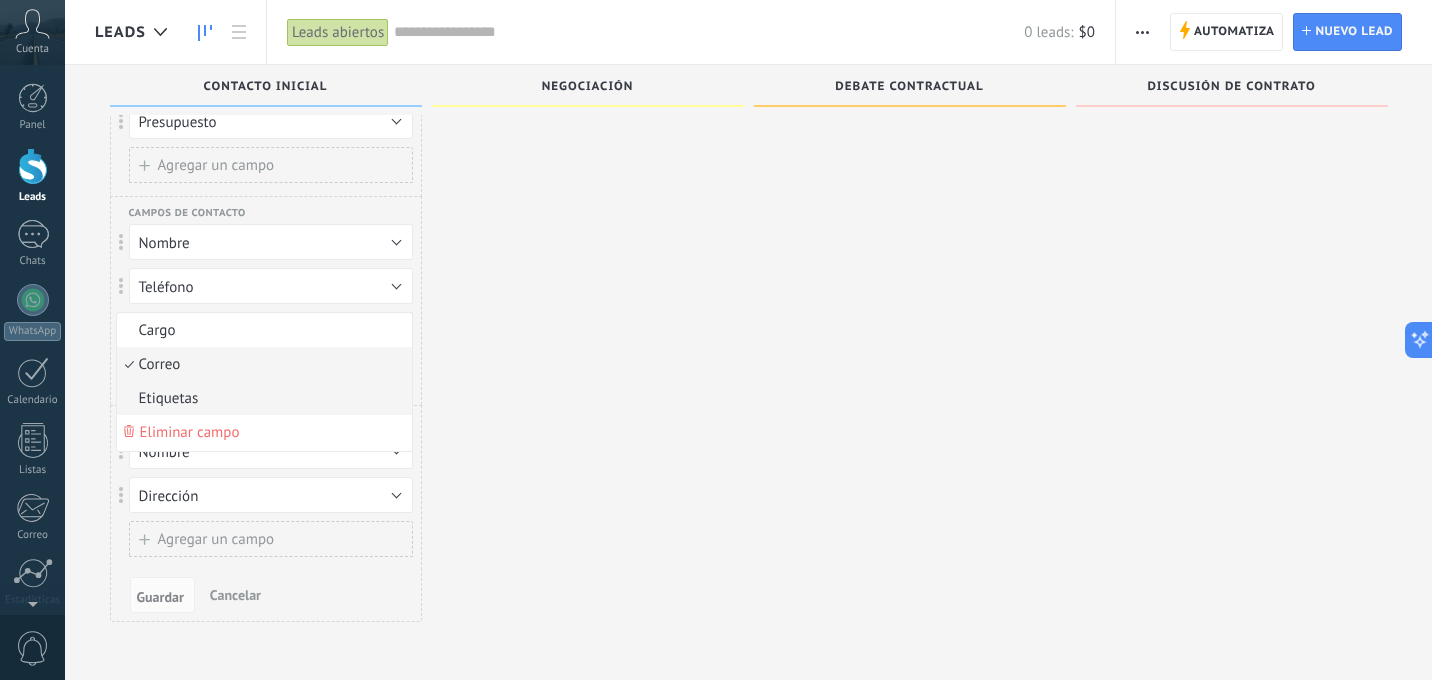 scroll, scrollTop: 107, scrollLeft: 0, axis: vertical 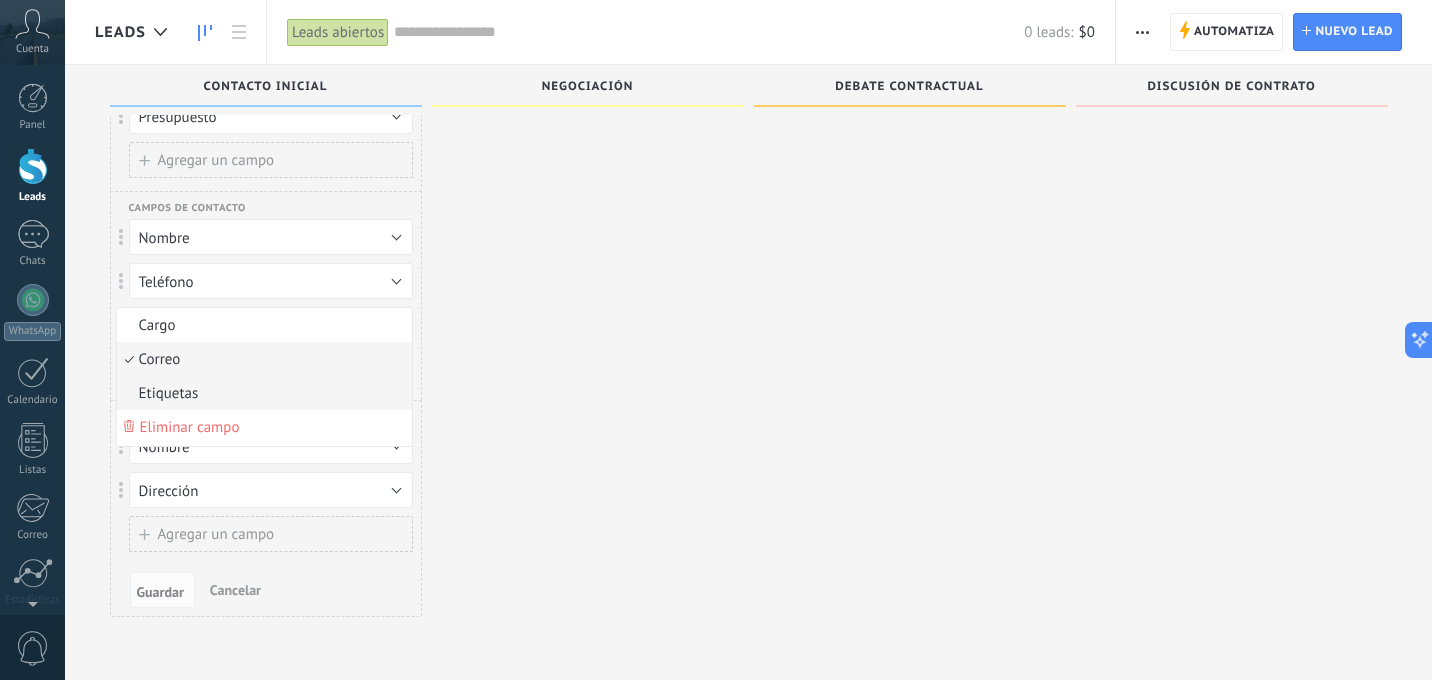 click on "Etiquetas" at bounding box center (264, 393) 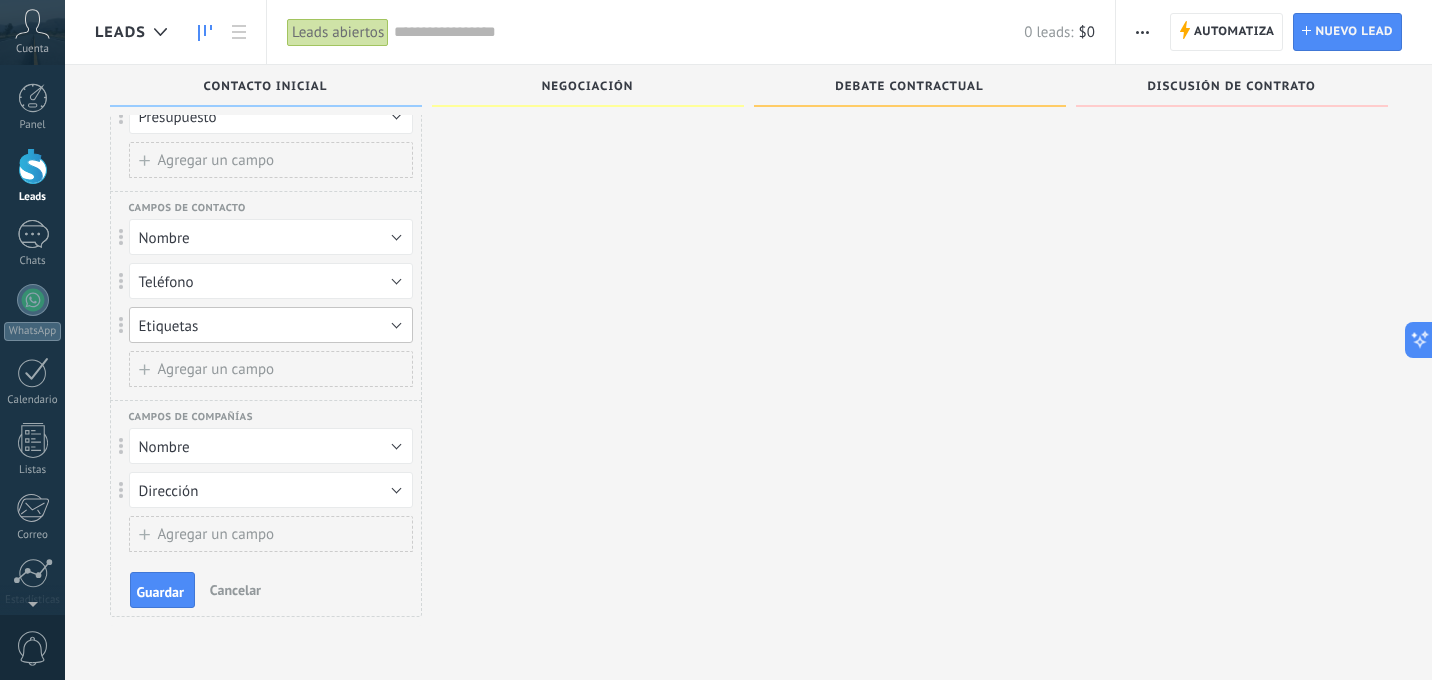 click on "Etiquetas" at bounding box center [271, 325] 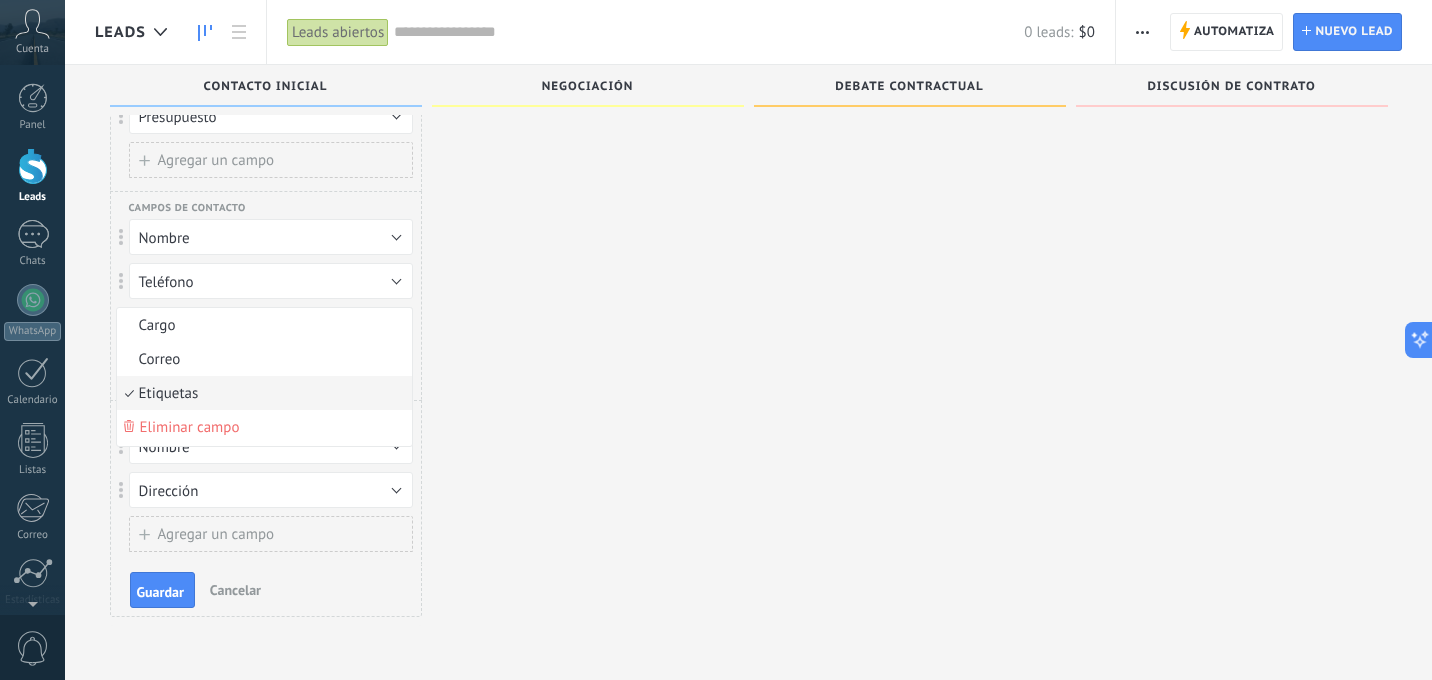 click at bounding box center (588, 328) 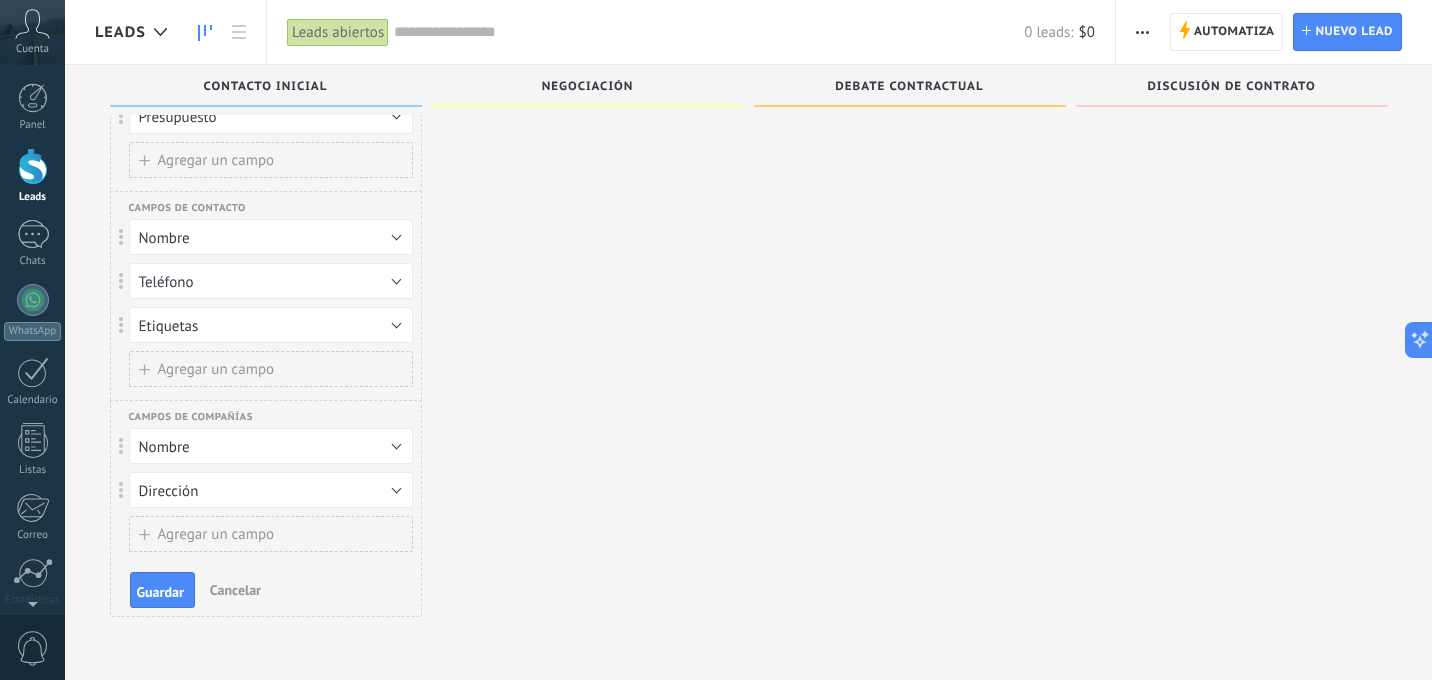 click on "Agregar un campo" at bounding box center (216, 369) 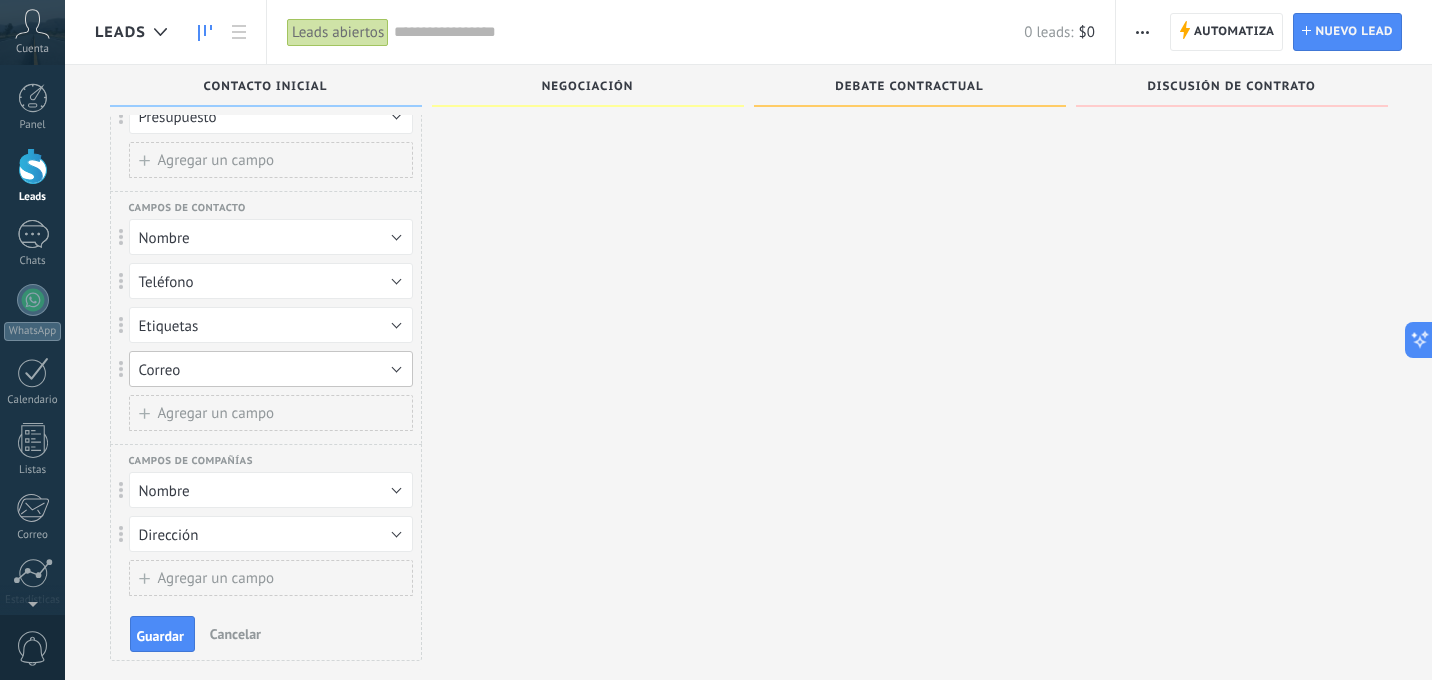 click on "Correo" at bounding box center [271, 369] 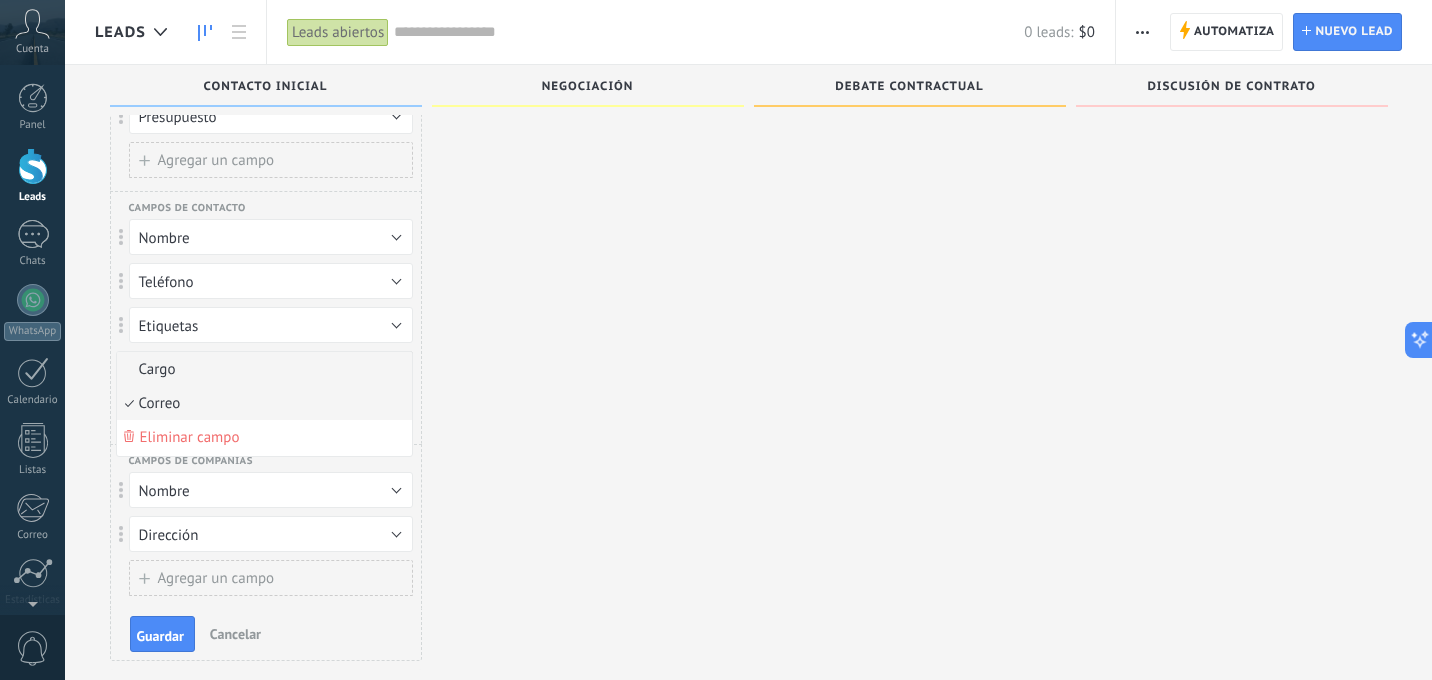 scroll, scrollTop: 151, scrollLeft: 0, axis: vertical 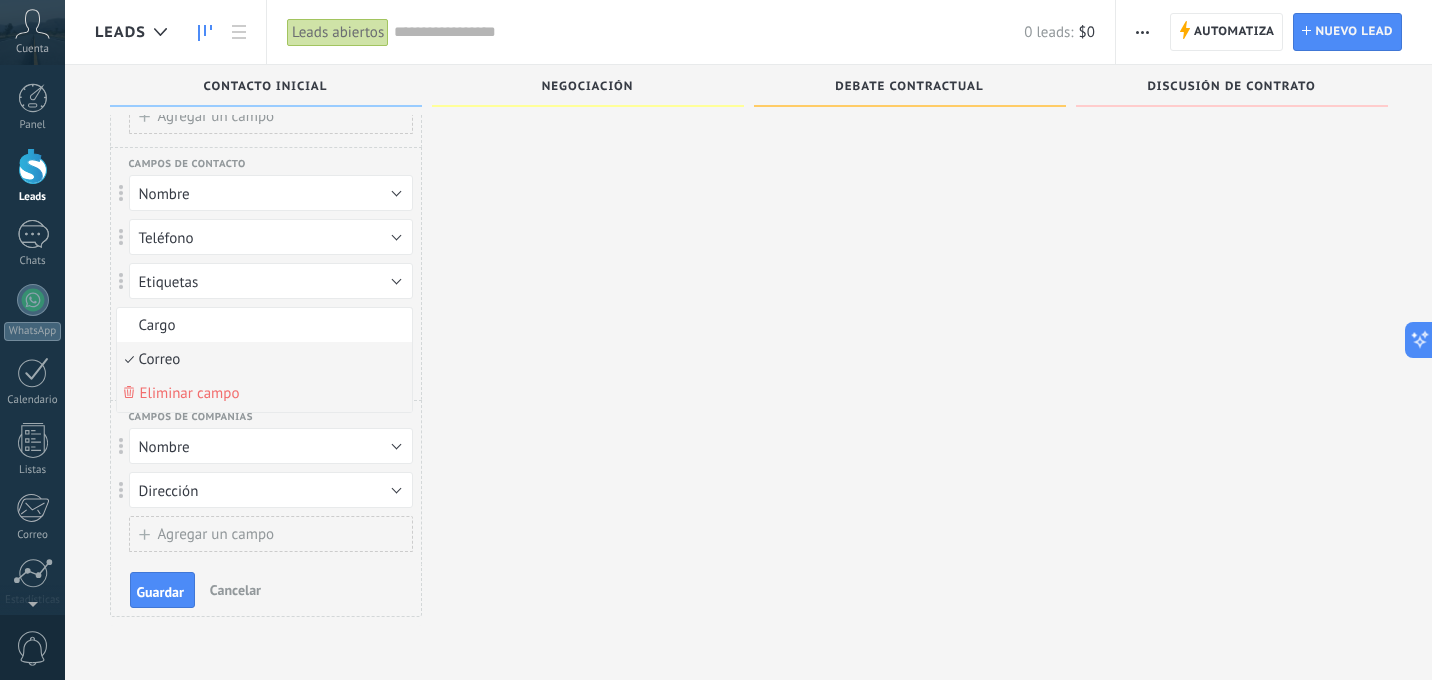 click on "Eliminar campo" at bounding box center (190, 393) 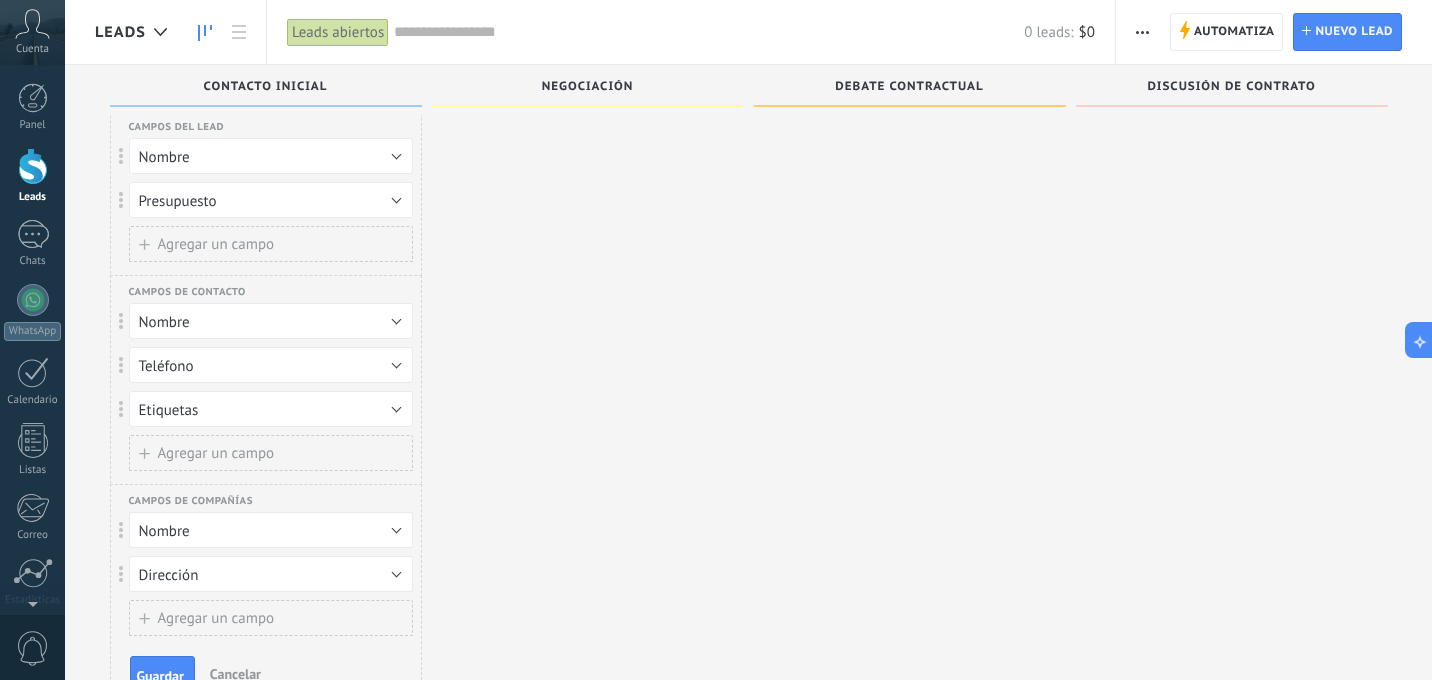 scroll, scrollTop: 4, scrollLeft: 0, axis: vertical 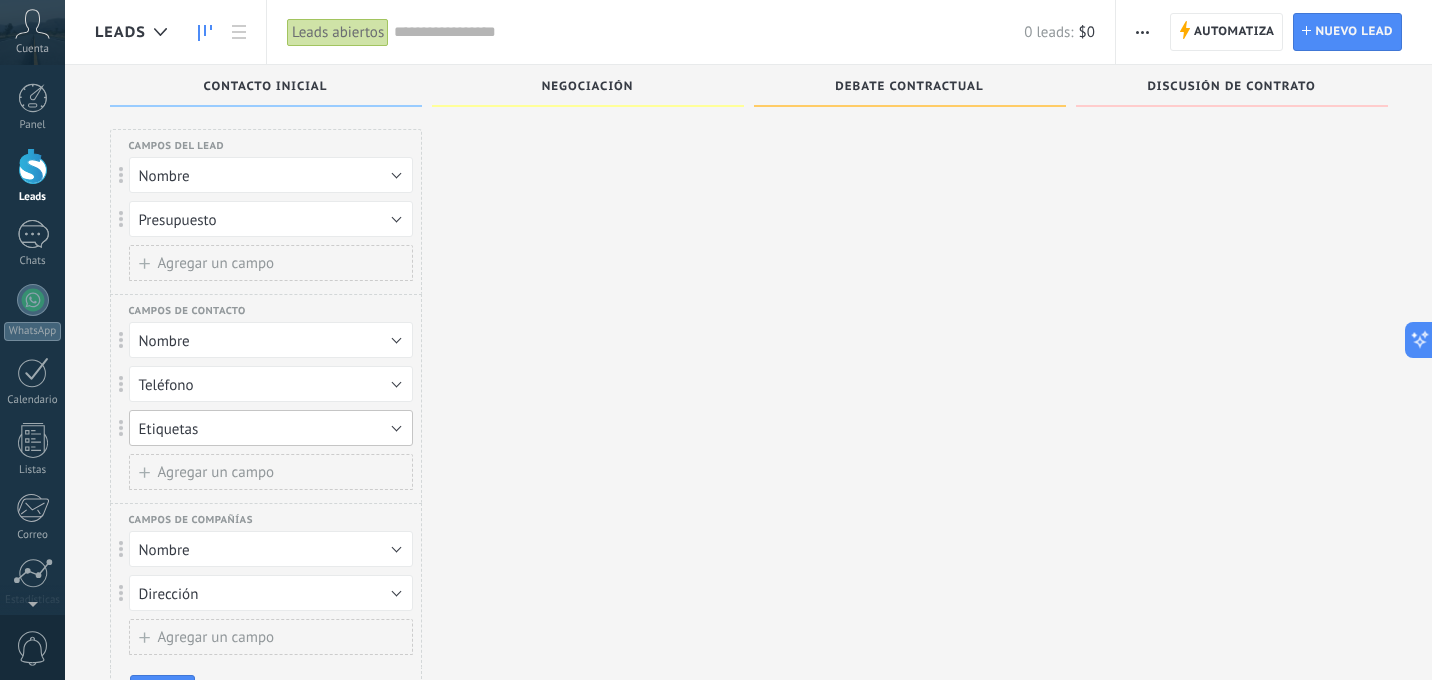 click on "Etiquetas" at bounding box center (271, 428) 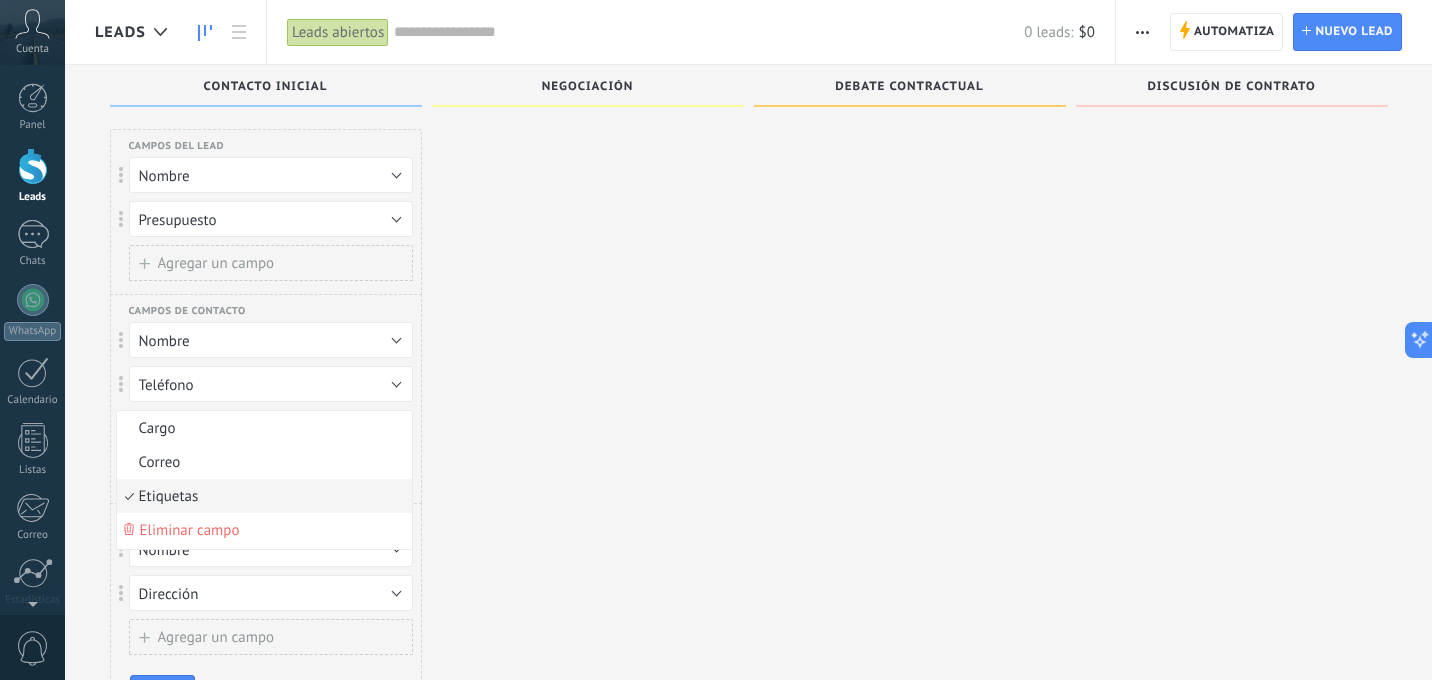 click at bounding box center (588, 431) 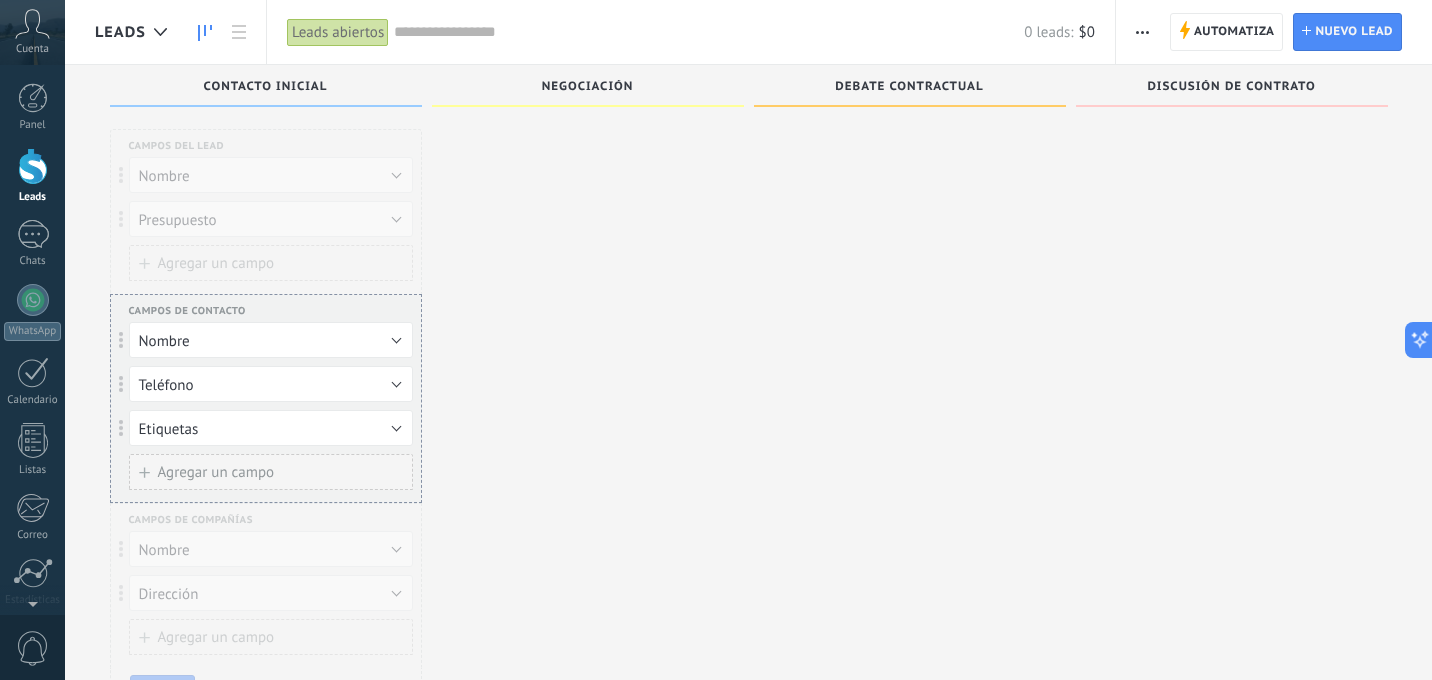 click at bounding box center (121, 428) 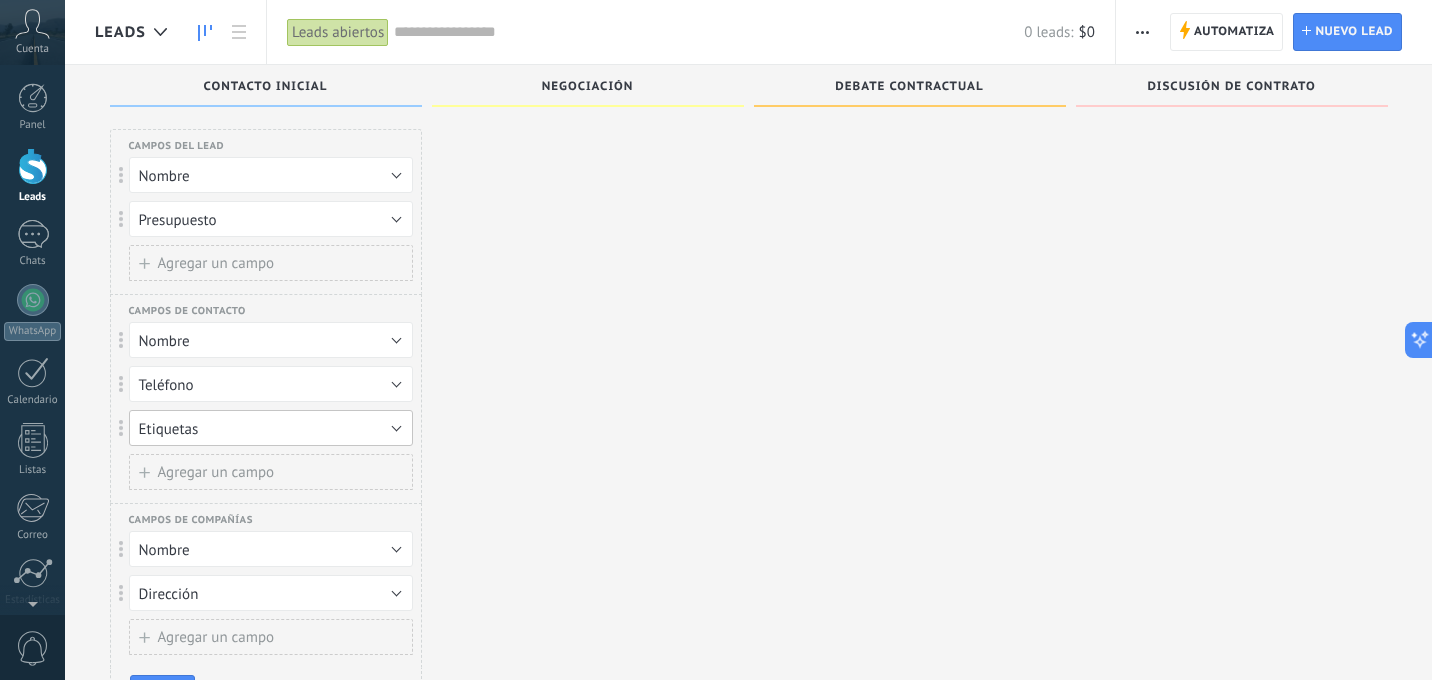 click on "Etiquetas" at bounding box center (271, 428) 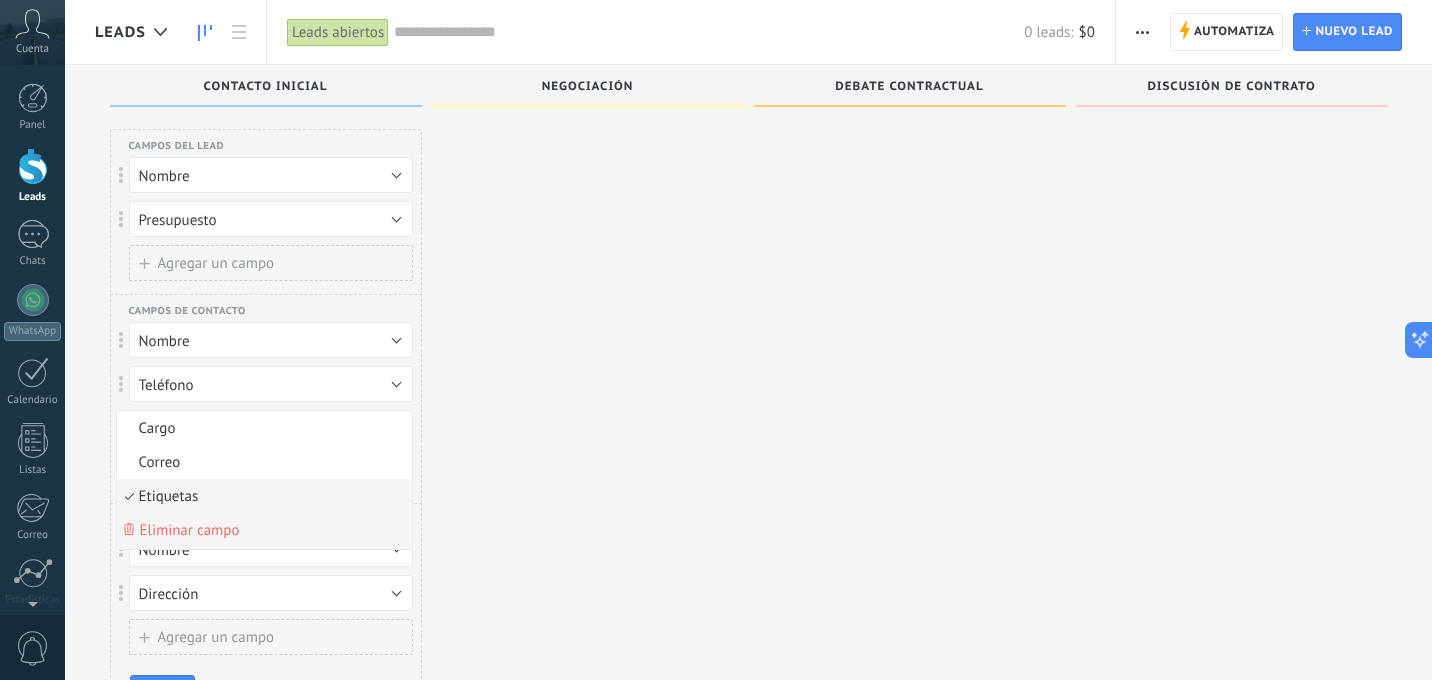 click on "Eliminar campo" at bounding box center (261, 530) 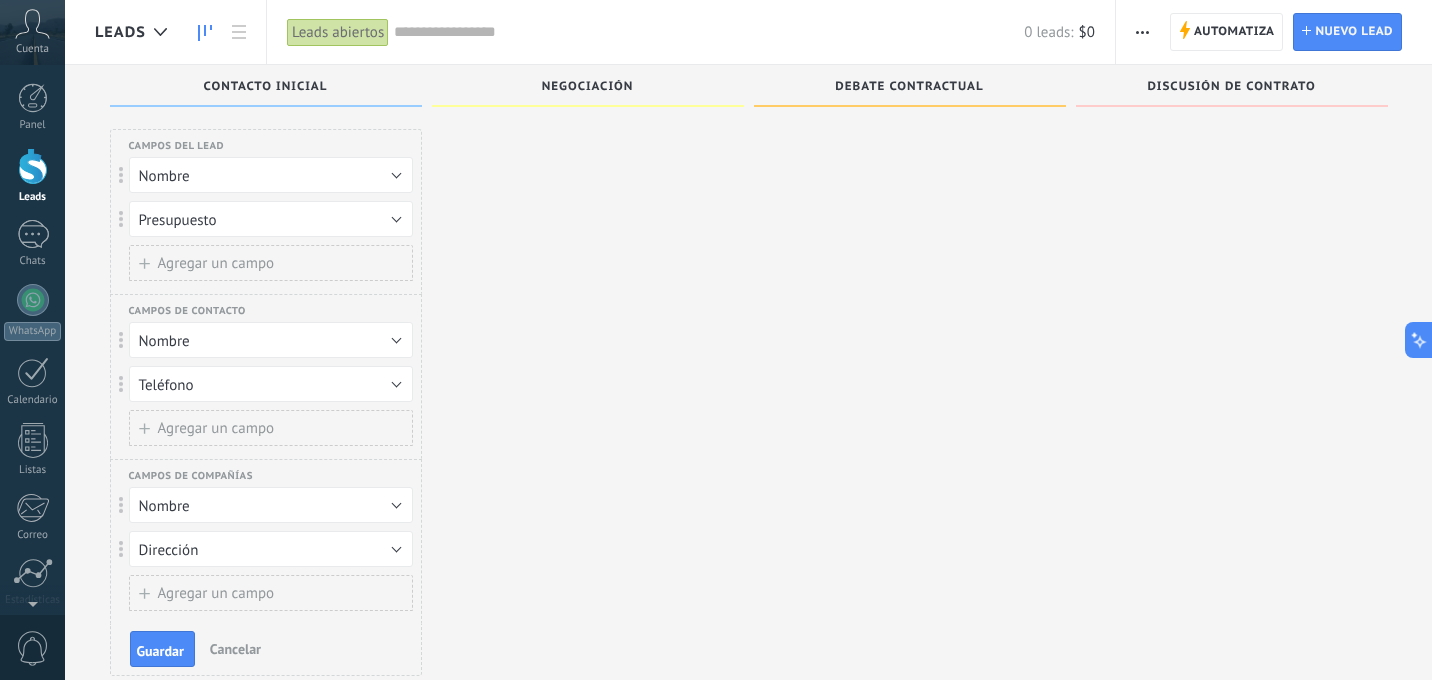 click at bounding box center (588, 409) 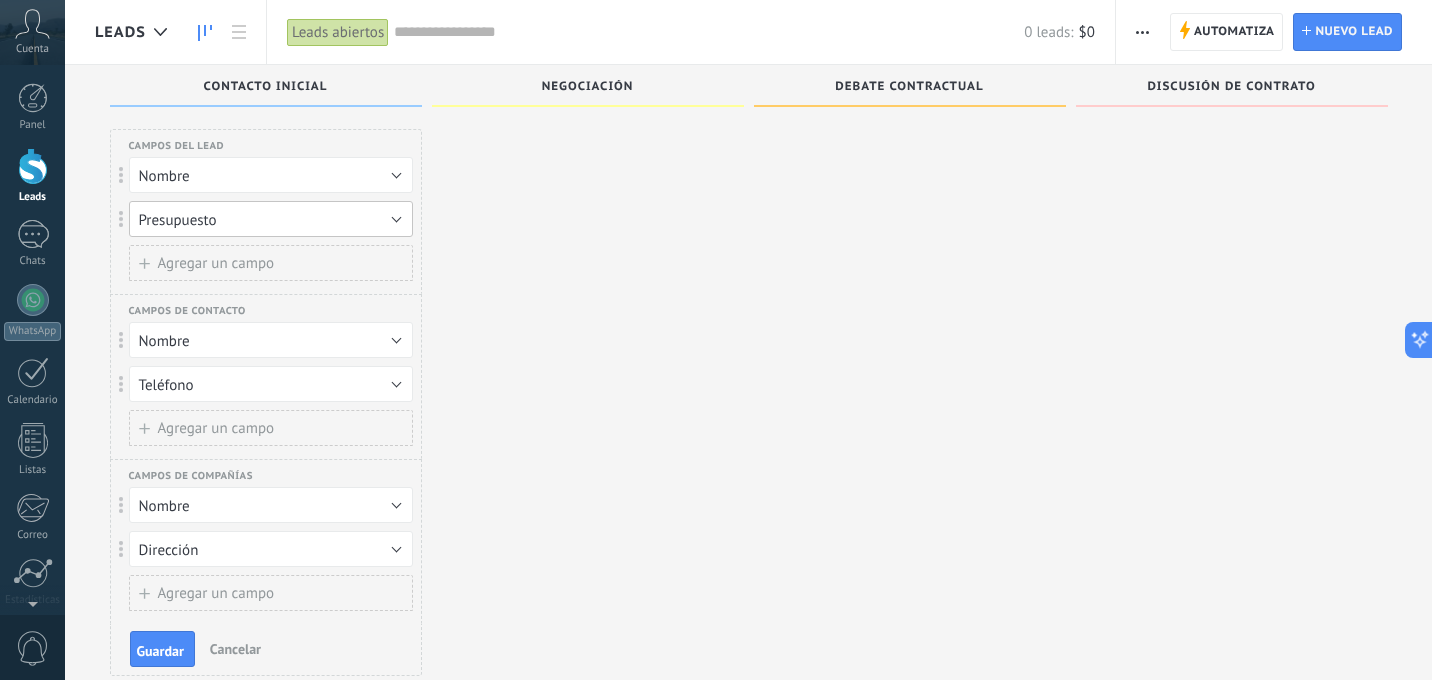 click on "Presupuesto" at bounding box center [271, 219] 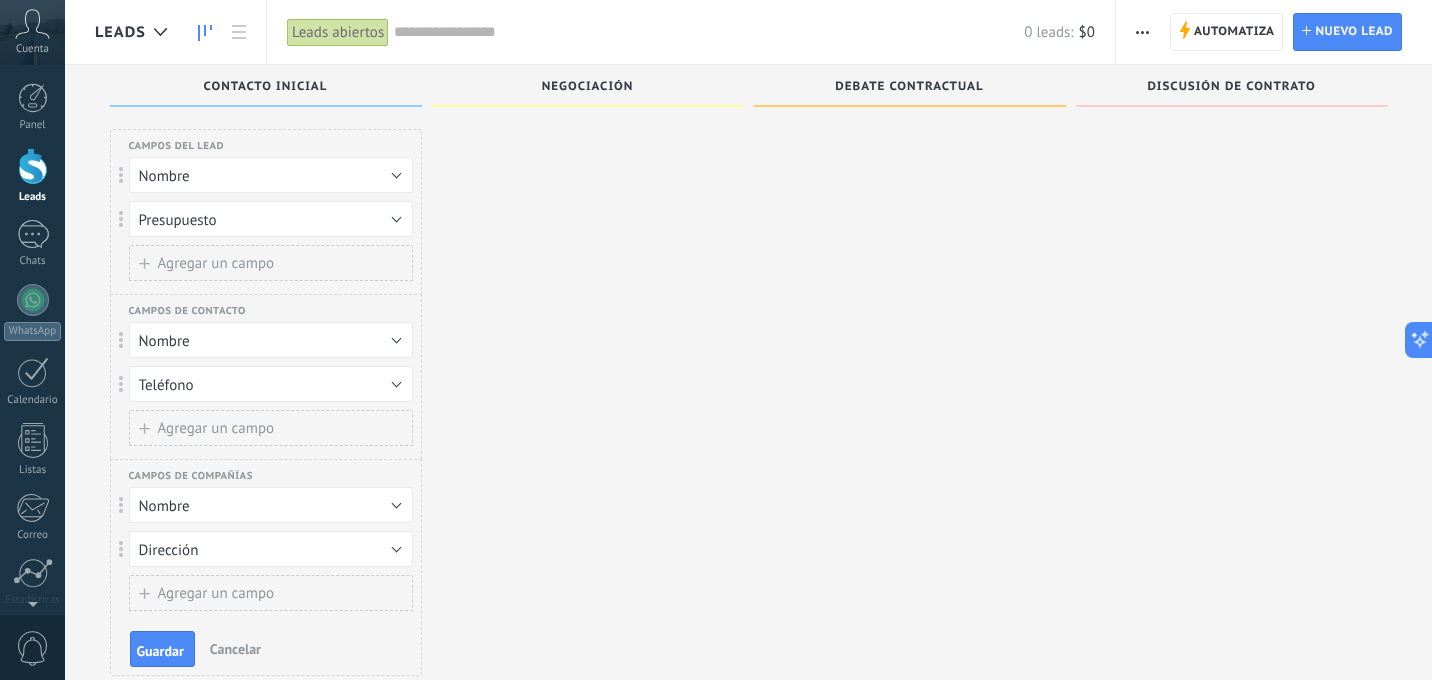 drag, startPoint x: 503, startPoint y: 227, endPoint x: 483, endPoint y: 225, distance: 20.09975 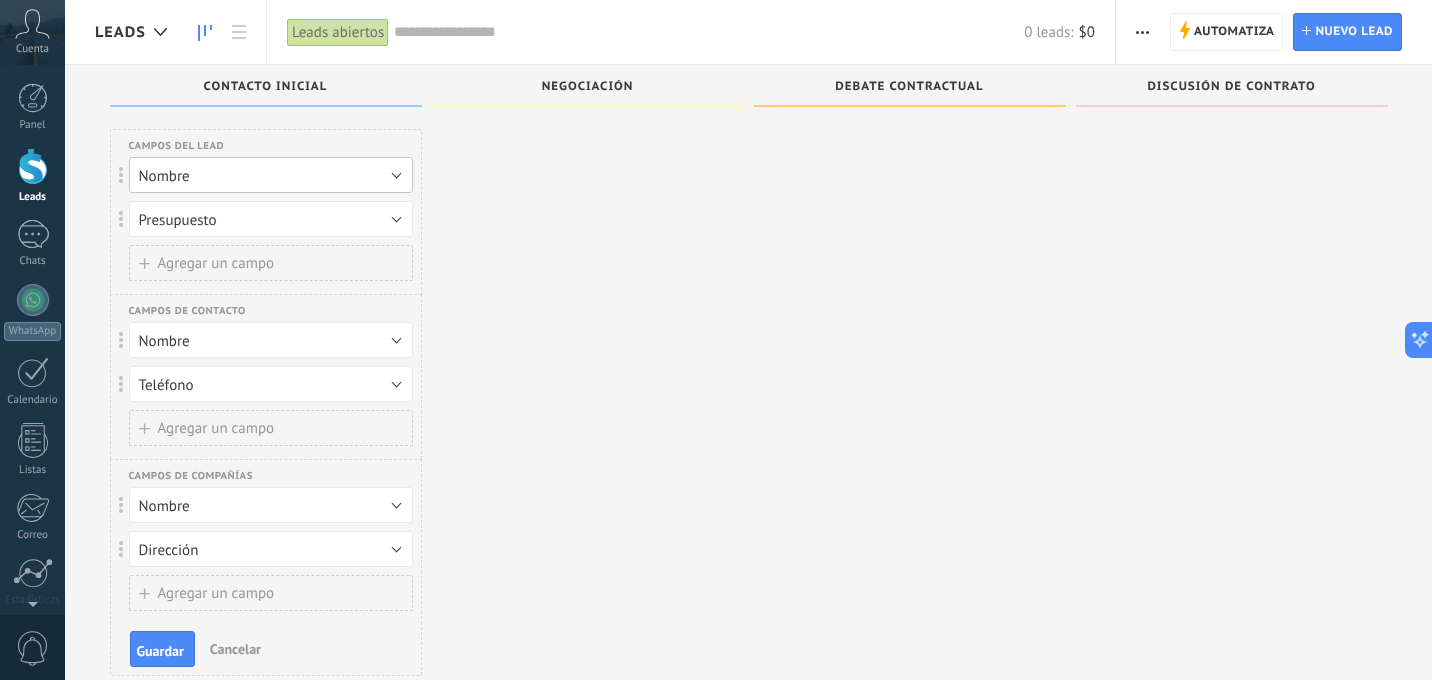 click on "Nombre" at bounding box center (271, 175) 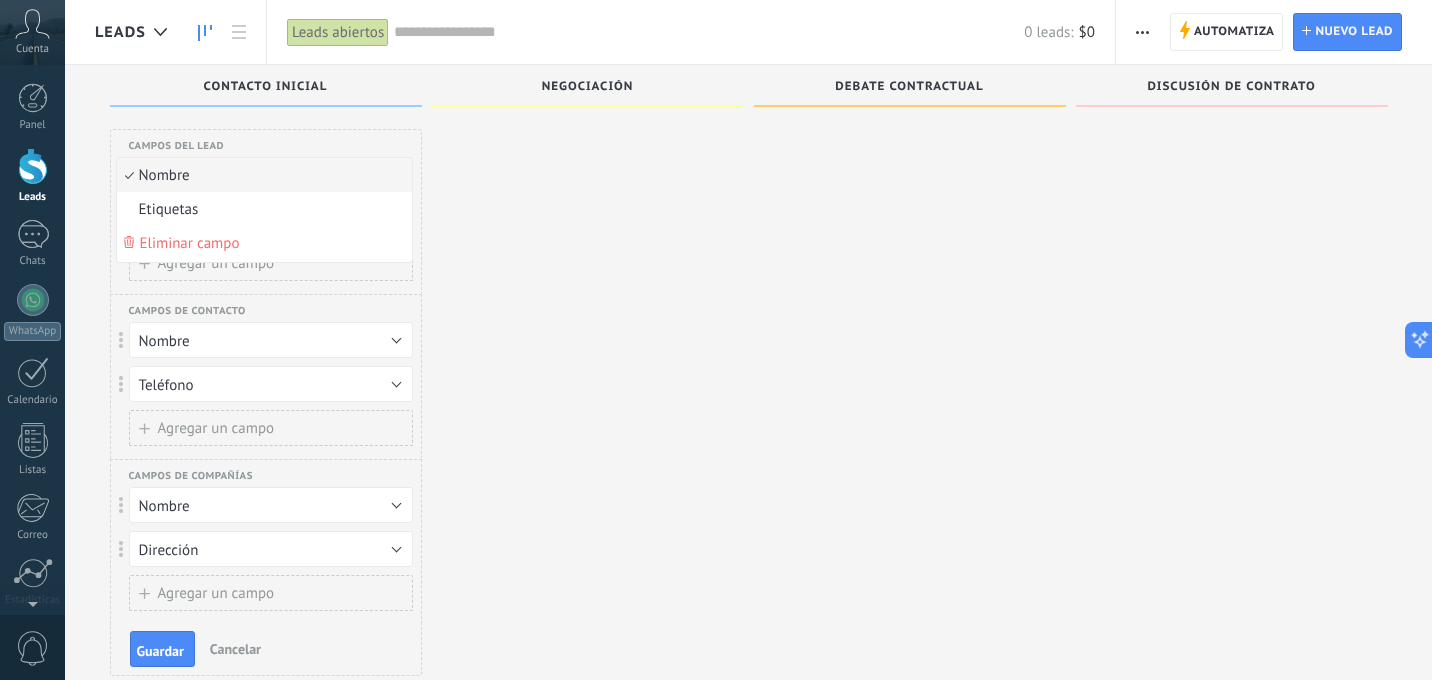 click at bounding box center [588, 409] 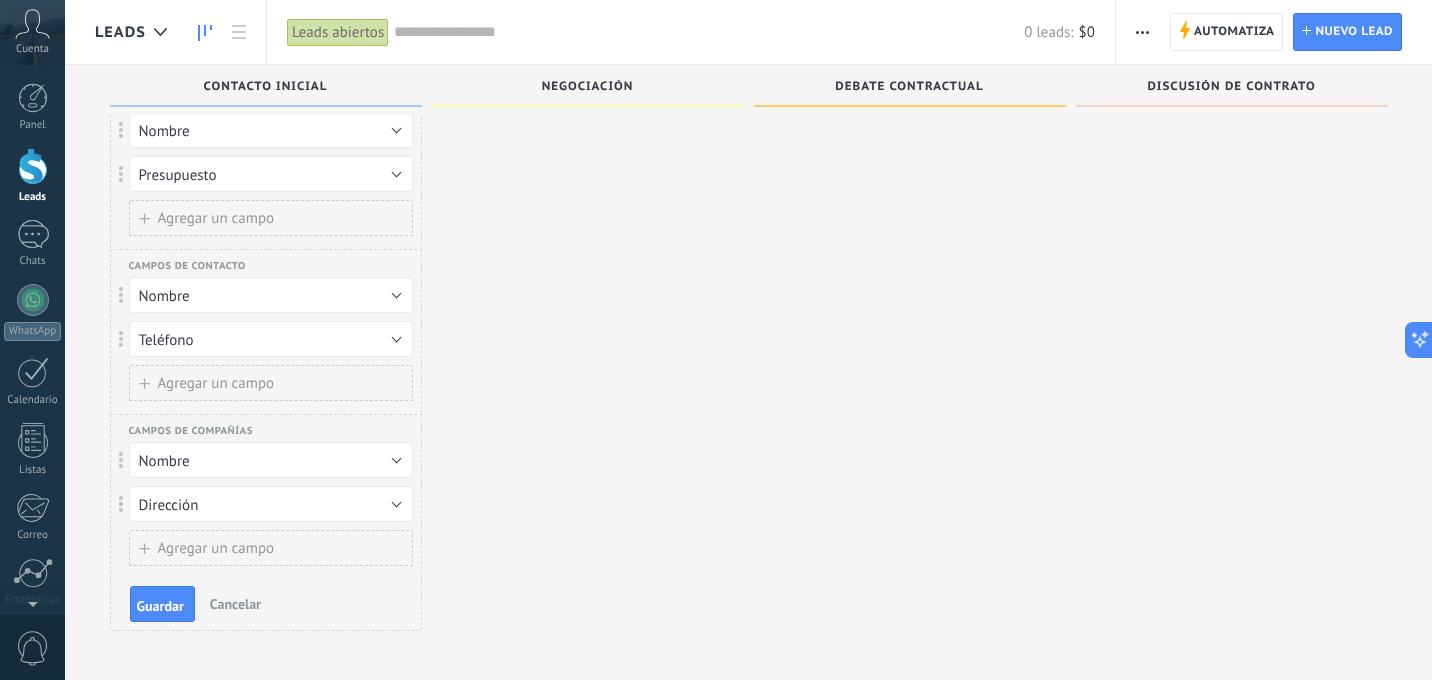scroll, scrollTop: 63, scrollLeft: 0, axis: vertical 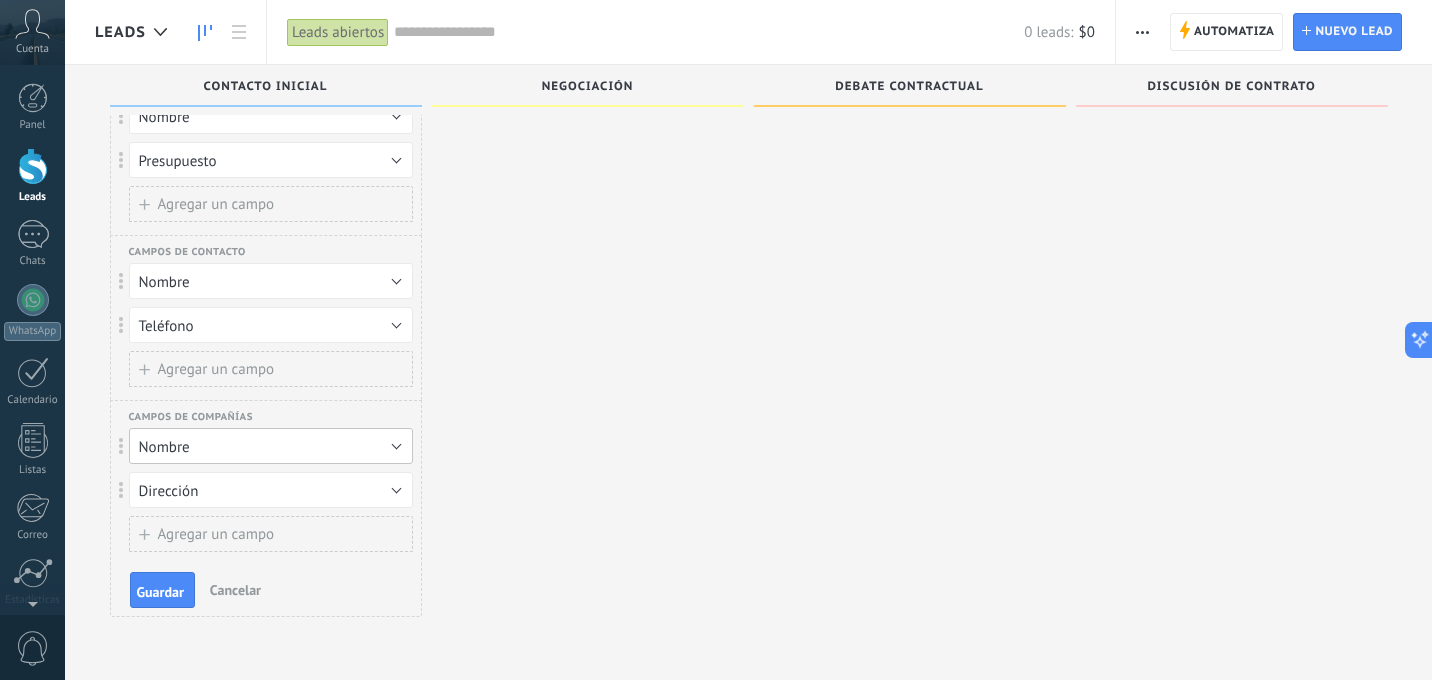 click on "Nombre" at bounding box center [271, 446] 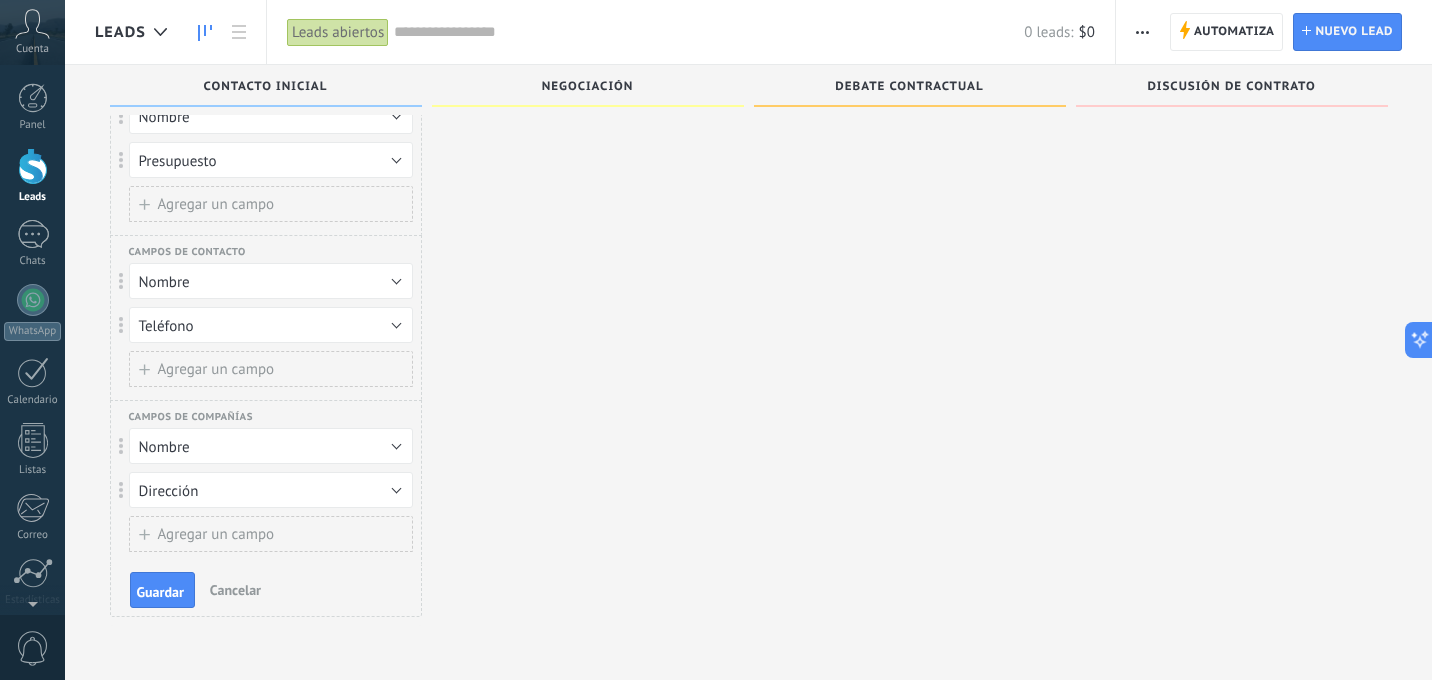 click at bounding box center (588, 350) 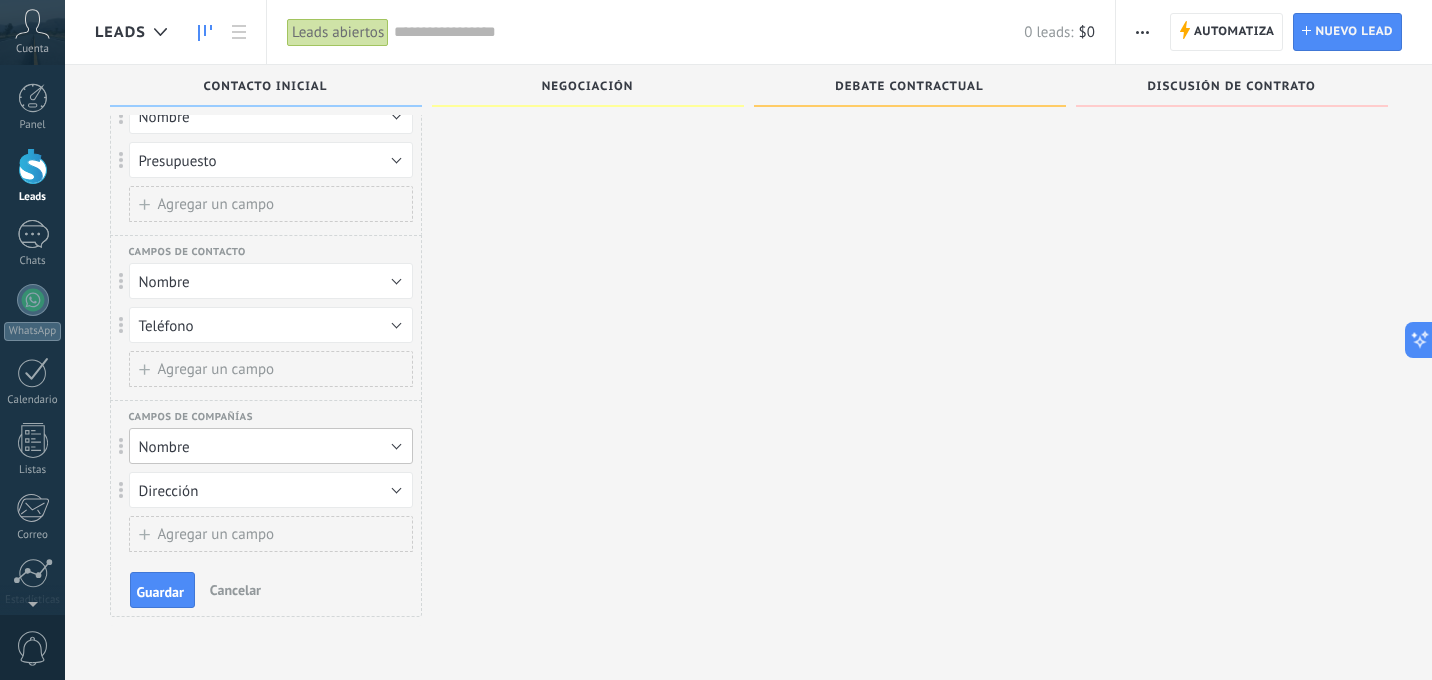 click on "Nombre" at bounding box center [271, 446] 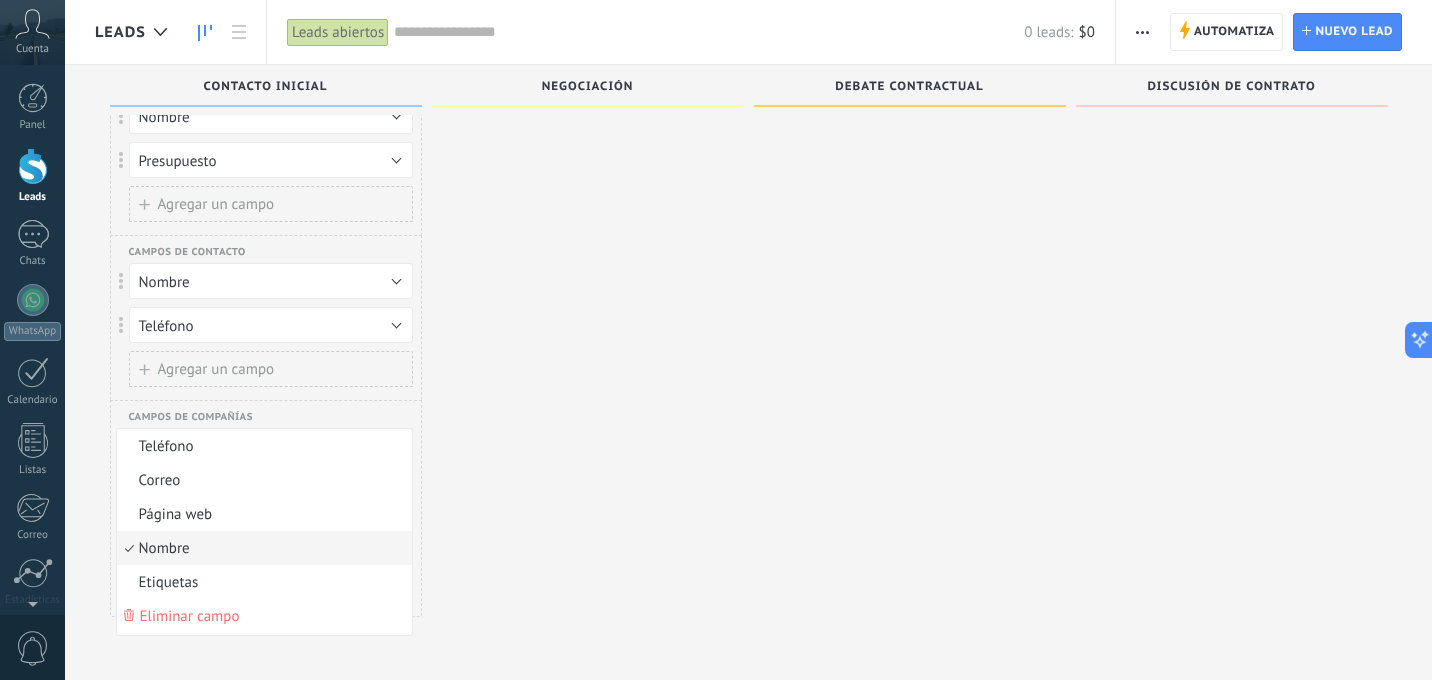 click on "Eliminar campo" at bounding box center [190, 616] 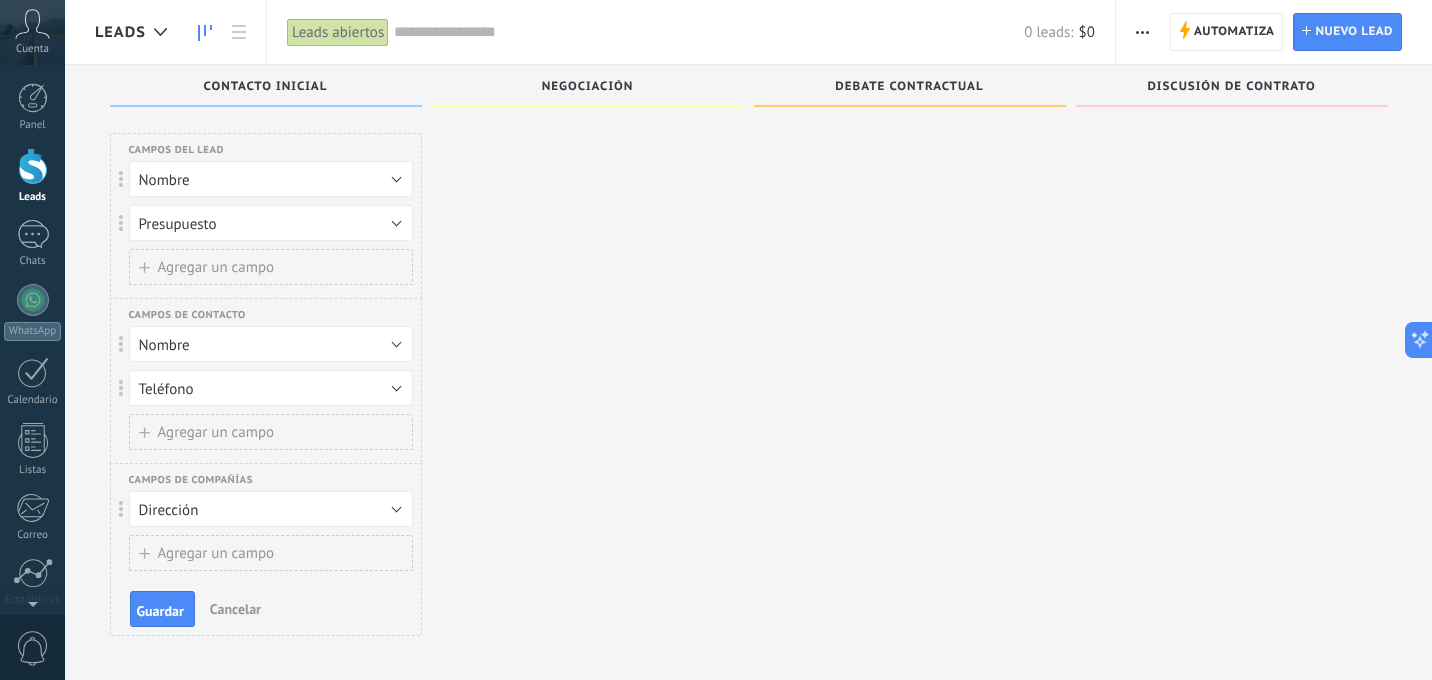 scroll, scrollTop: 34, scrollLeft: 0, axis: vertical 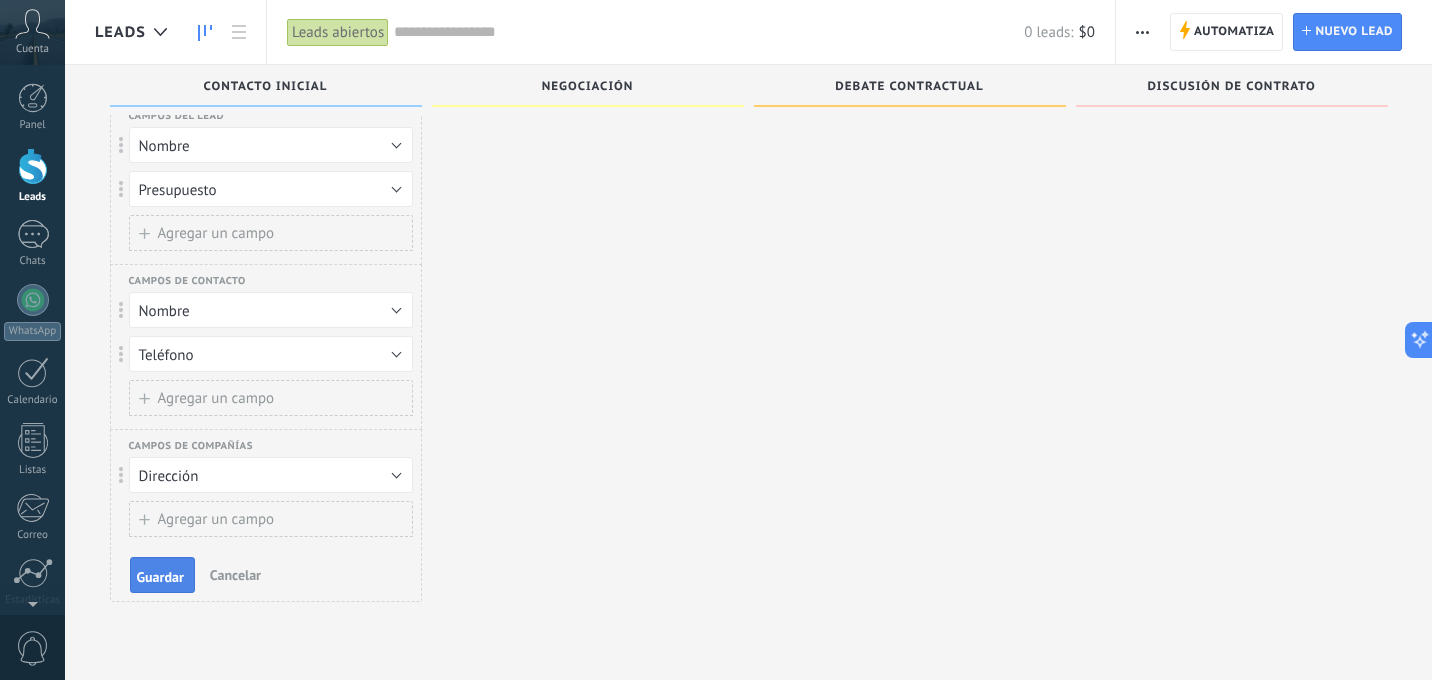 click on "Guardar" at bounding box center [160, 577] 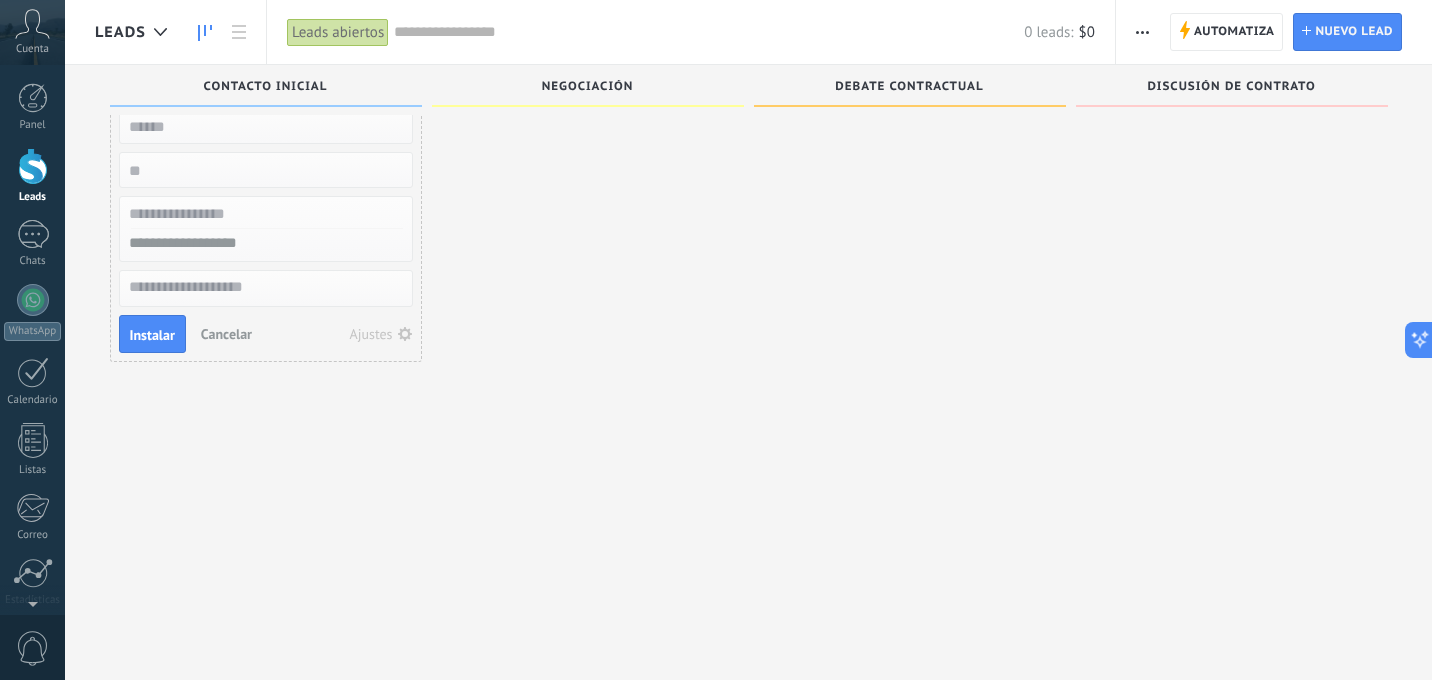 click at bounding box center [588, 308] 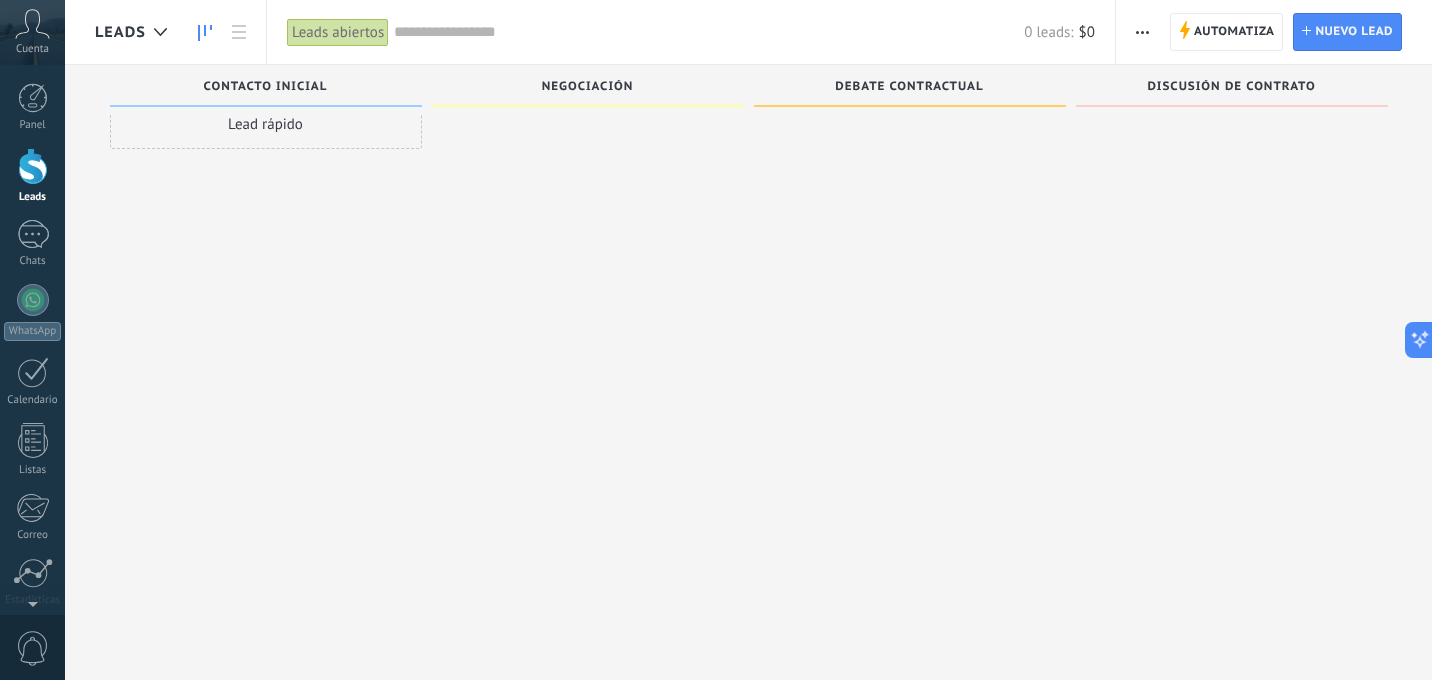 click on "Lead rápido" at bounding box center (266, 124) 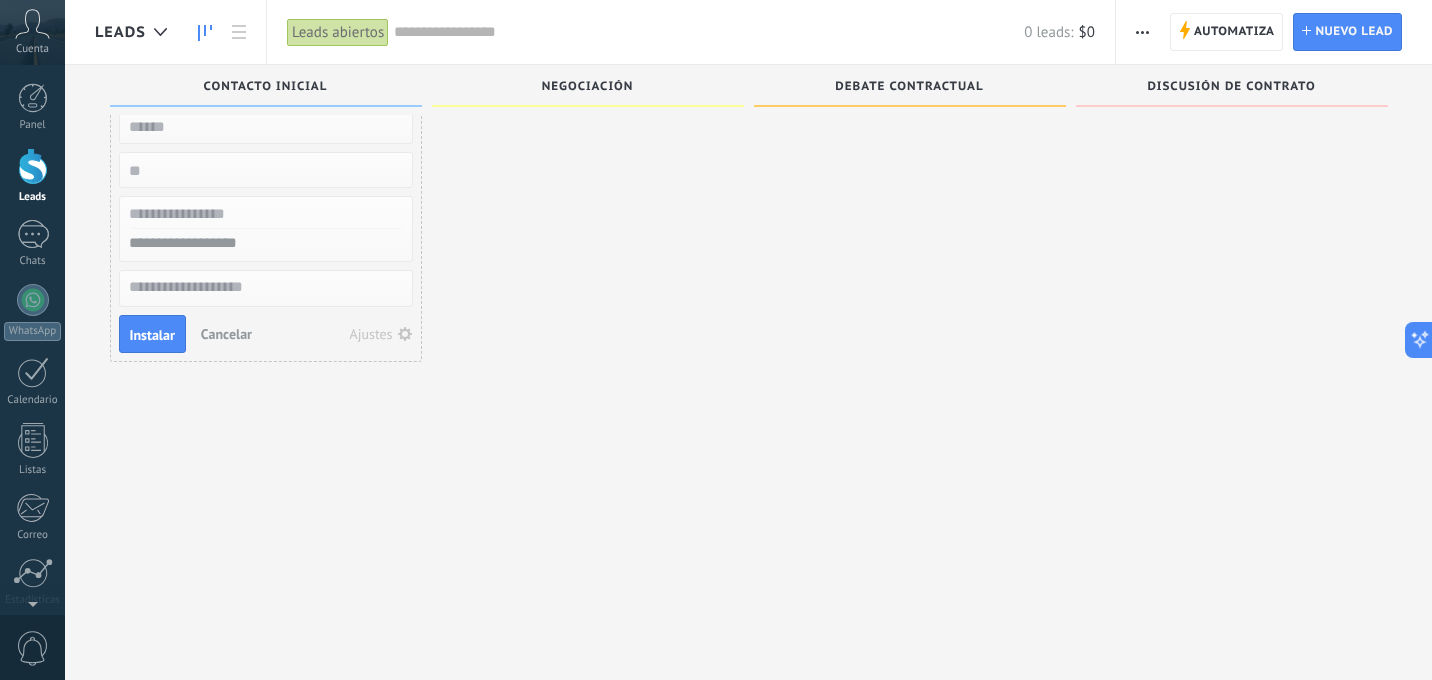 click at bounding box center (588, 308) 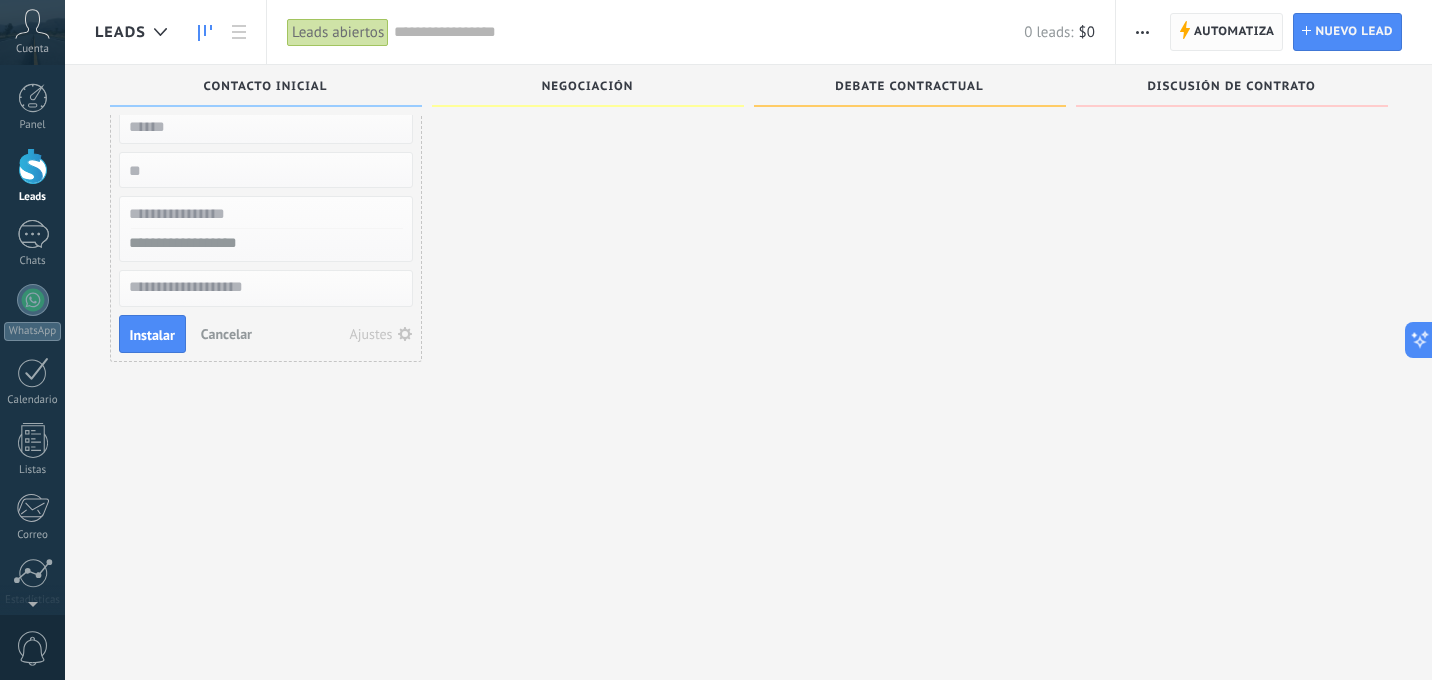 click on "Automatiza" at bounding box center [1234, 32] 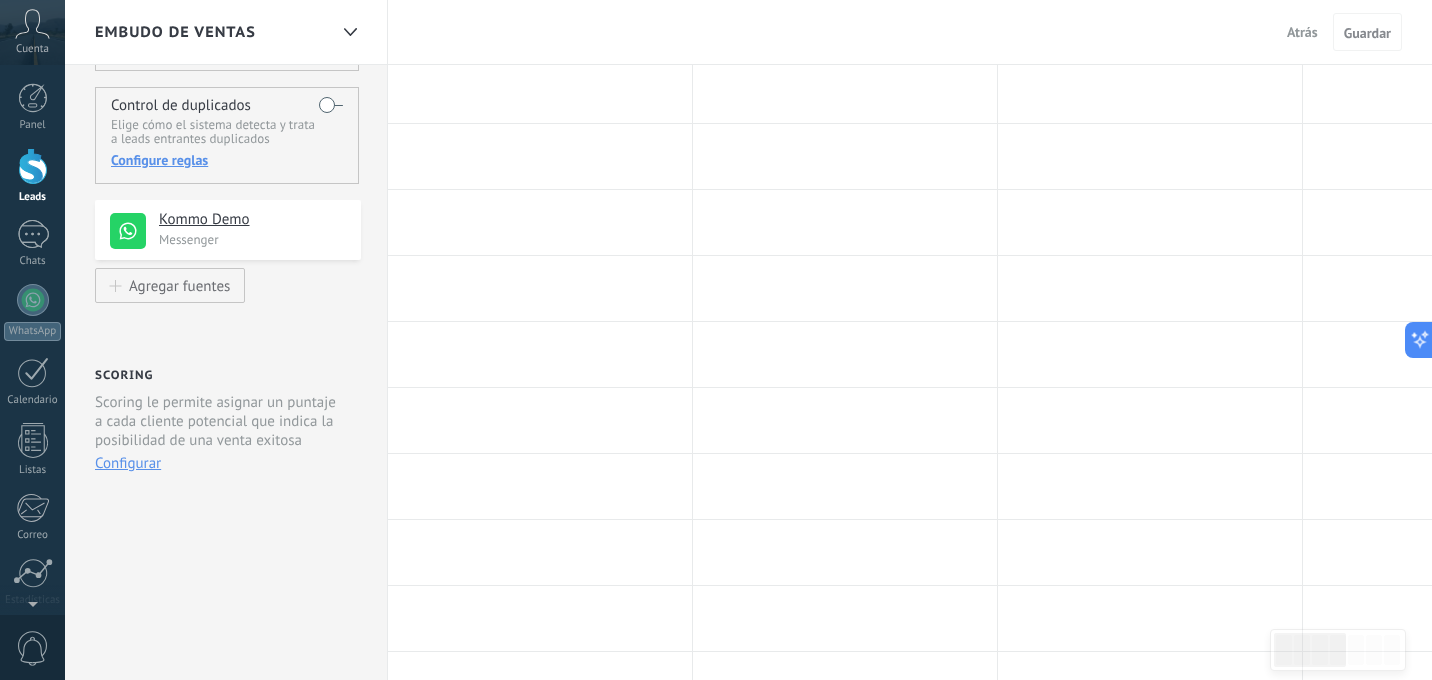 scroll, scrollTop: 0, scrollLeft: 0, axis: both 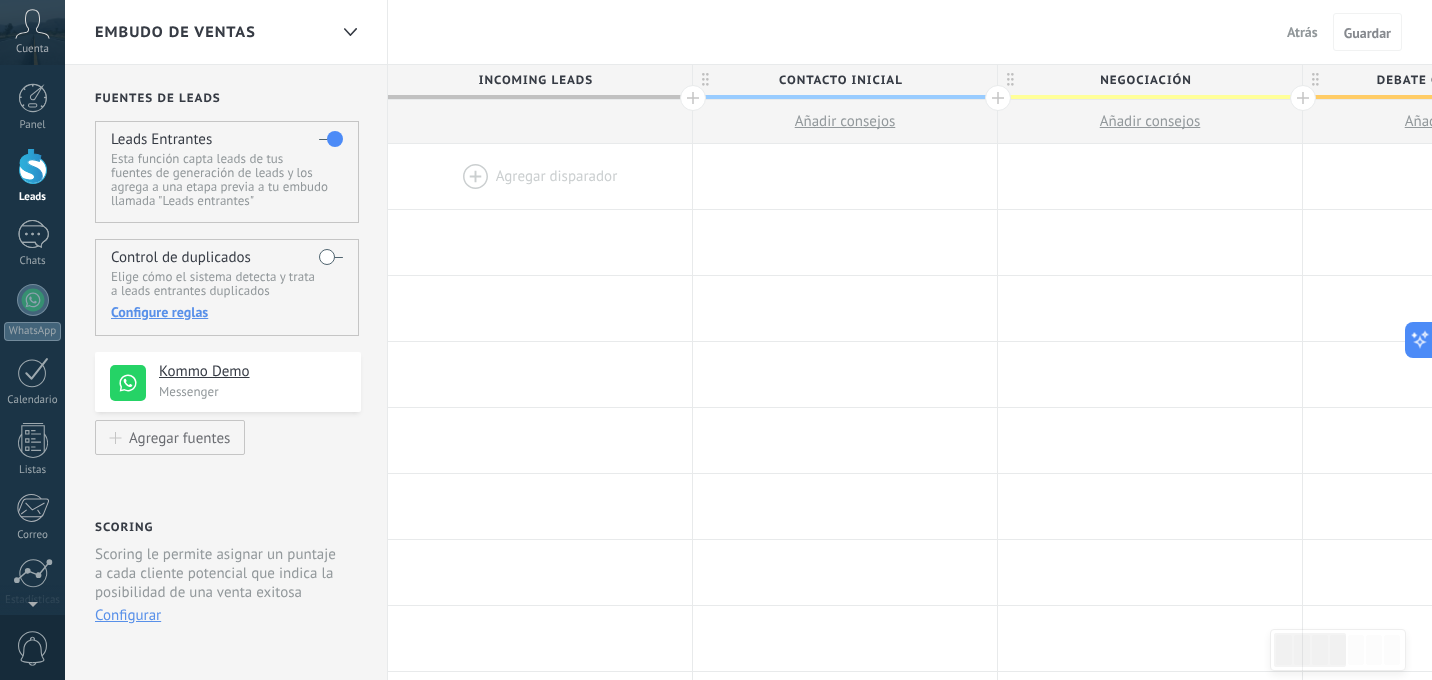 click on "Incoming leads" at bounding box center (535, 80) 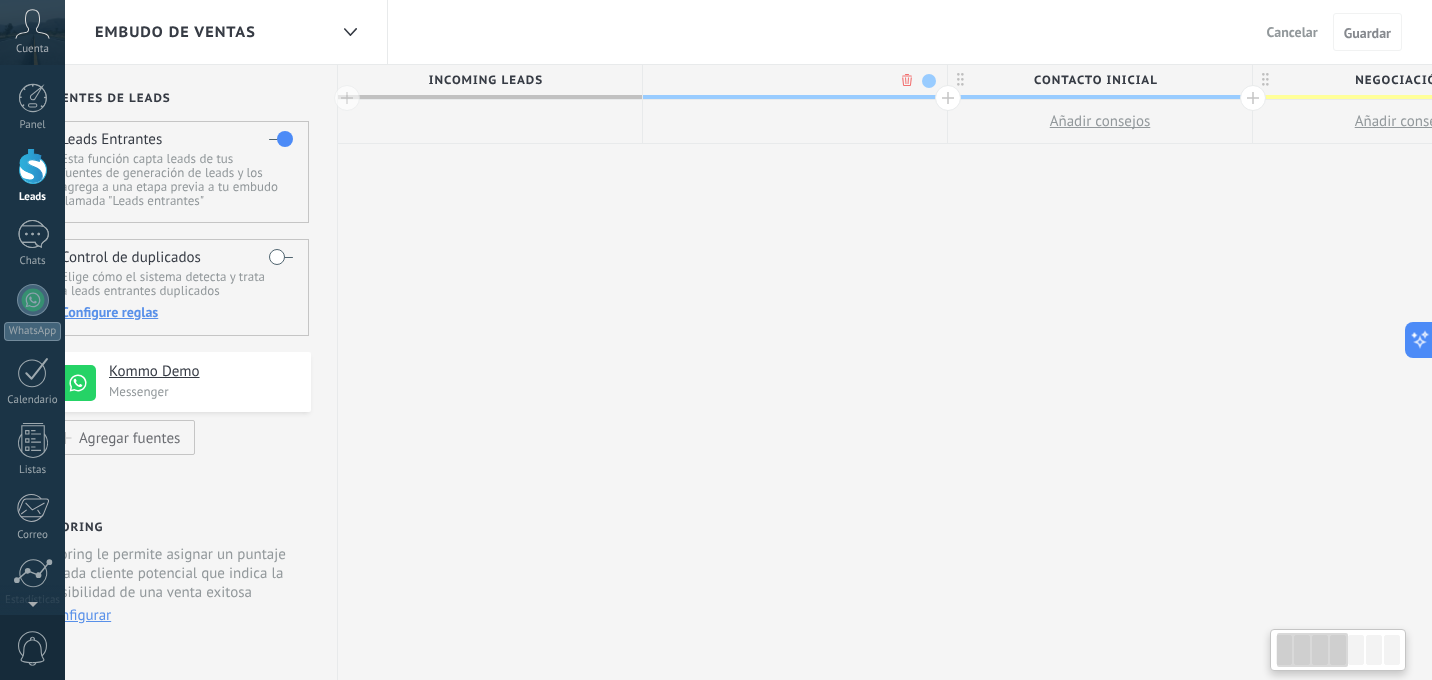 scroll, scrollTop: 0, scrollLeft: 148, axis: horizontal 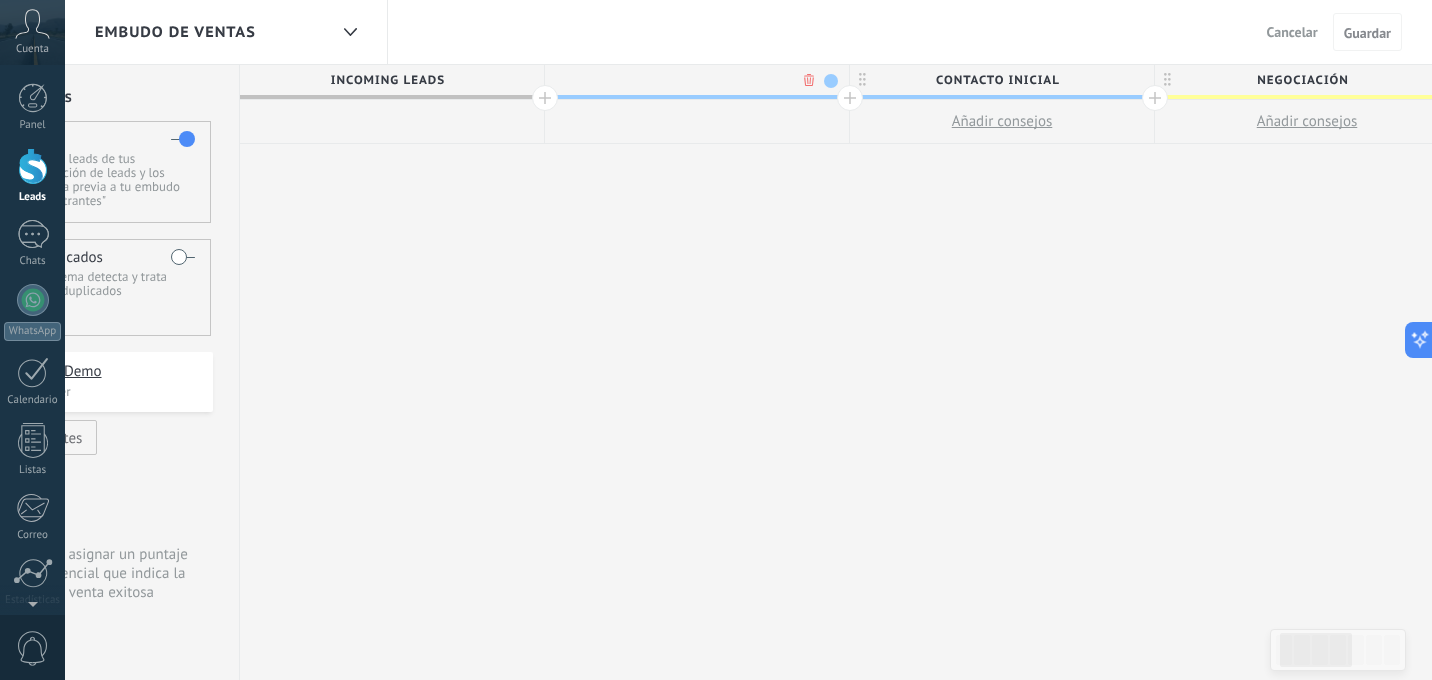 click on ".abccls-1,.abccls-2{fill-rule:evenodd}.abccls-2{fill:#fff} .abfcls-1{fill:none}.abfcls-2{fill:#fff} .abncls-1{isolation:isolate}.abncls-2{opacity:.06}.abncls-2,.abncls-3,.abncls-6{mix-blend-mode:multiply}.abncls-3{opacity:.15}.abncls-4,.abncls-8{fill:#fff}.abncls-5{fill:url(#abnlinear-gradient)}.abncls-6{opacity:.04}.abncls-7{fill:url(#abnlinear-gradient-2)}.abncls-8{fill-rule:evenodd} .abqst0{fill:#ffa200} .abwcls-1{fill:#252525} .cls-1{isolation:isolate} .acicls-1{fill:none} .aclcls-1{fill:#232323} .acnst0{display:none} .addcls-1,.addcls-2{fill:none;stroke-miterlimit:10}.addcls-1{stroke:#dfe0e5}.addcls-2{stroke:#a1a7ab} .adecls-1,.adecls-2{fill:none;stroke-miterlimit:10}.adecls-1{stroke:#dfe0e5}.adecls-2{stroke:#a1a7ab} .adqcls-1{fill:#8591a5;fill-rule:evenodd} .aeccls-1{fill:#5c9f37} .aeecls-1{fill:#f86161} .aejcls-1{fill:#8591a5;fill-rule:evenodd} .aekcls-1{fill-rule:evenodd} .aelcls-1{fill-rule:evenodd;fill:currentColor} .aemcls-1{fill-rule:evenodd;fill:currentColor} .aencls-2{fill:#f86161;opacity:.3}" at bounding box center [716, 340] 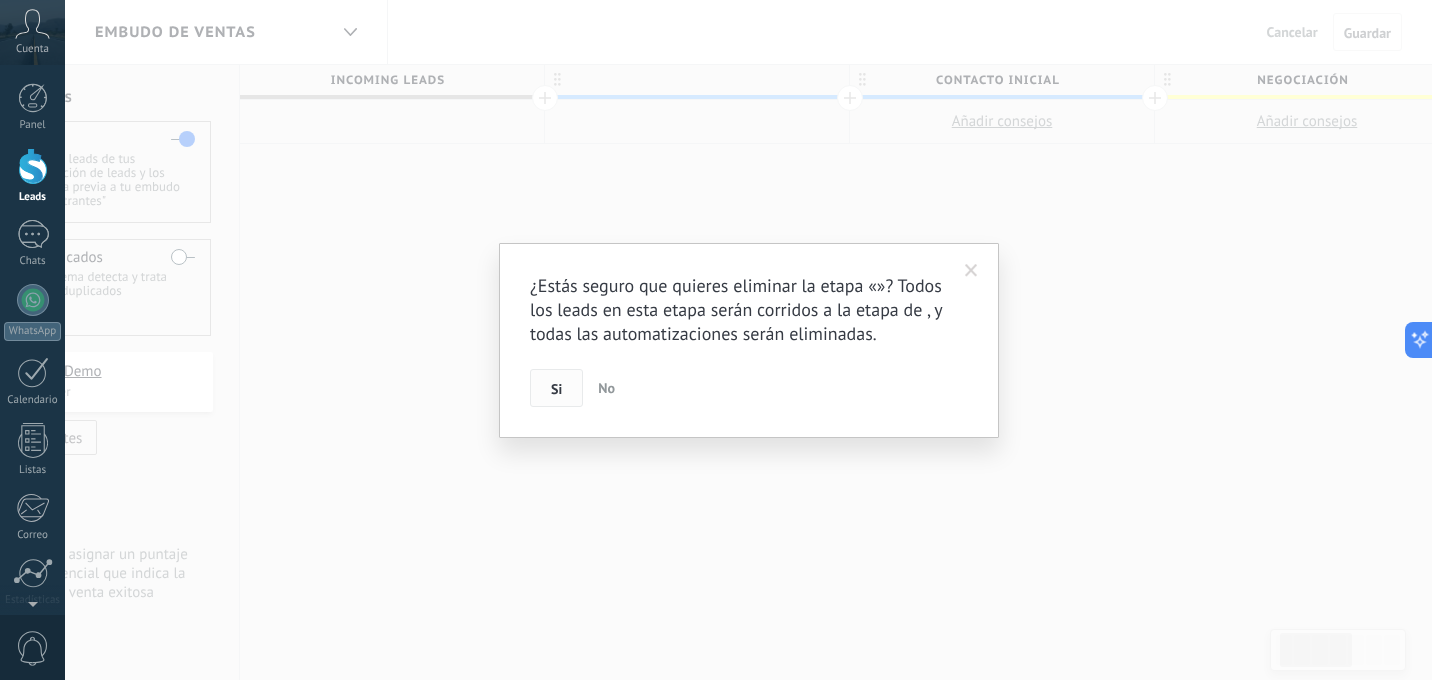 click on "Si" at bounding box center (556, 388) 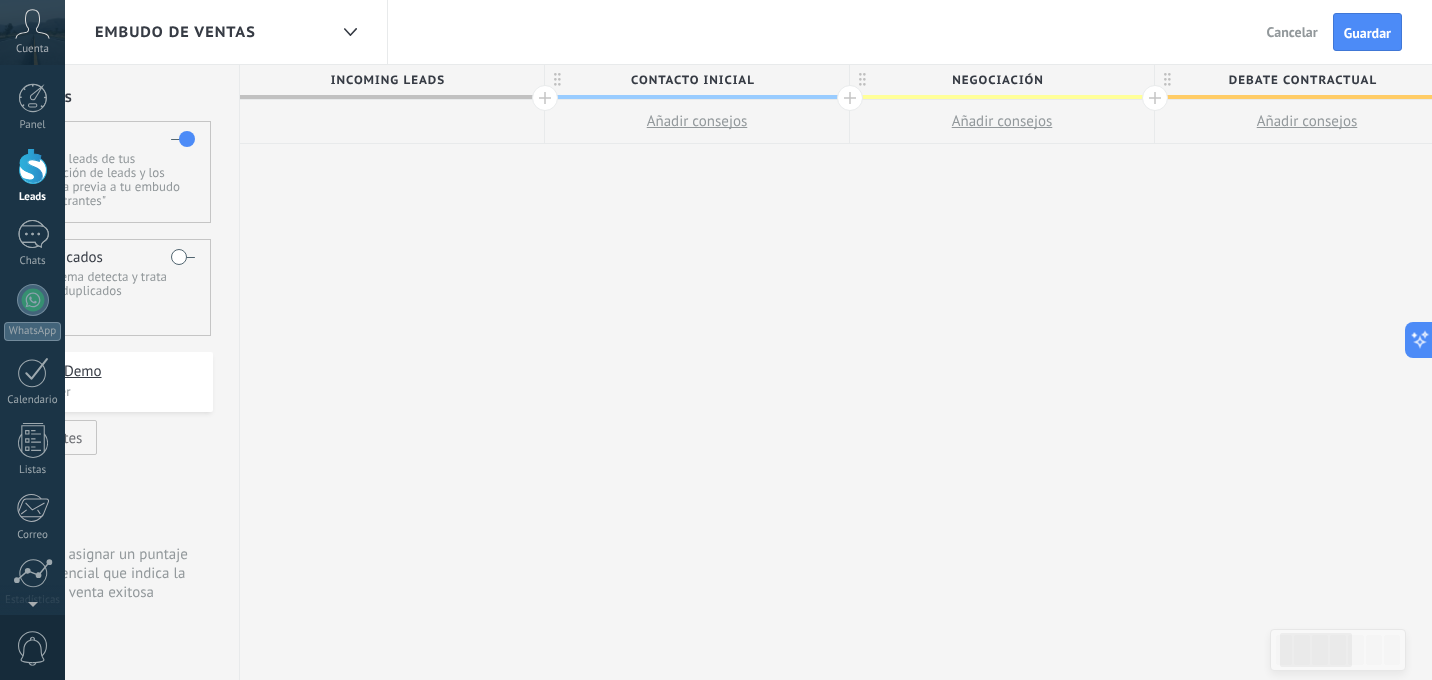 click on "Incoming leads" at bounding box center [387, 80] 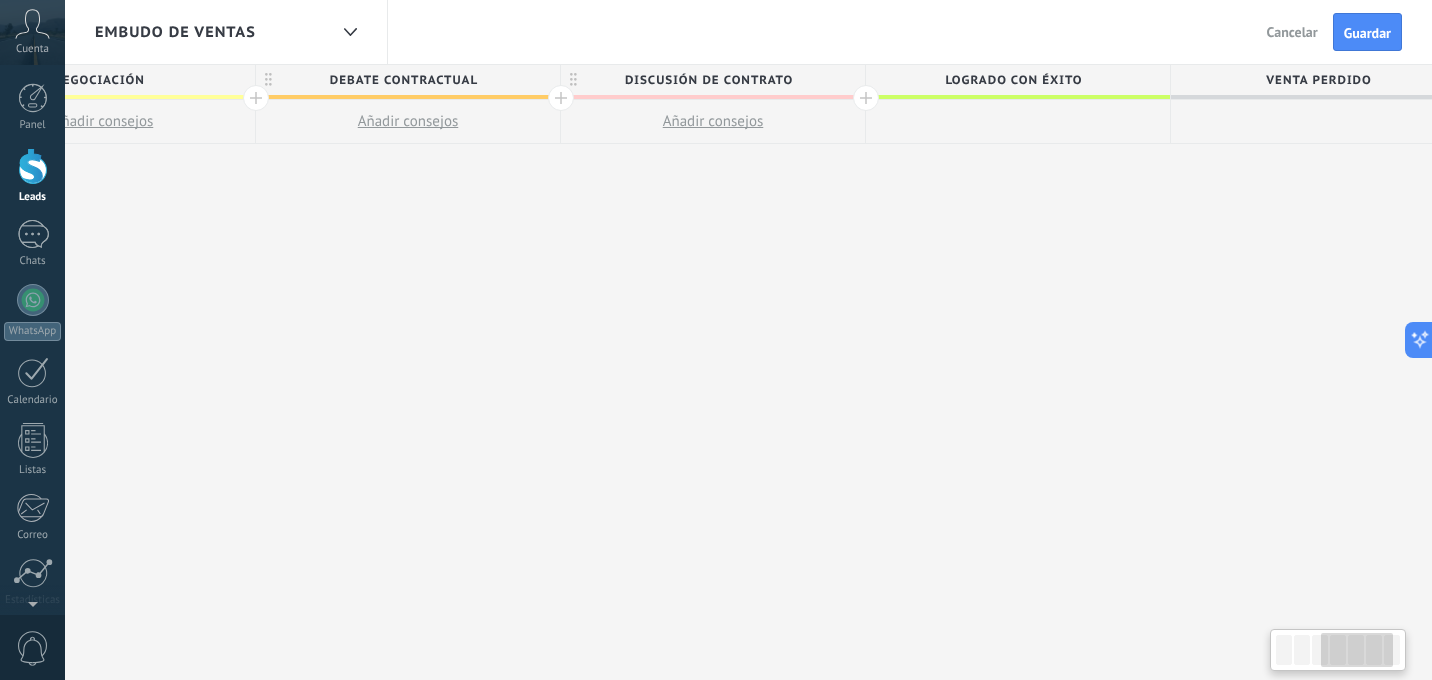 scroll, scrollTop: 0, scrollLeft: 1091, axis: horizontal 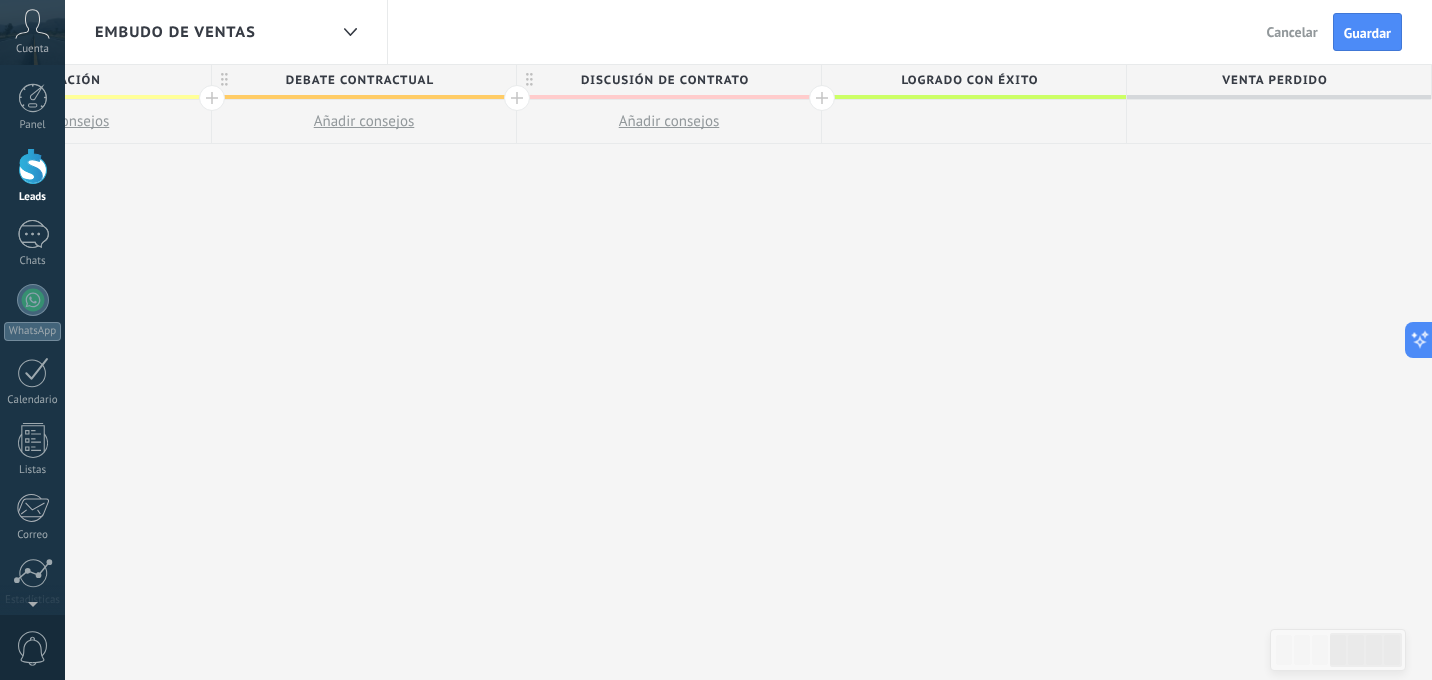 click on "Venta Perdido" at bounding box center [1274, 80] 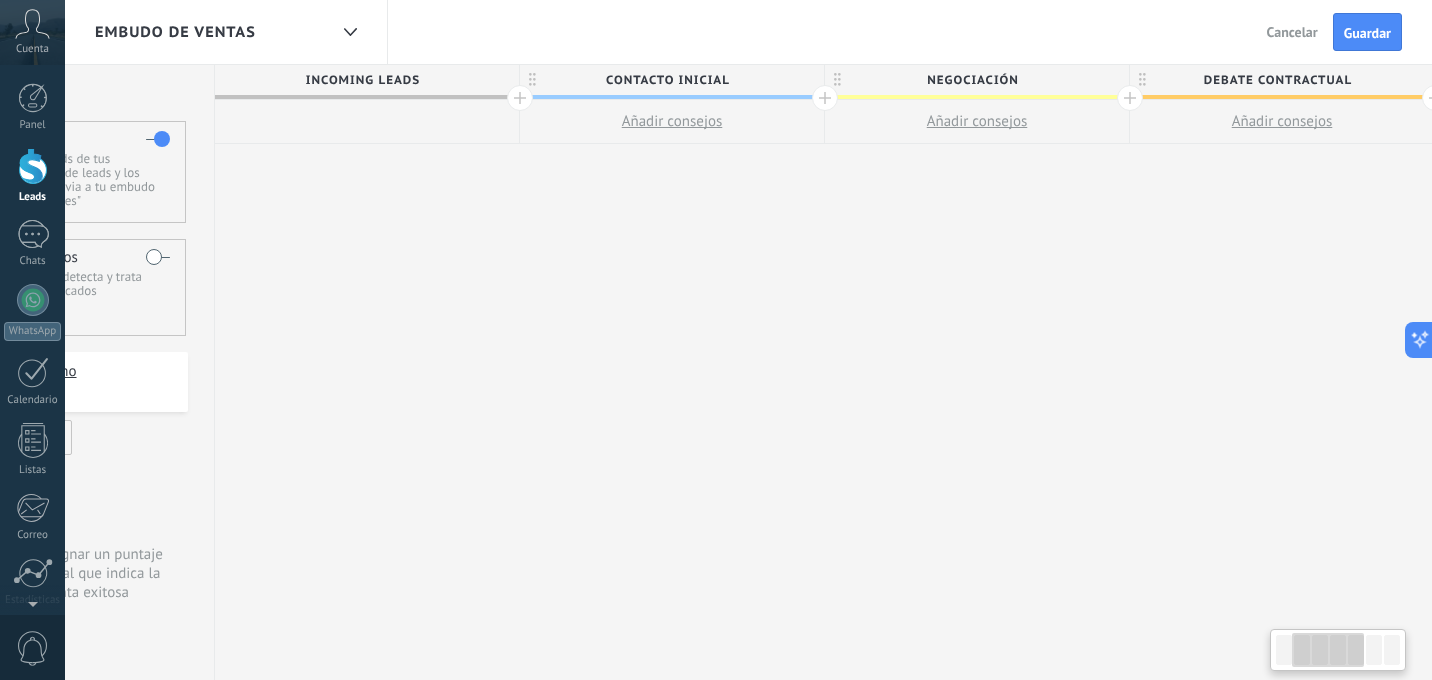 scroll, scrollTop: 0, scrollLeft: 0, axis: both 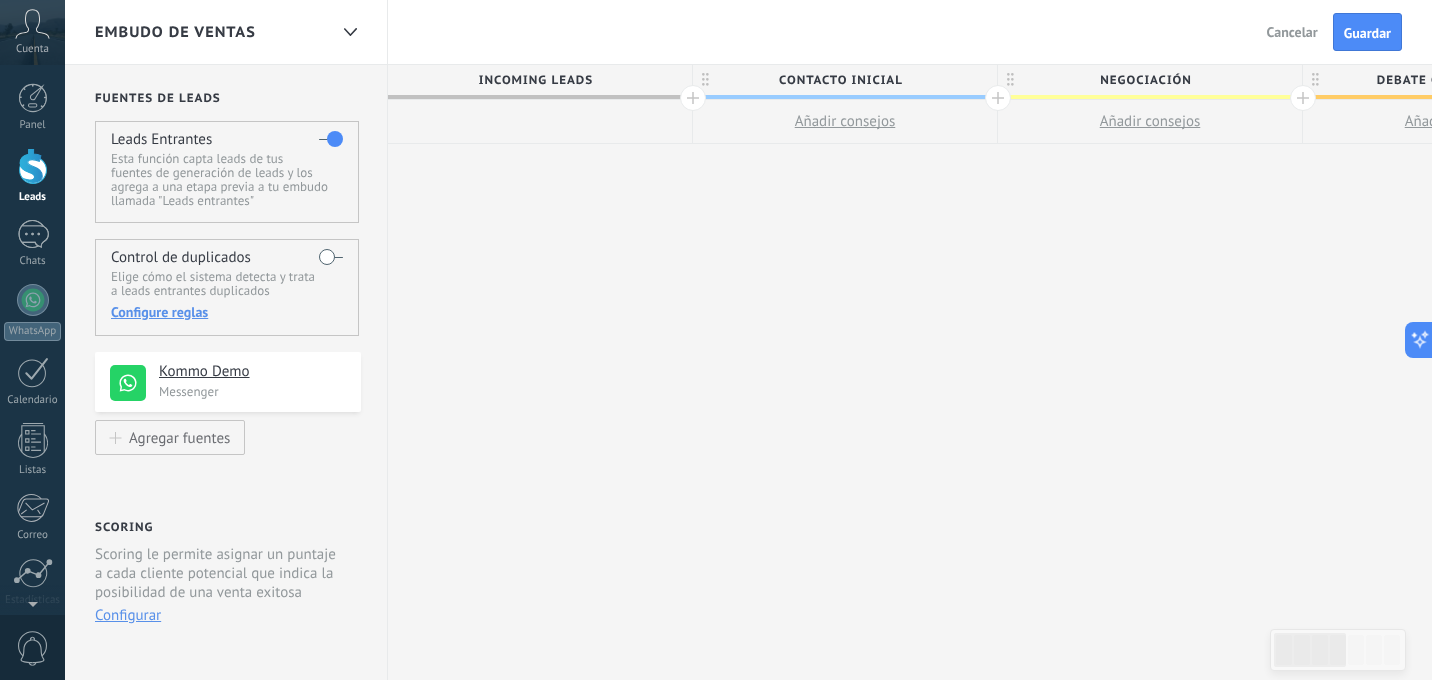 click on "Incoming leads" at bounding box center (535, 80) 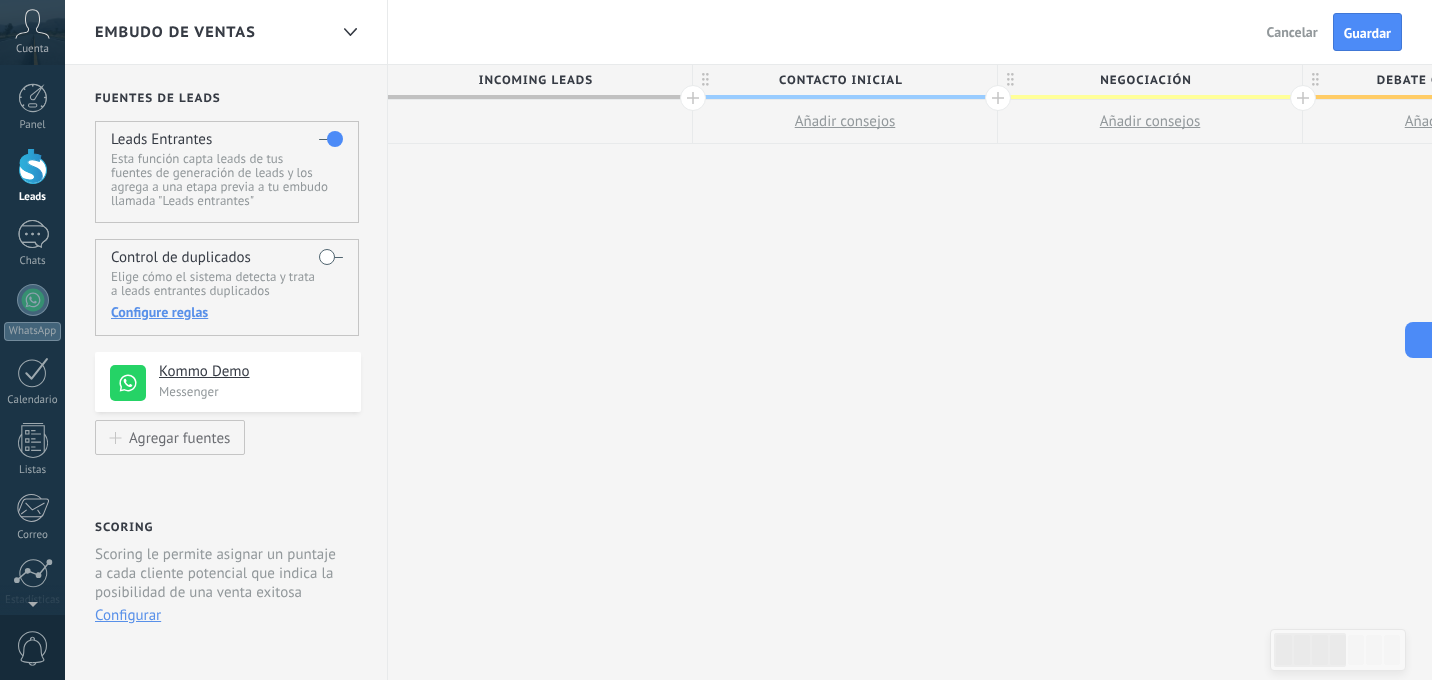 click on "Contacto inicial" at bounding box center [840, 80] 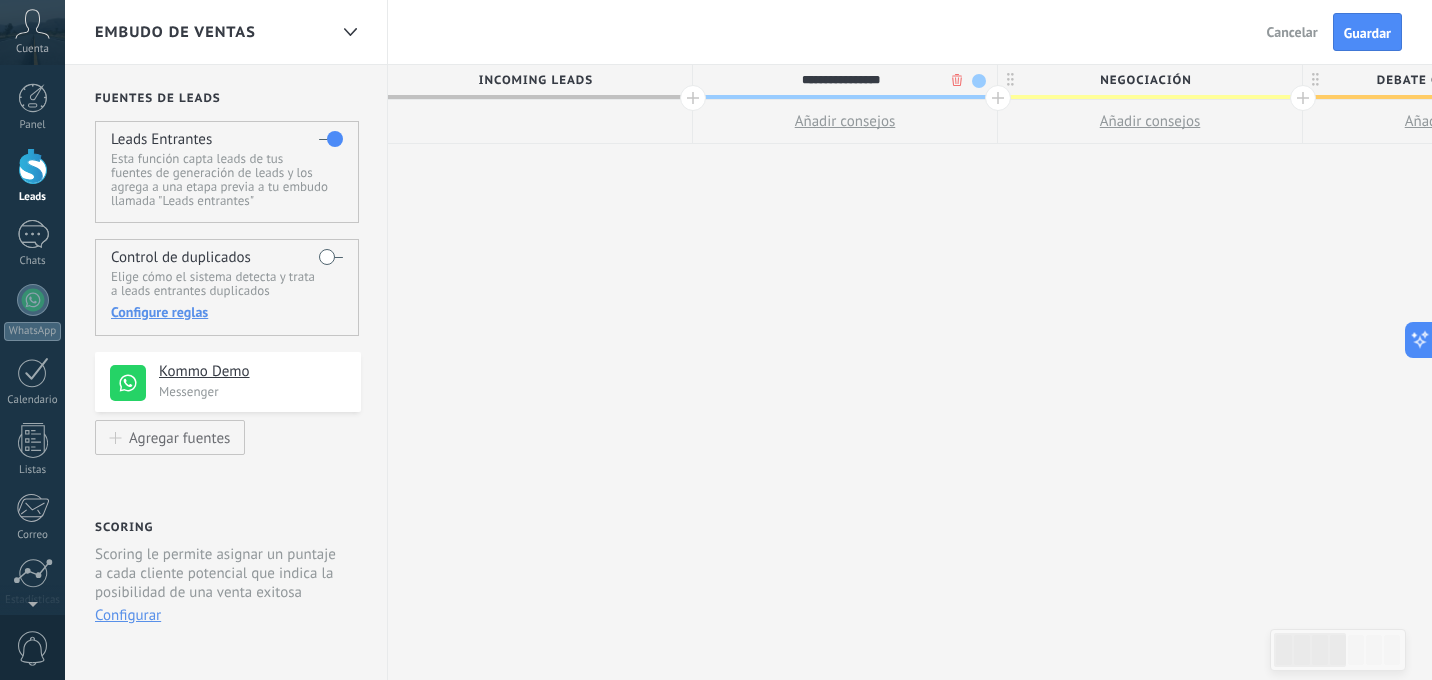 click on "**********" at bounding box center (840, 80) 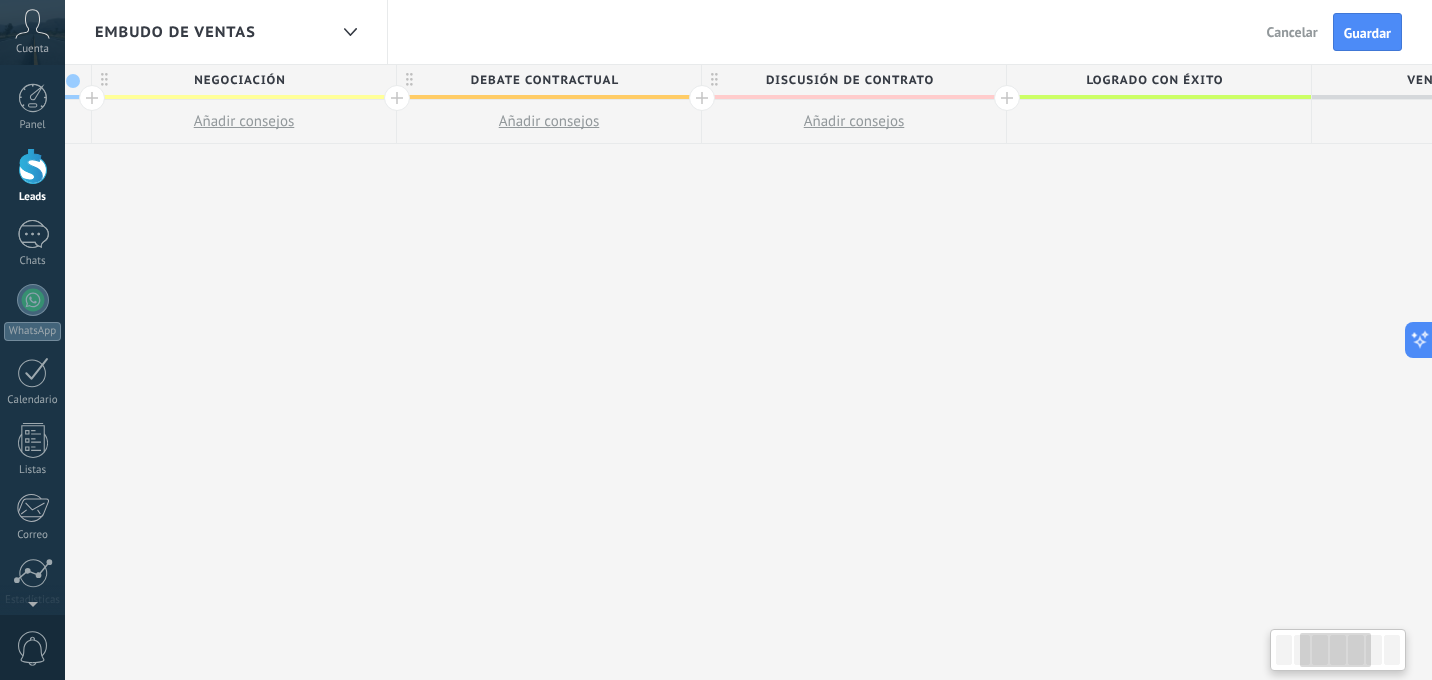 scroll, scrollTop: 0, scrollLeft: 1091, axis: horizontal 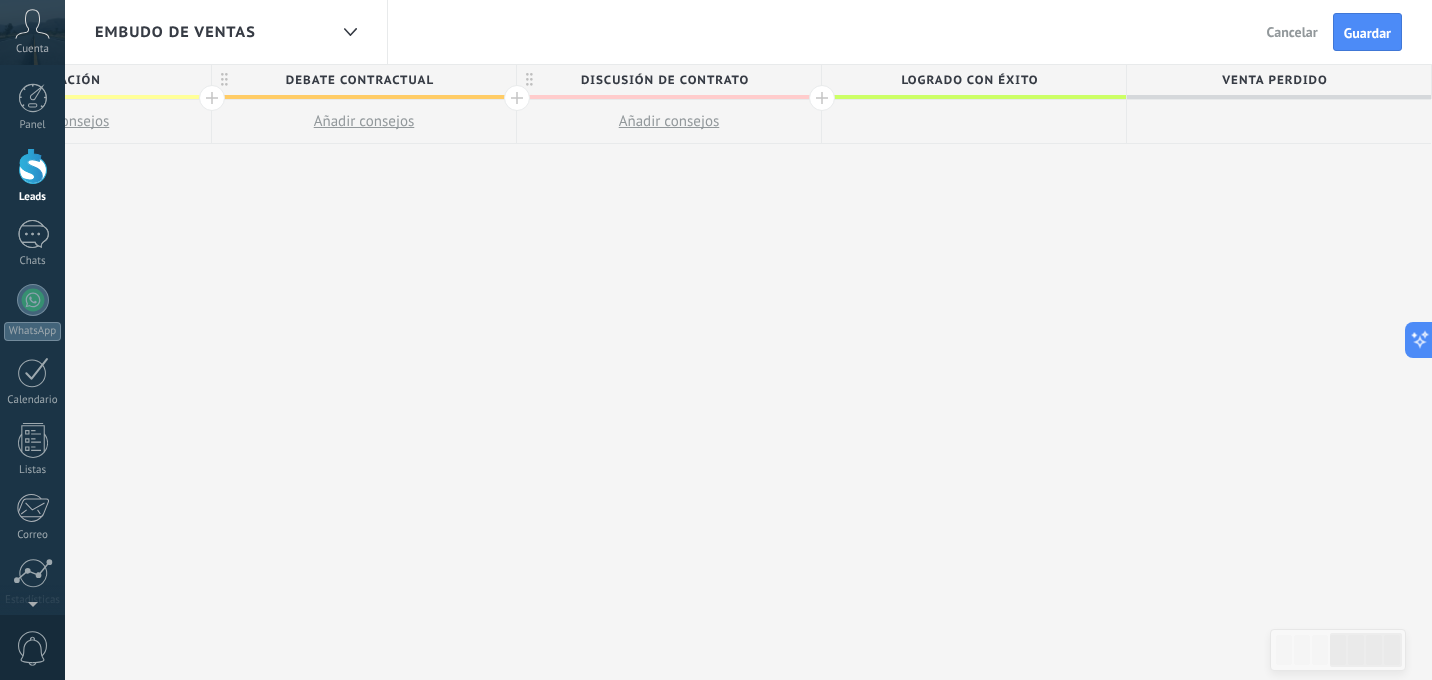 click on "Venta Perdido" at bounding box center (1274, 80) 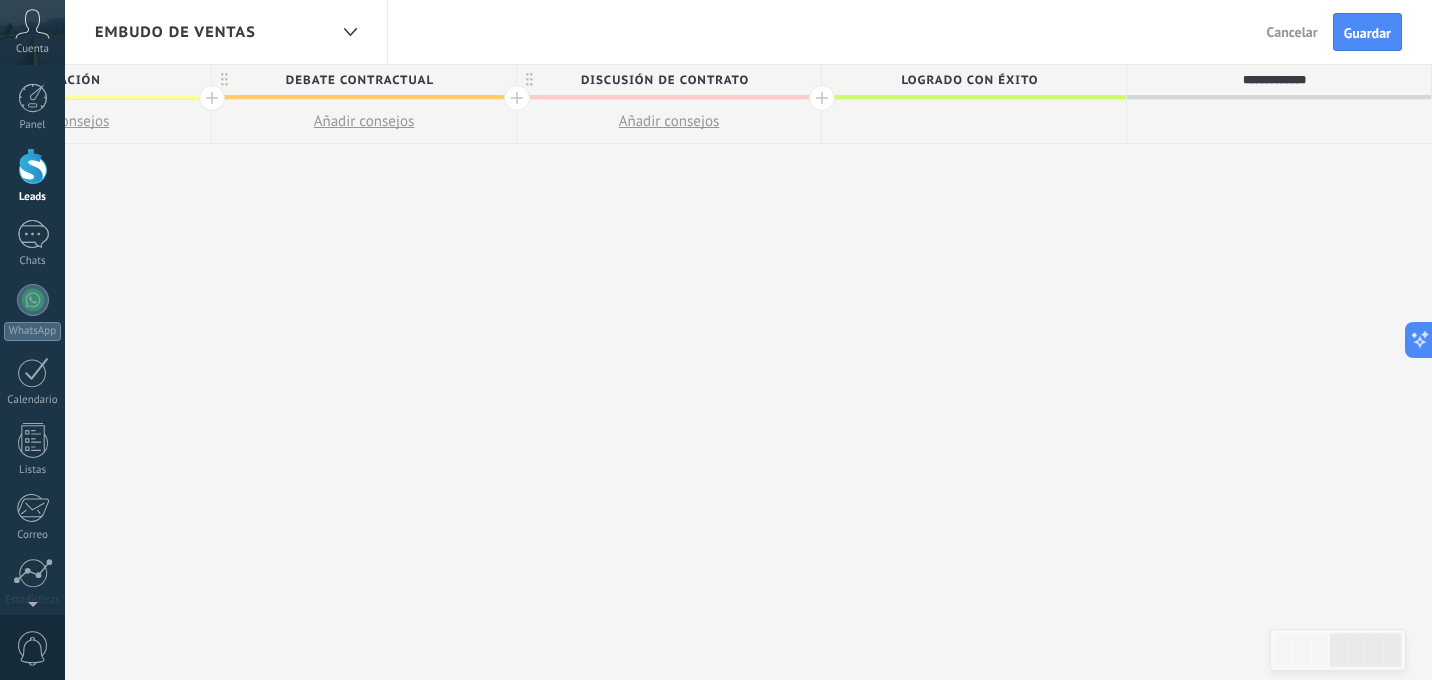 click on "**********" at bounding box center (1274, 80) 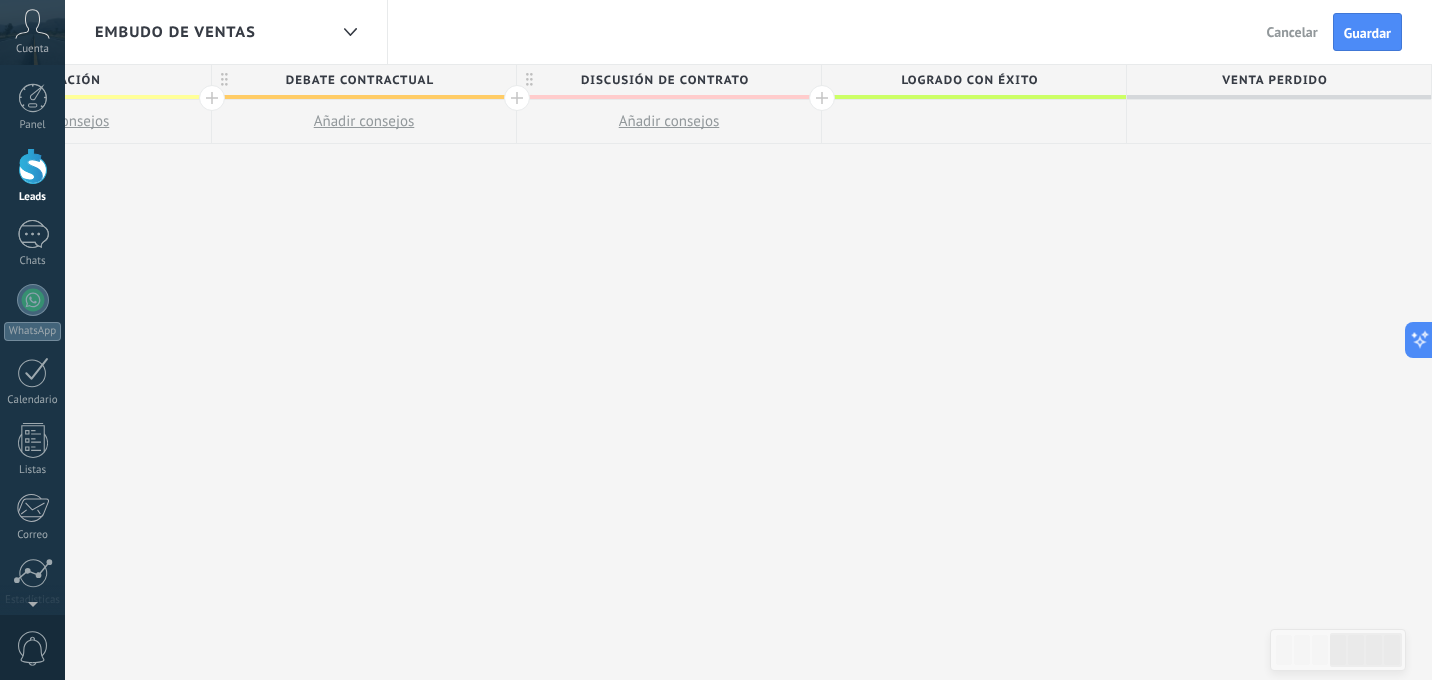 click at bounding box center (974, 97) 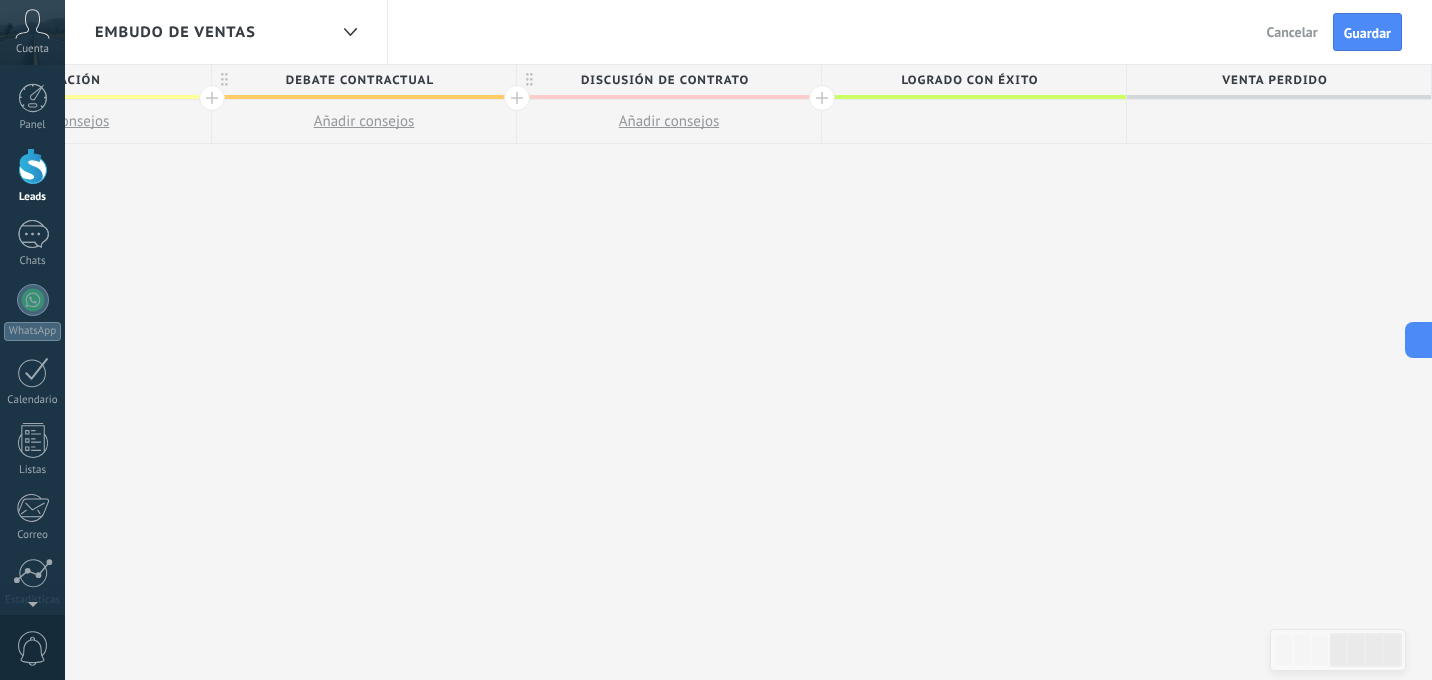 click on "Logrado con éxito" at bounding box center (969, 80) 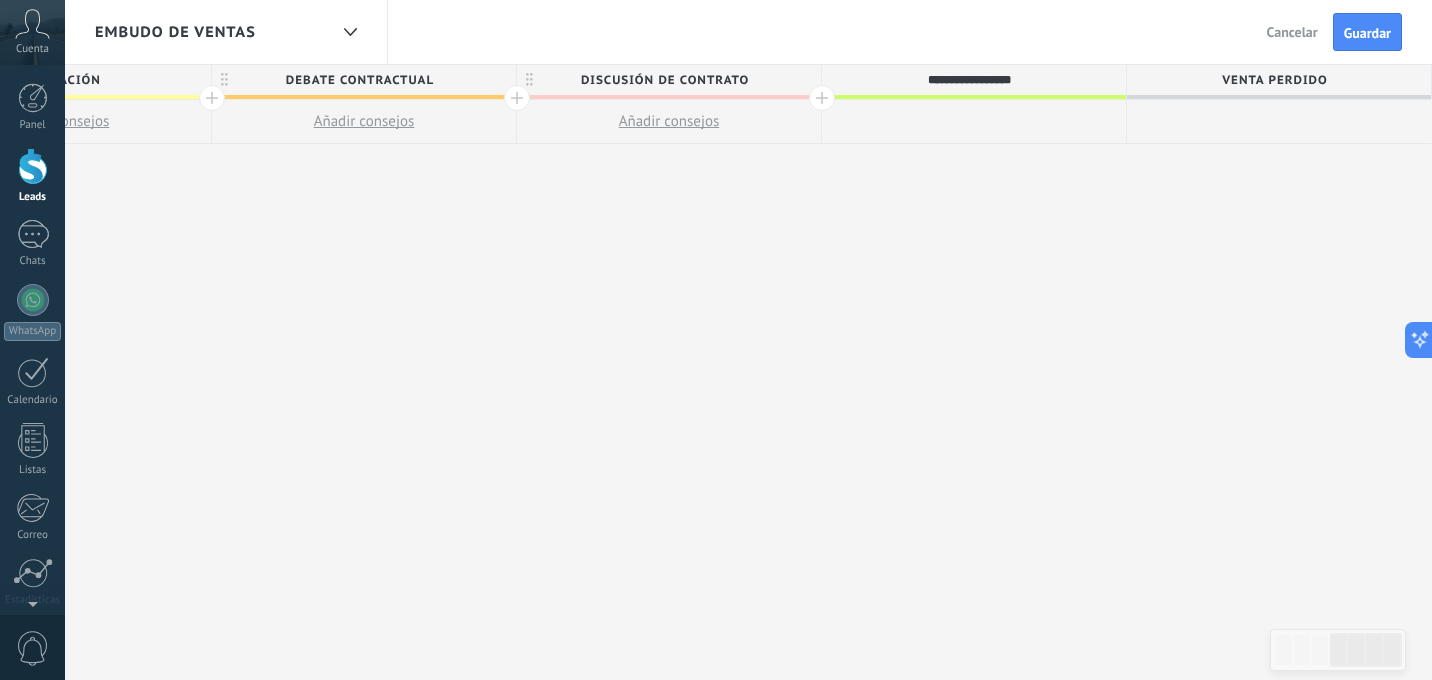 click on "**********" at bounding box center (969, 80) 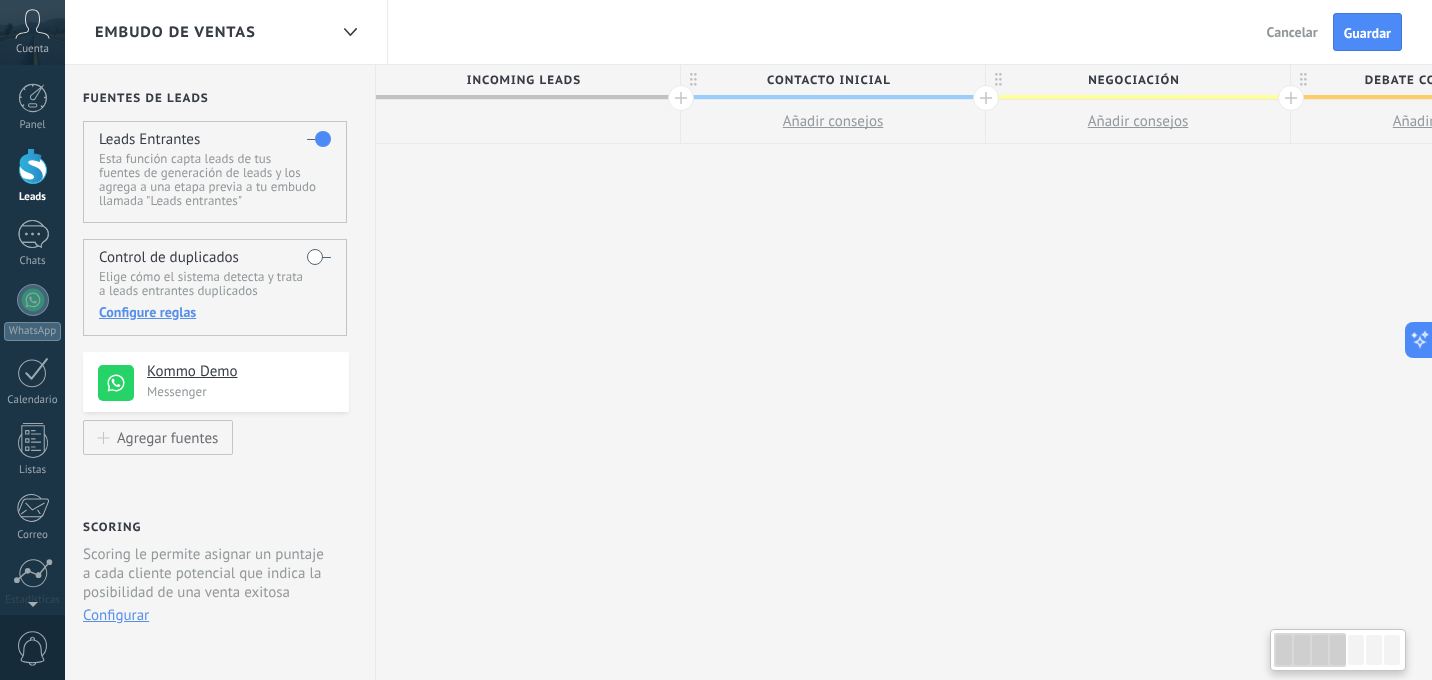 scroll, scrollTop: 0, scrollLeft: 0, axis: both 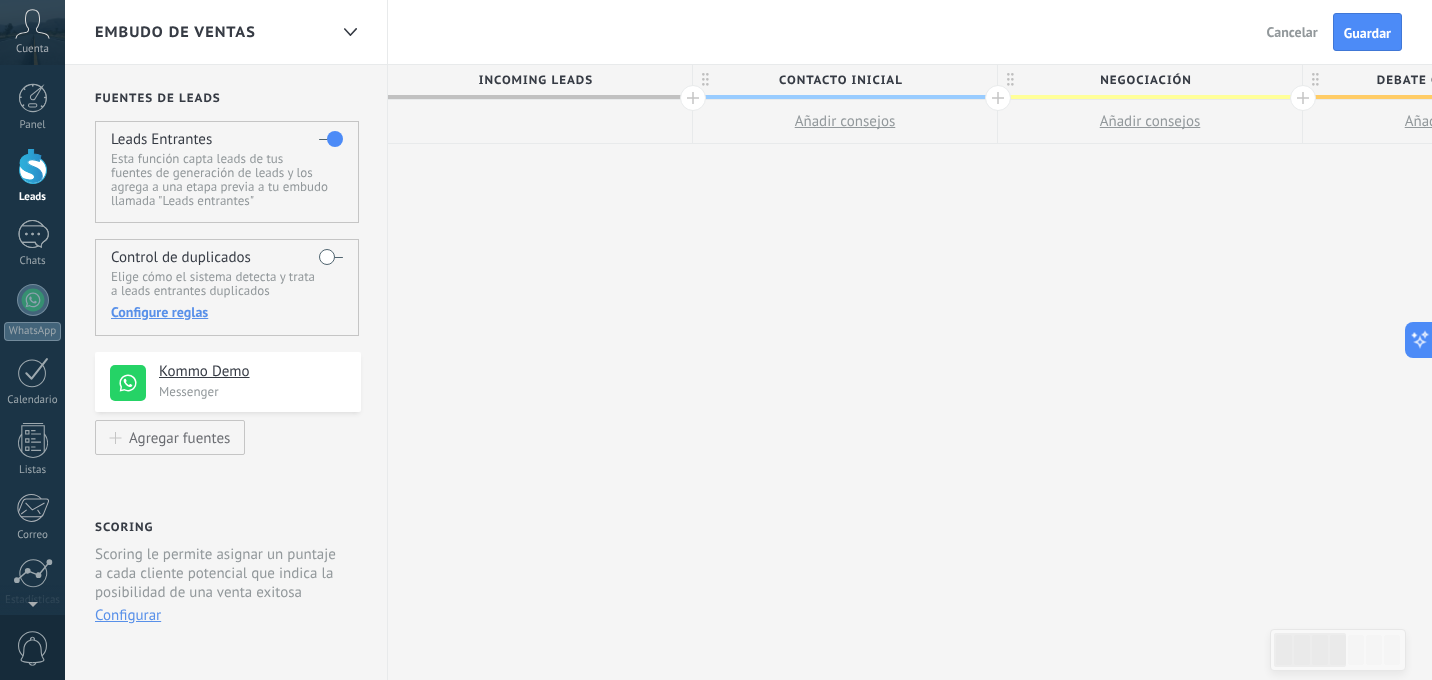 click on "Cancelar" at bounding box center (1292, 32) 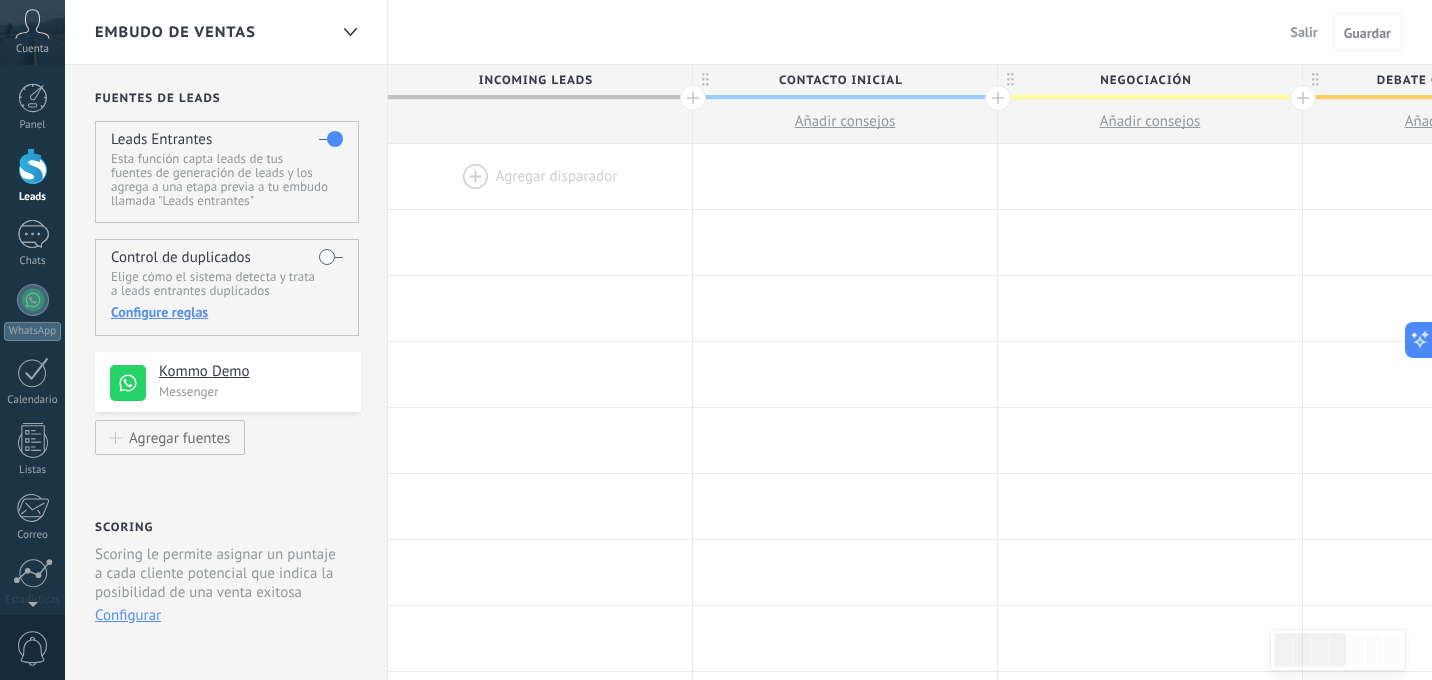 click at bounding box center [33, 166] 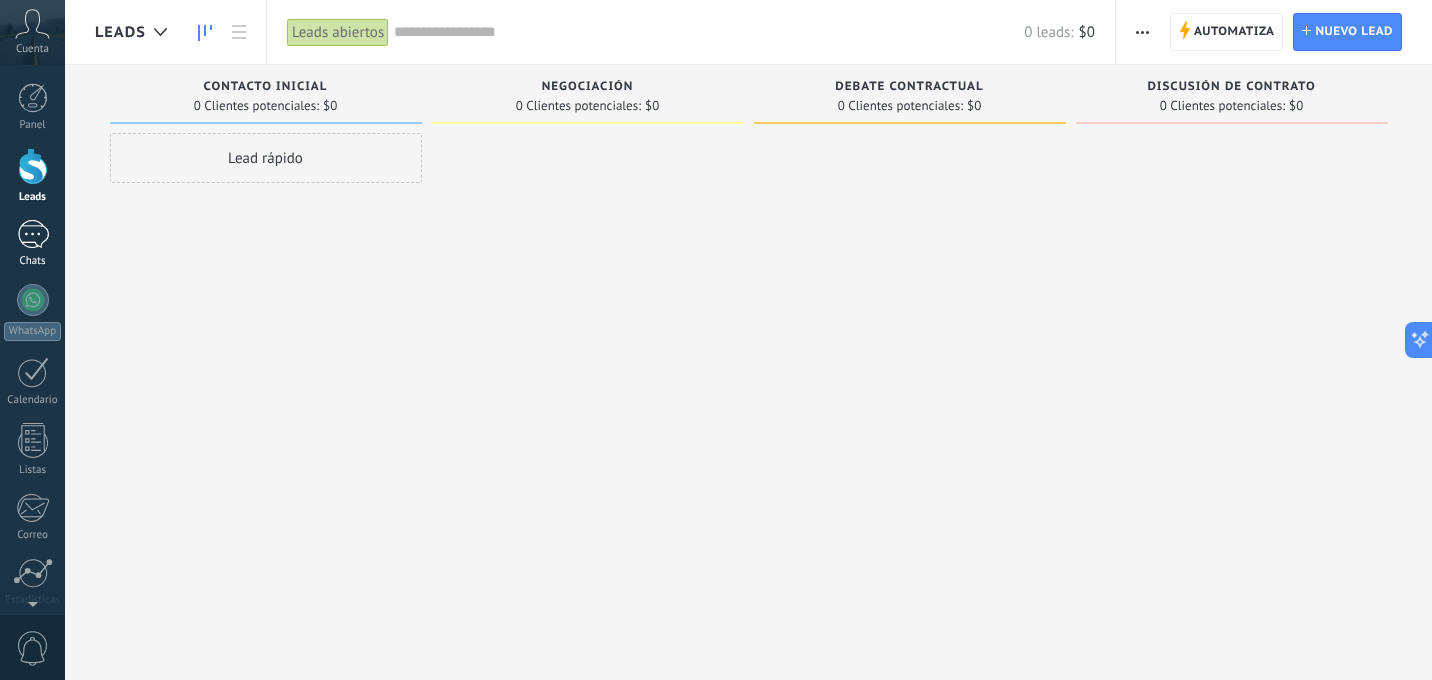 click on "Chats" at bounding box center [32, 244] 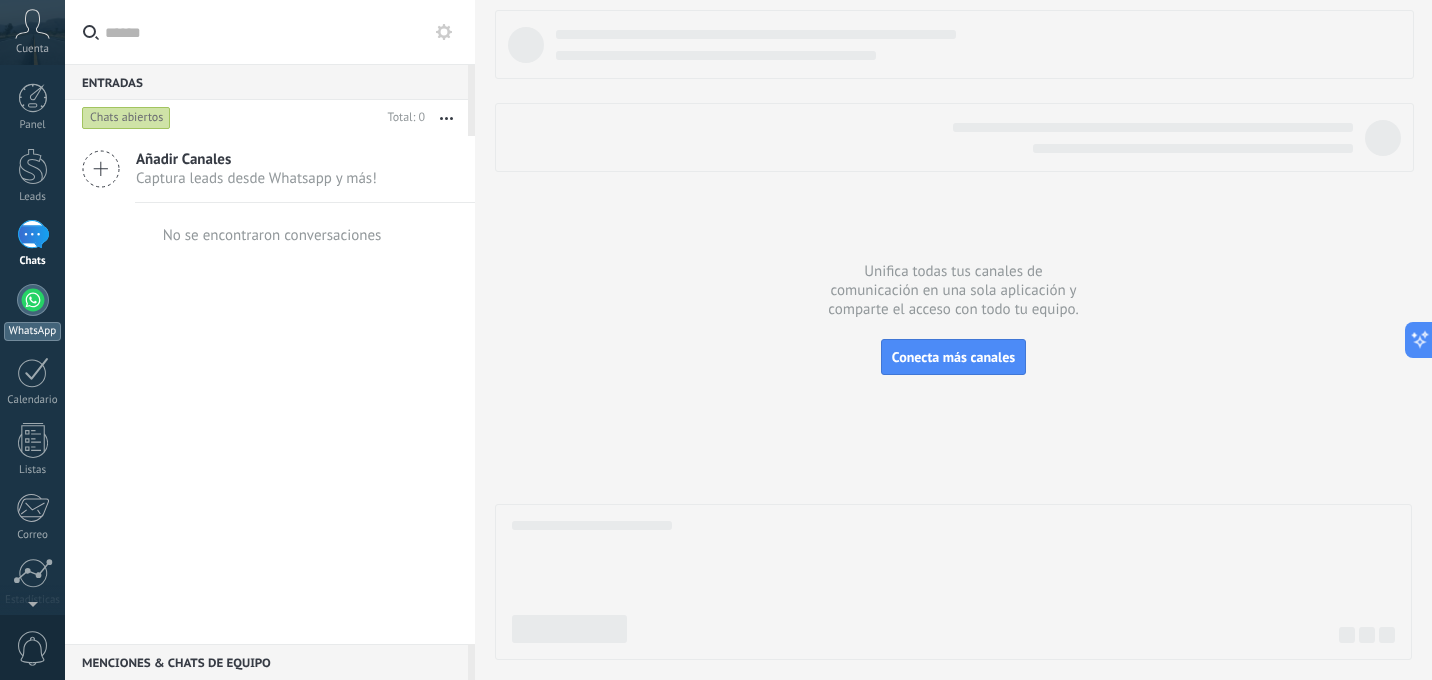 click at bounding box center (33, 300) 